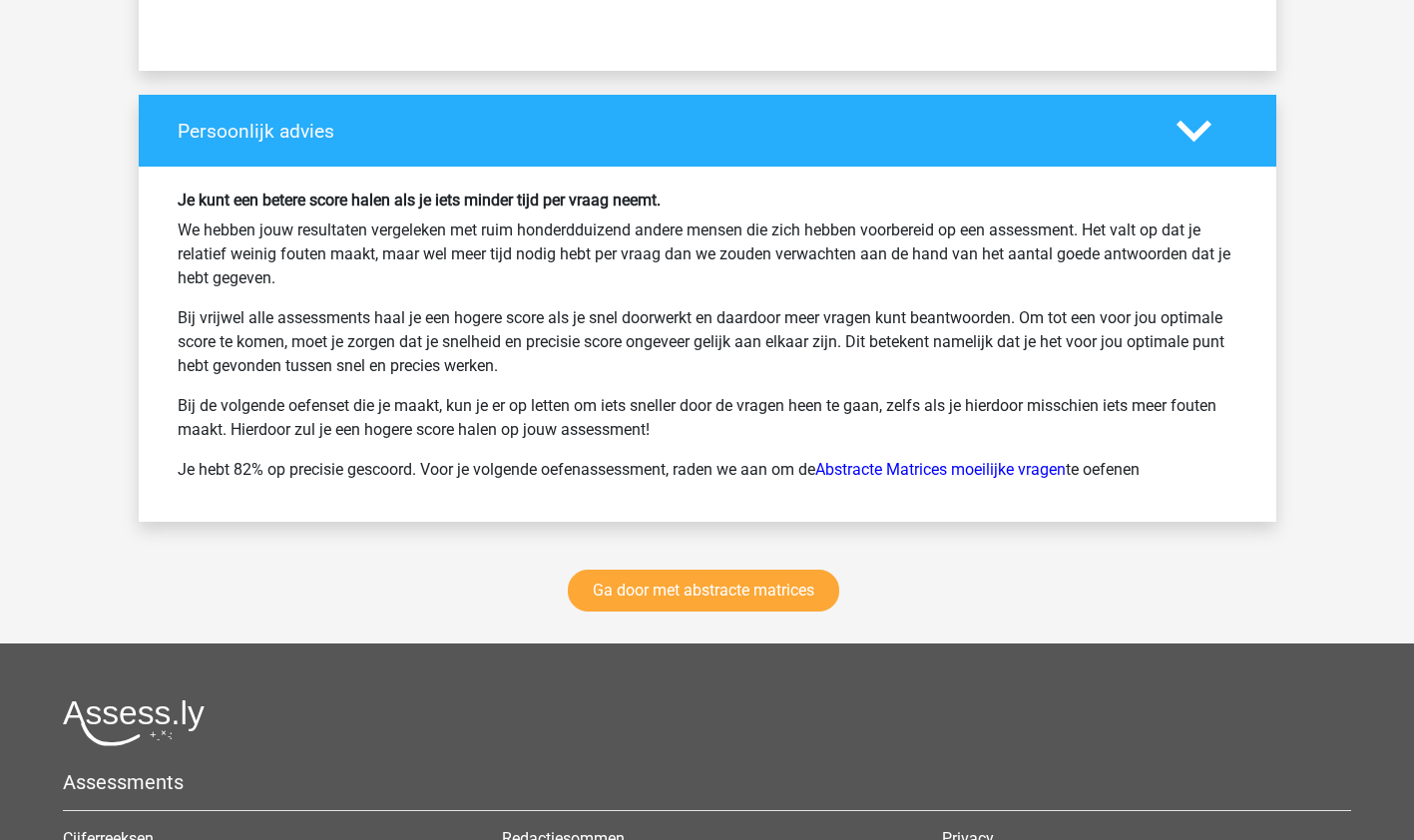 scroll, scrollTop: 4486, scrollLeft: 0, axis: vertical 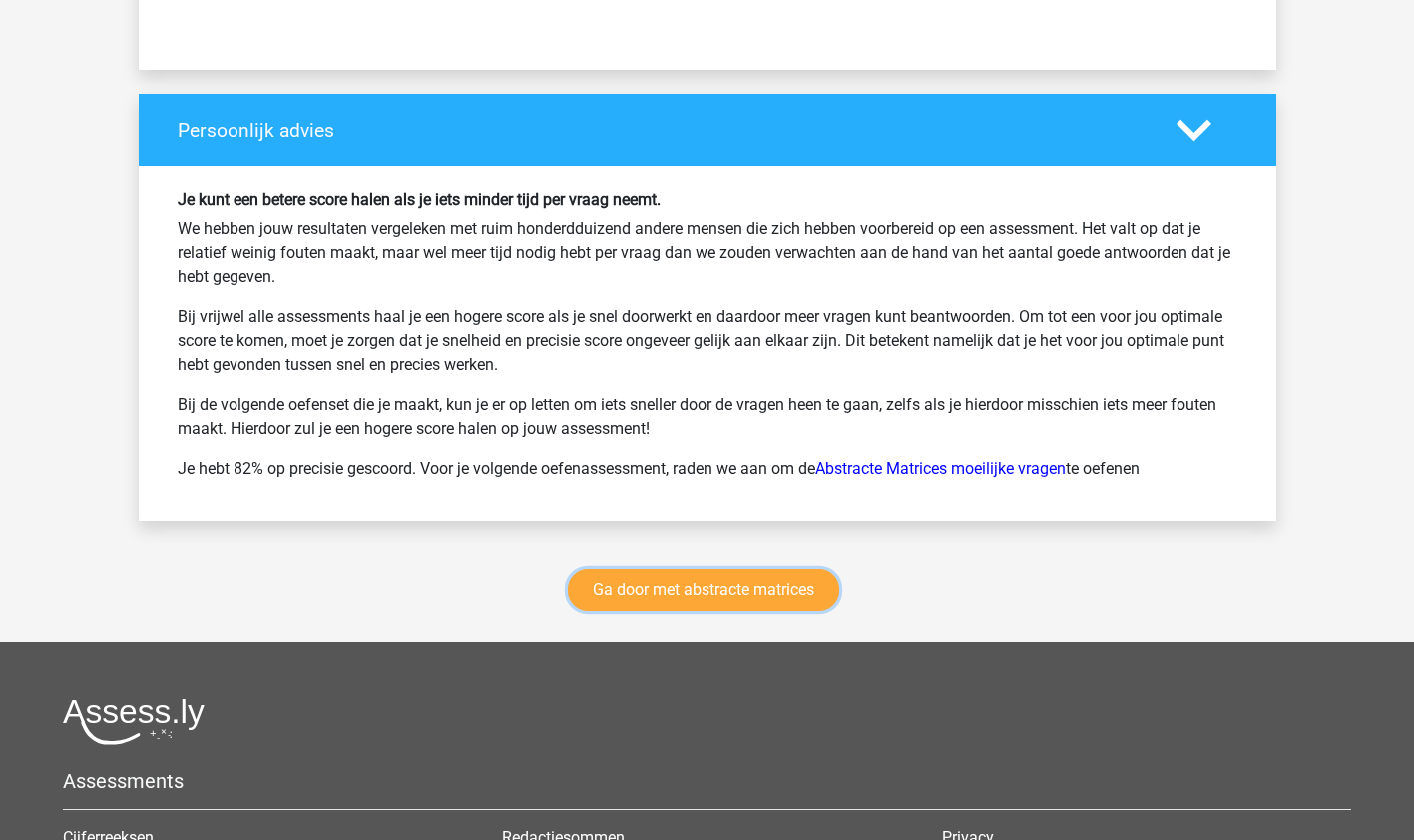 click on "Ga door met abstracte matrices" at bounding box center (704, 590) 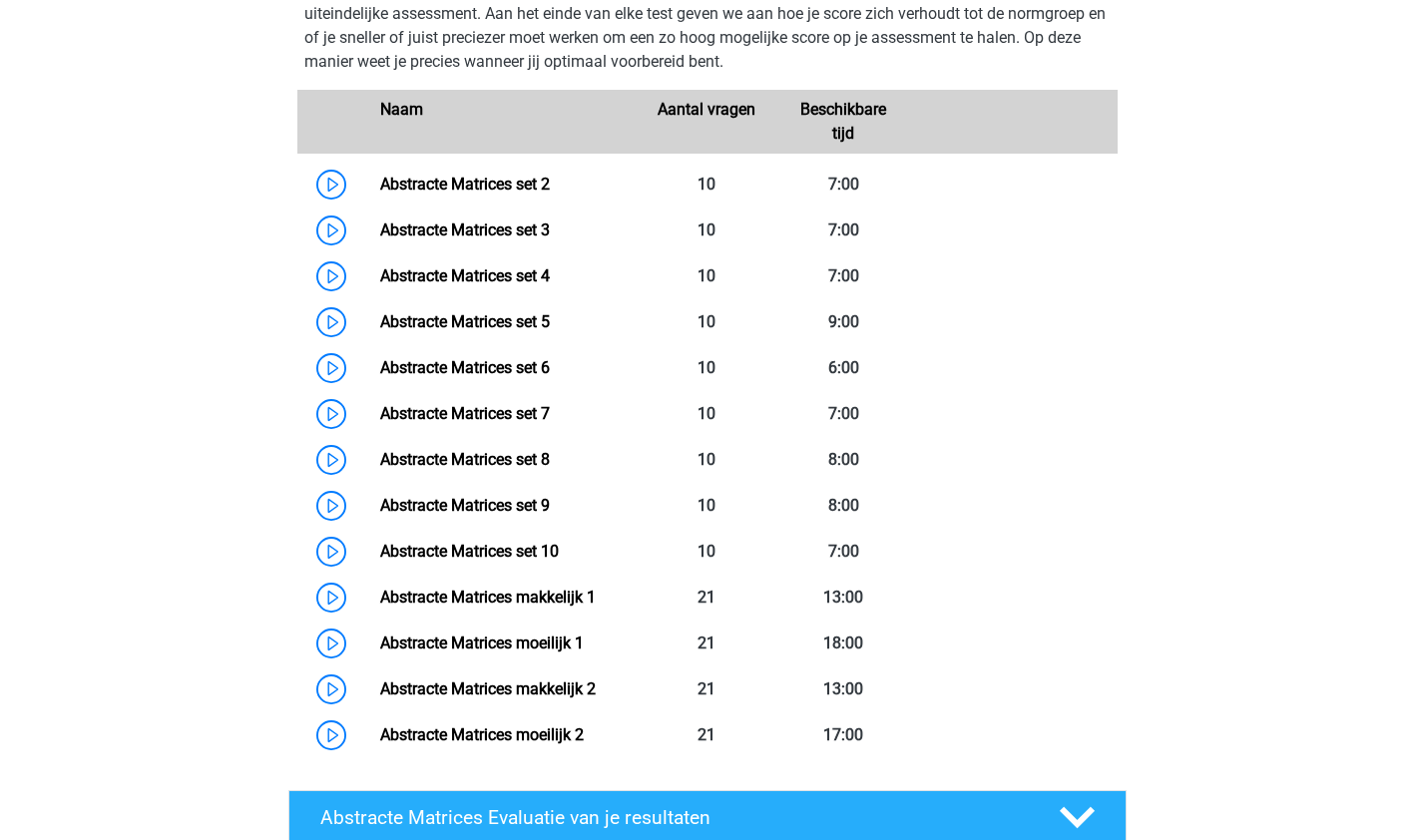 scroll, scrollTop: 996, scrollLeft: 0, axis: vertical 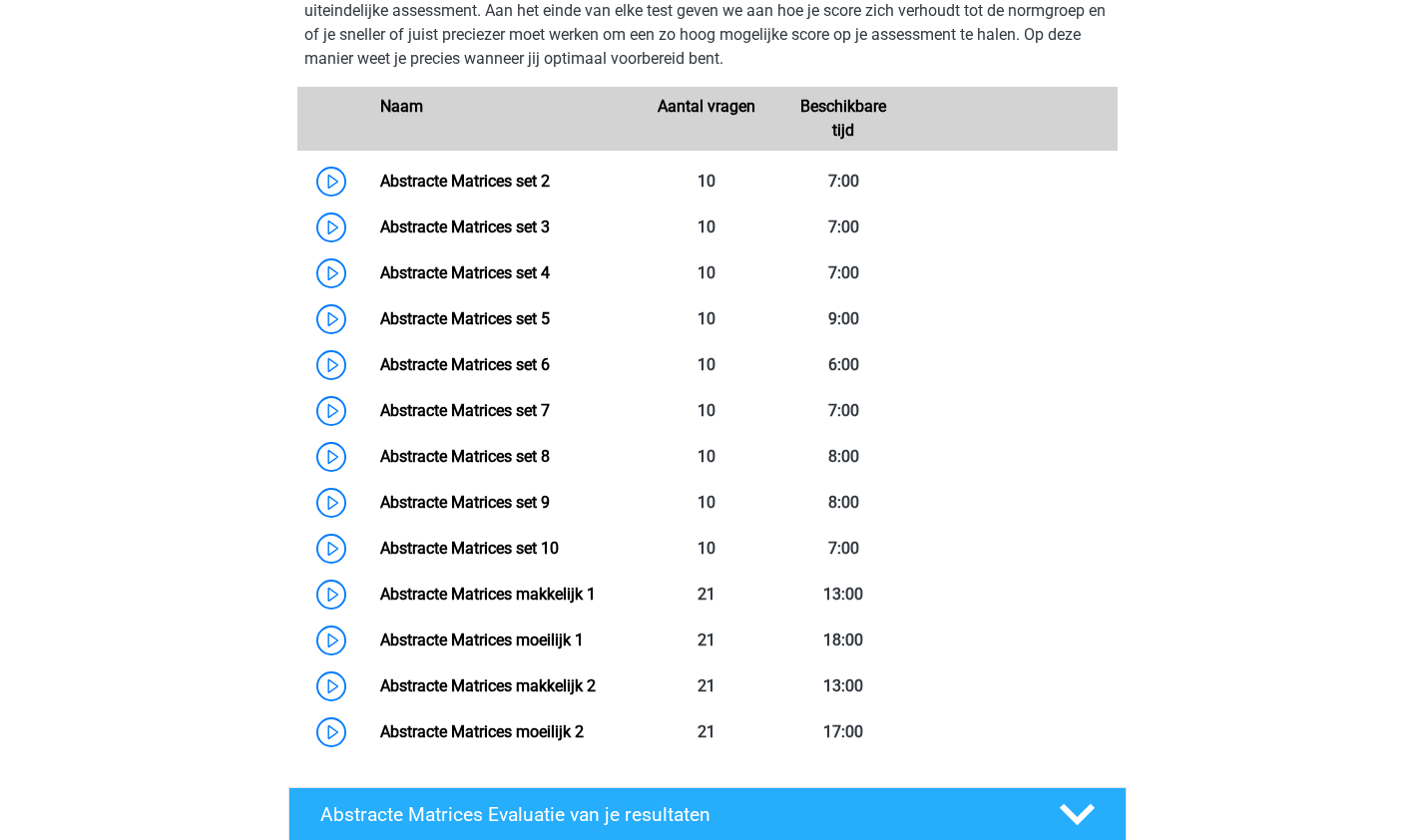 click on "Abstracte Matrices
set 2" at bounding box center [465, 181] 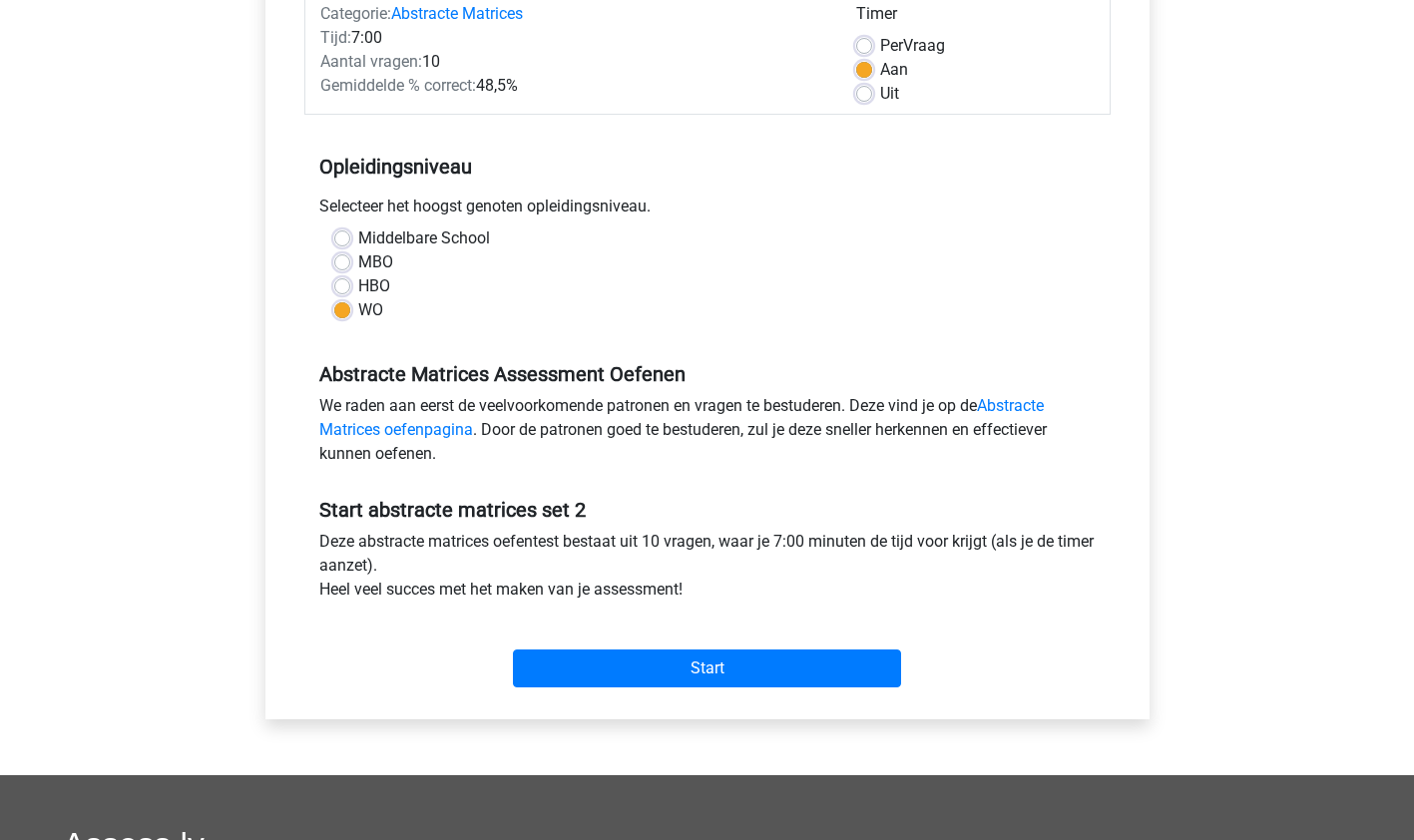 scroll, scrollTop: 276, scrollLeft: 0, axis: vertical 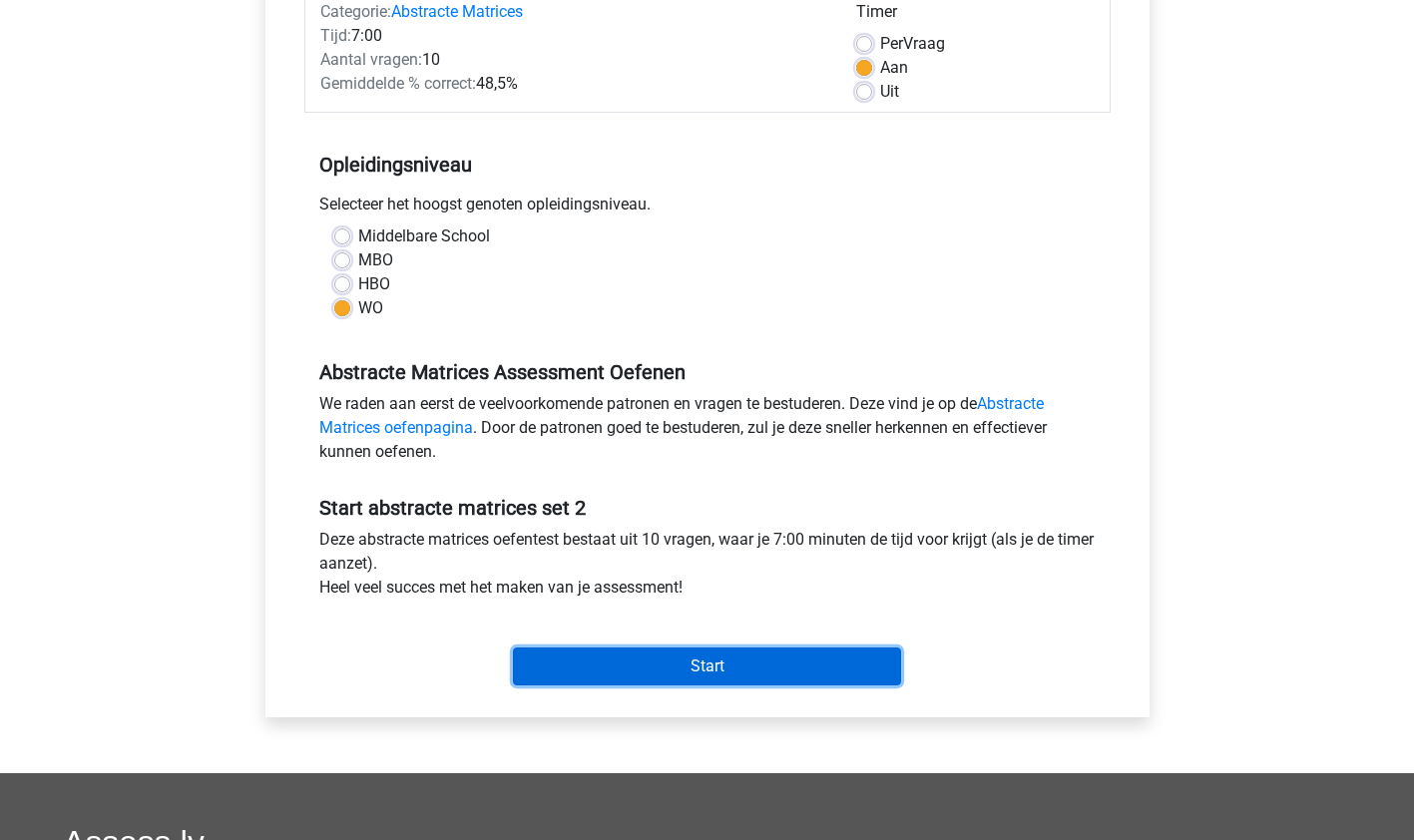 click on "Start" at bounding box center [707, 666] 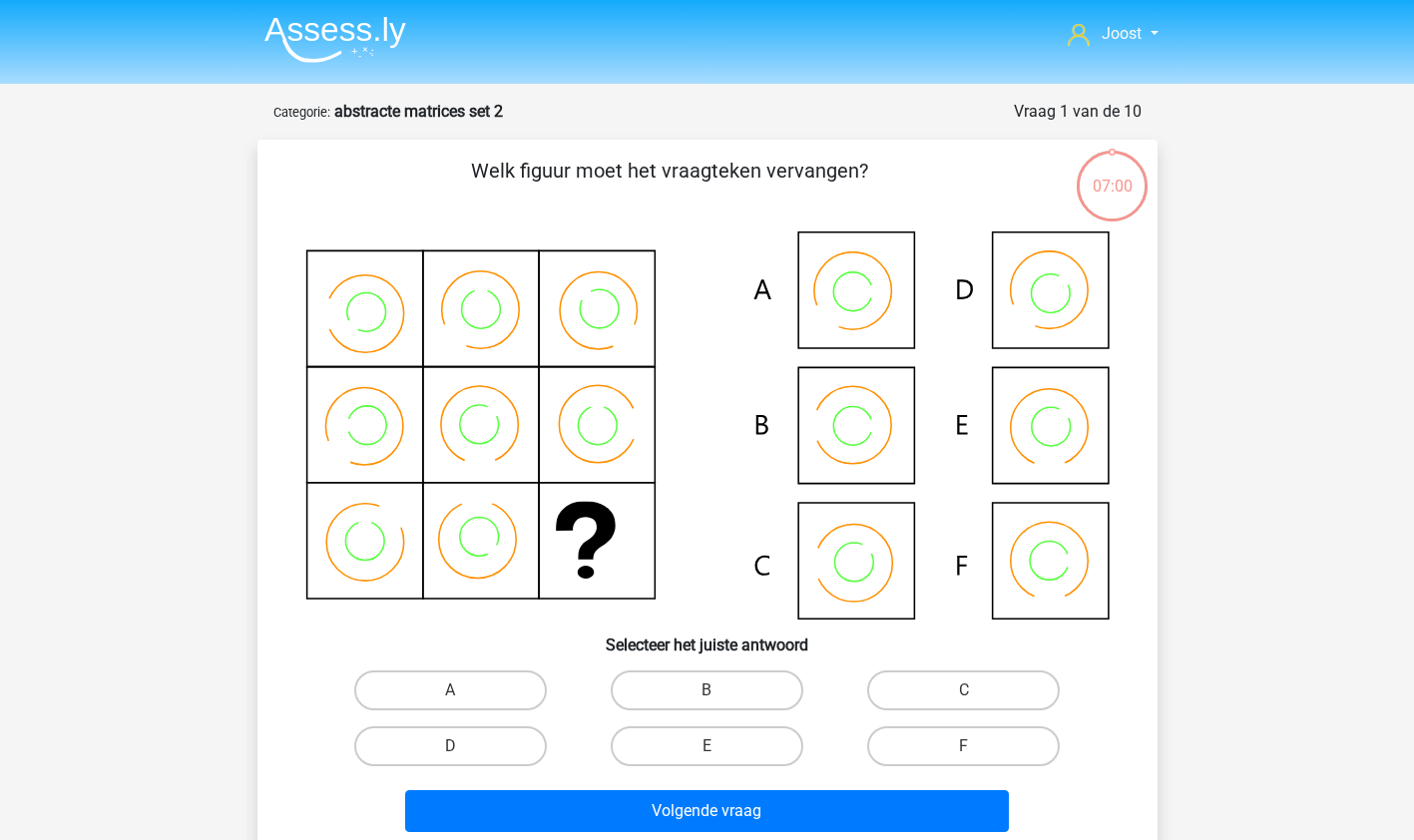 scroll, scrollTop: 0, scrollLeft: 0, axis: both 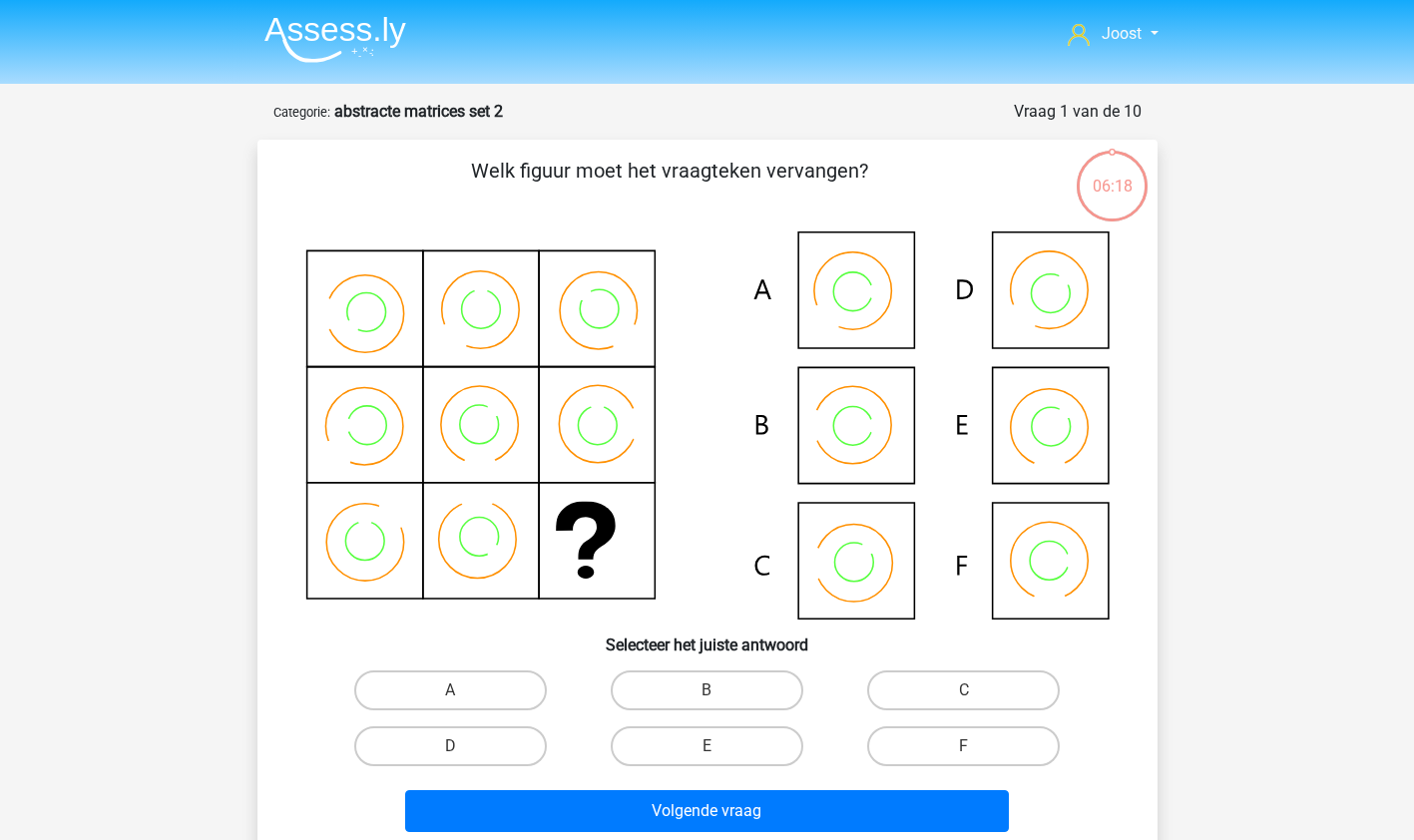 click on "B" at bounding box center (707, 690) 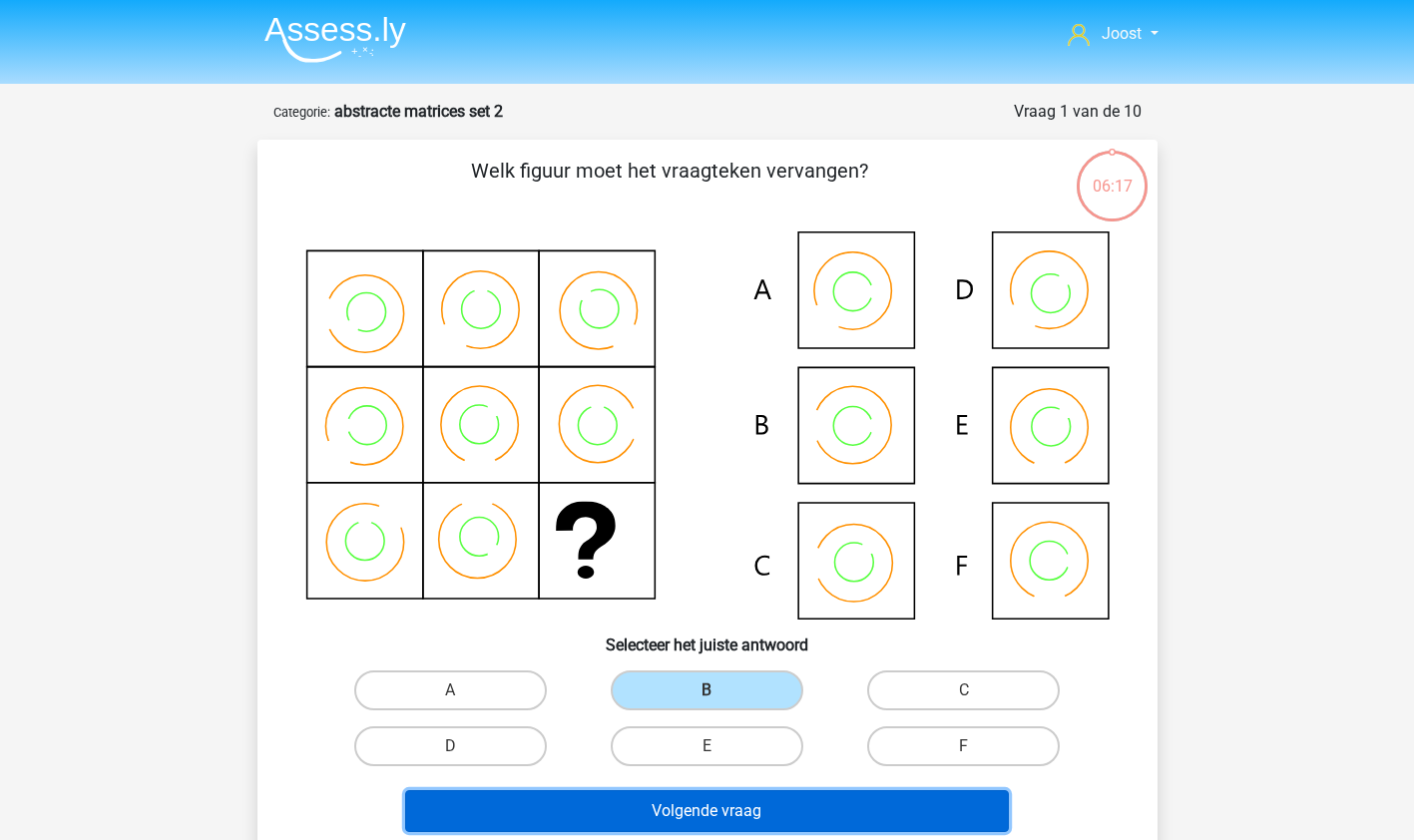click on "Volgende vraag" at bounding box center (707, 811) 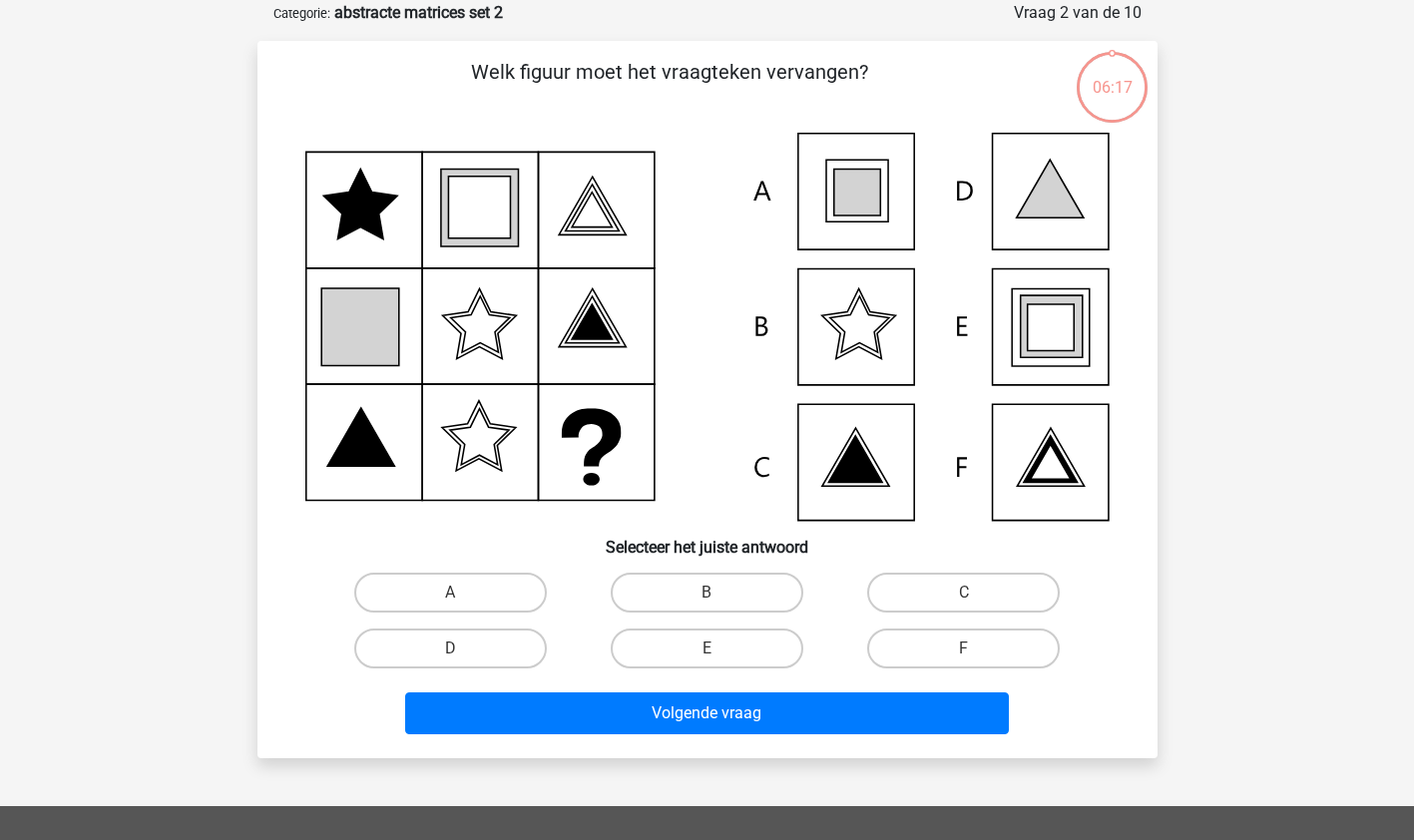 scroll, scrollTop: 100, scrollLeft: 0, axis: vertical 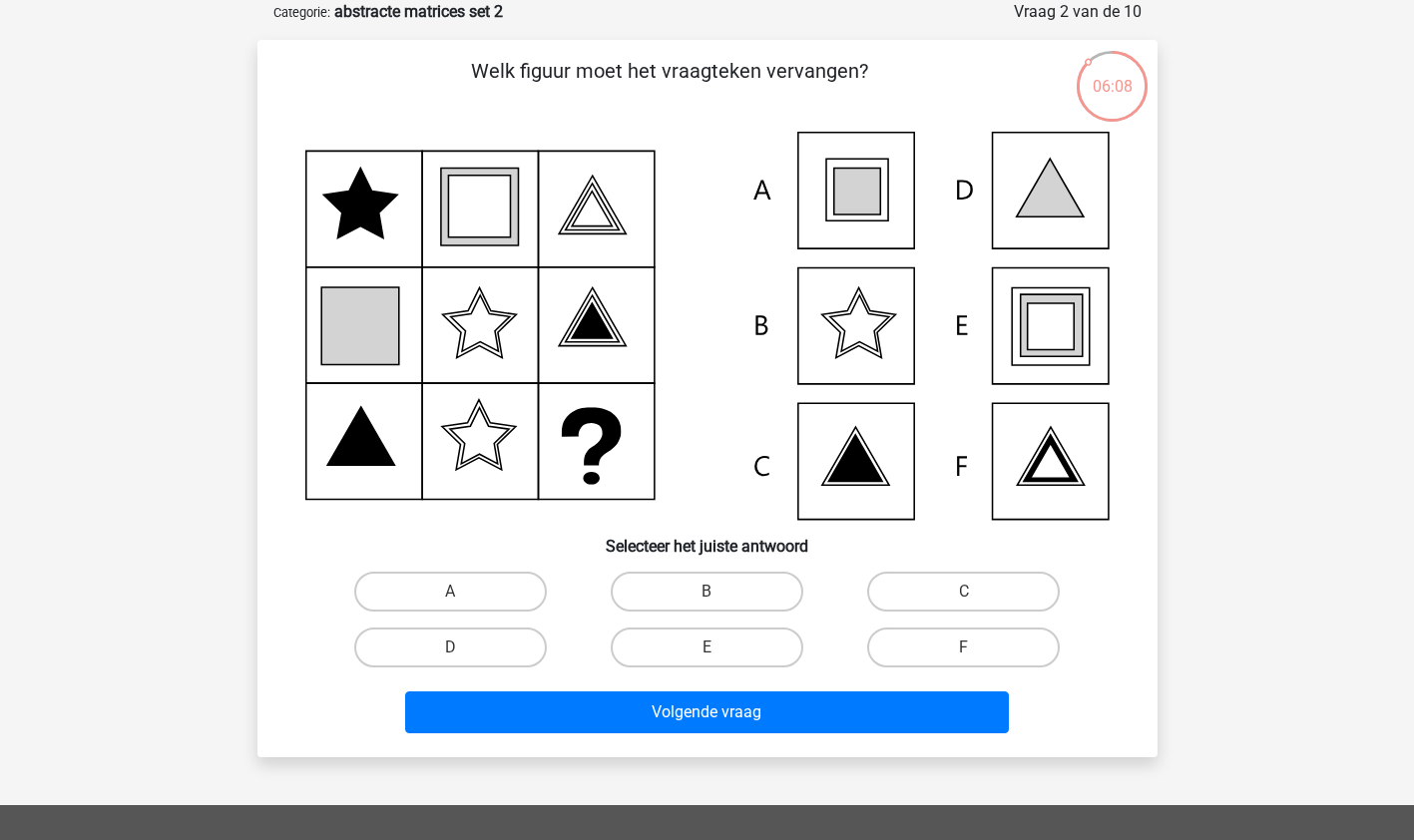 click on "E" at bounding box center [707, 647] 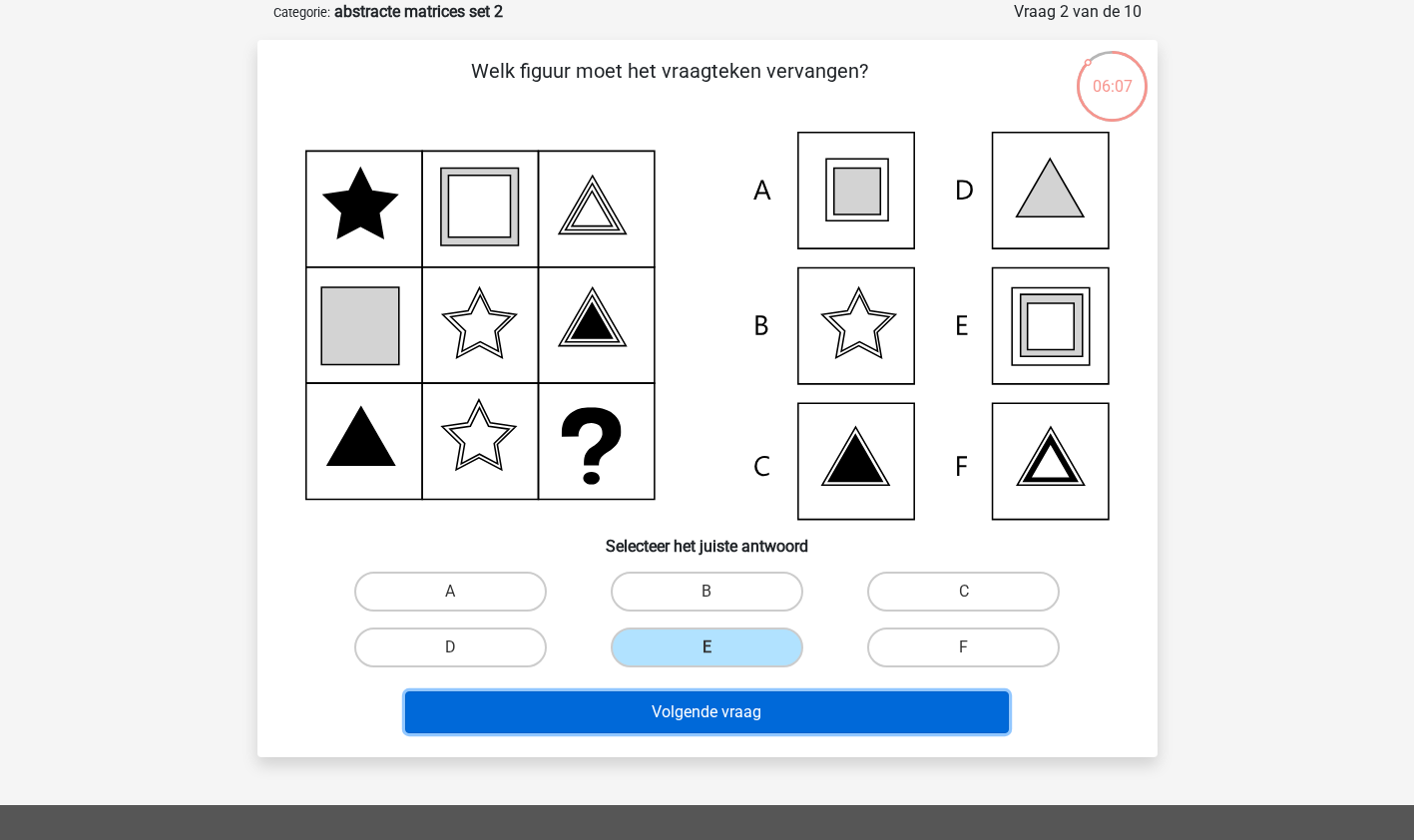 click on "Volgende vraag" at bounding box center (707, 712) 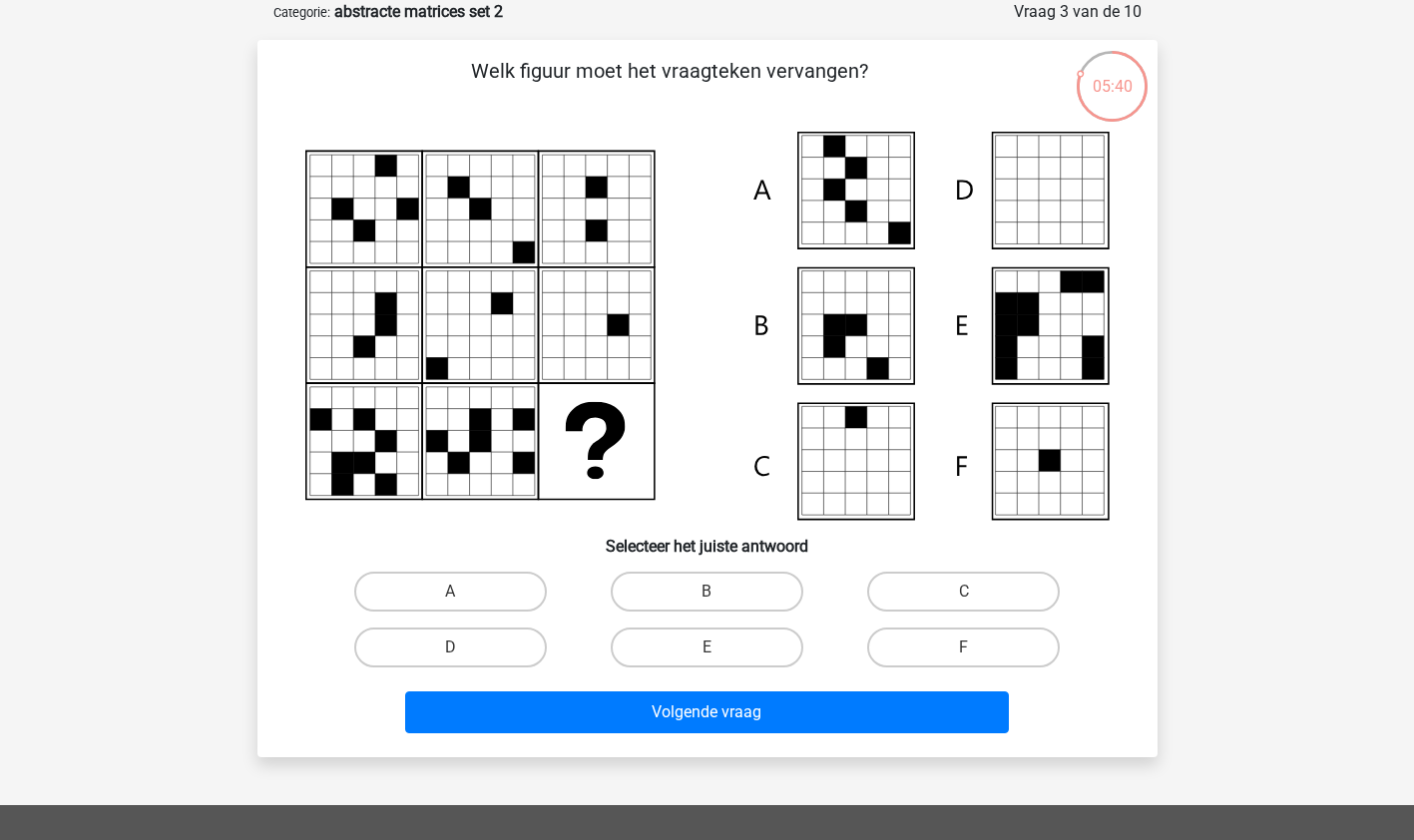 click on "A" at bounding box center [450, 592] 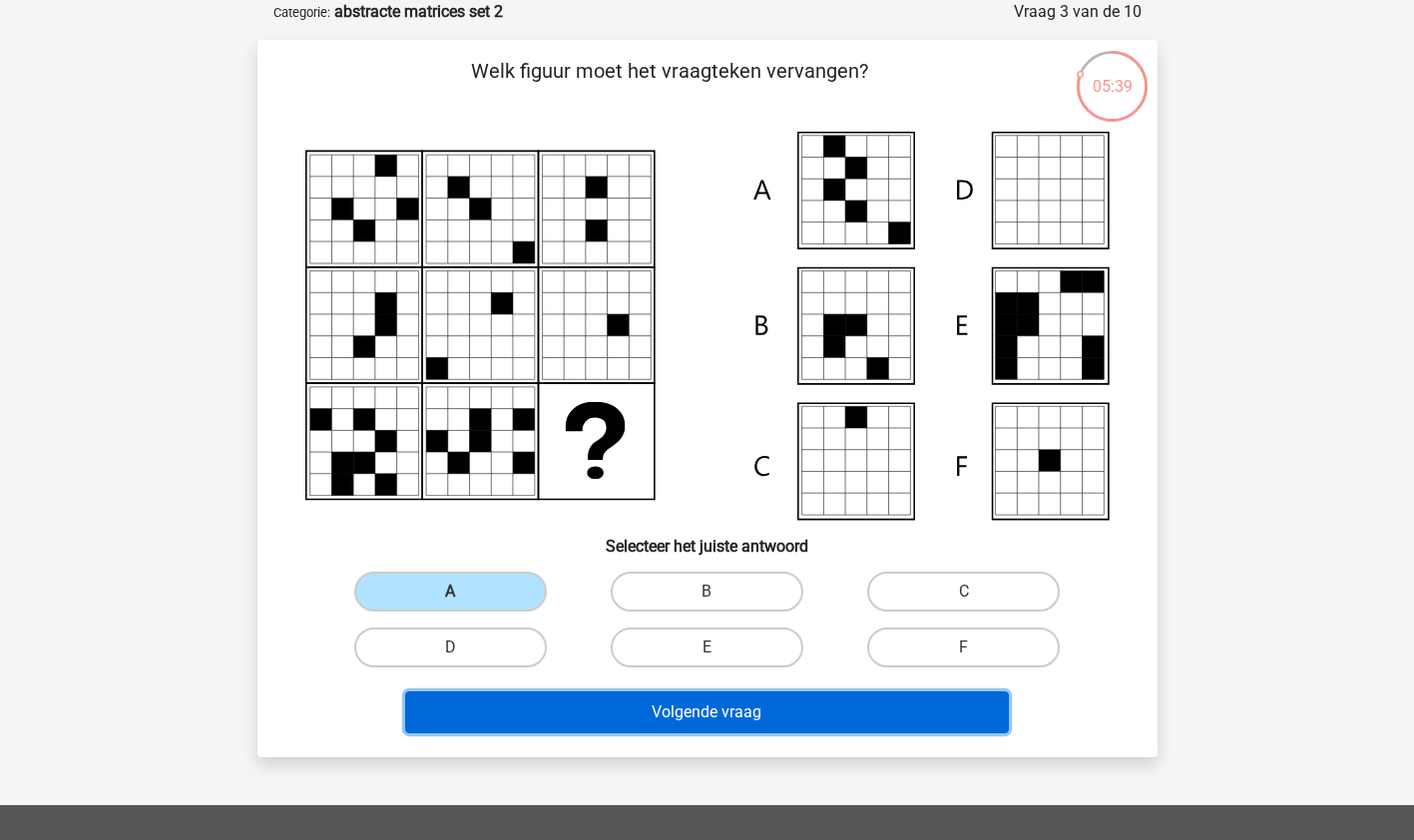 click on "Volgende vraag" at bounding box center [707, 712] 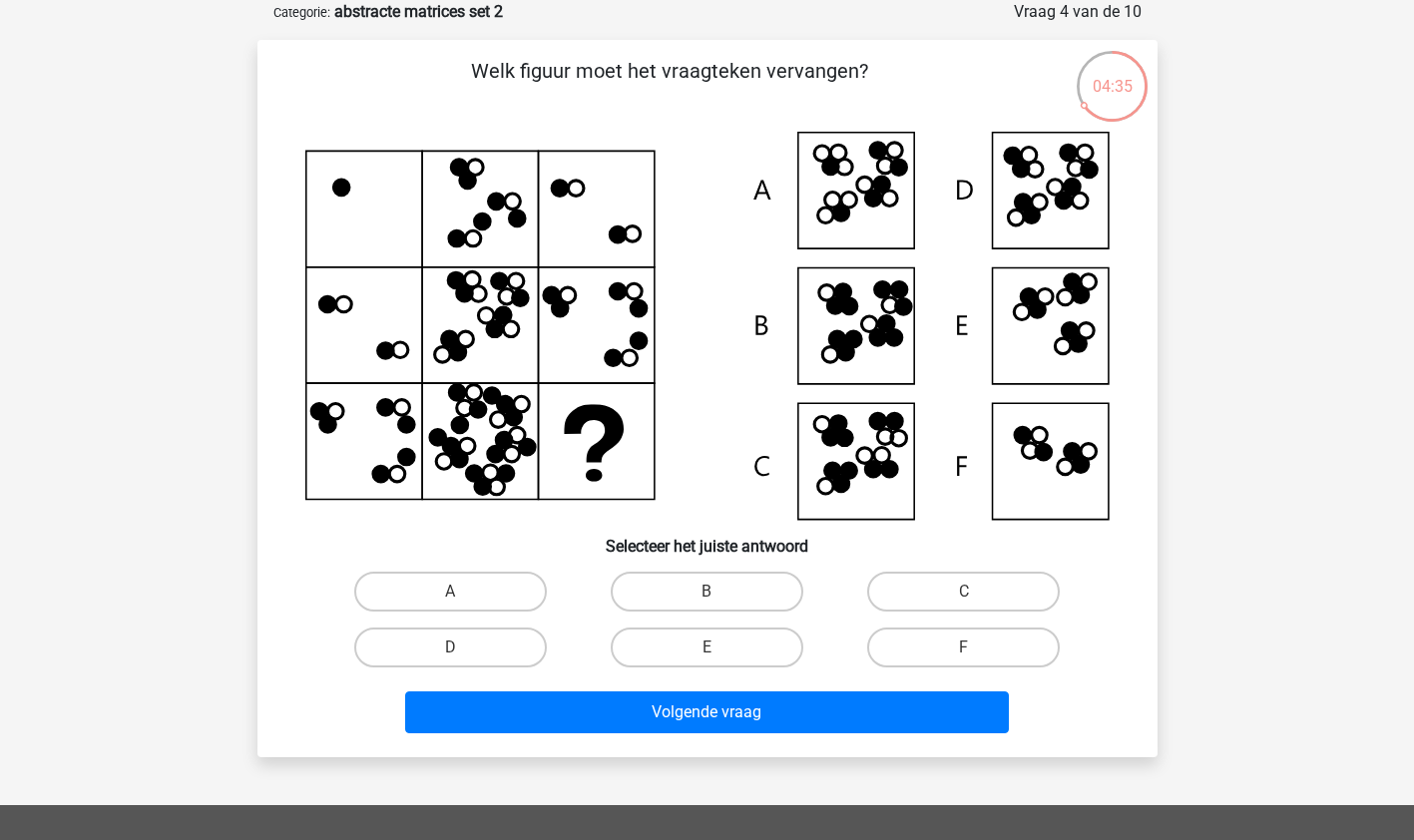 click on "D" at bounding box center [450, 647] 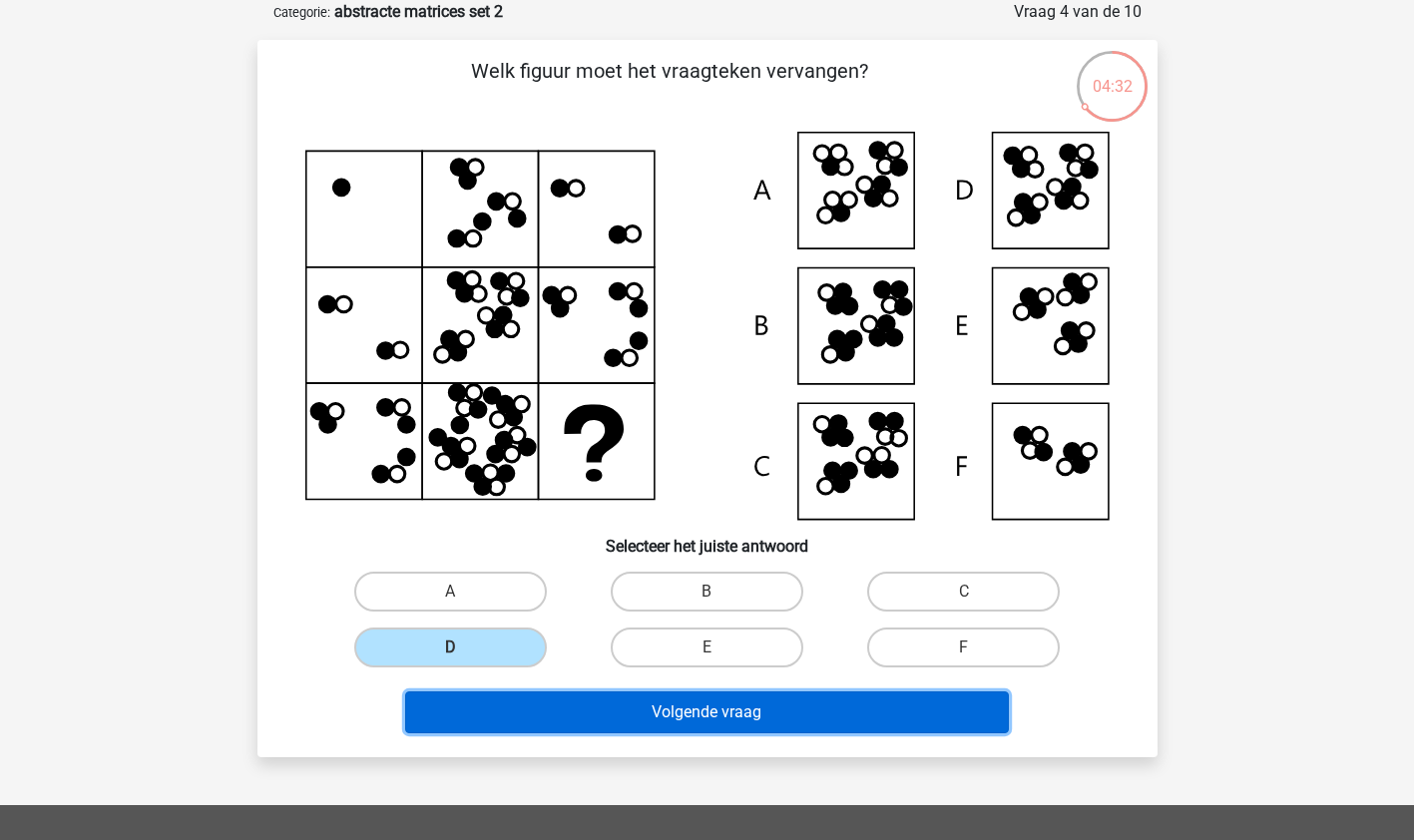 click on "Volgende vraag" at bounding box center (707, 712) 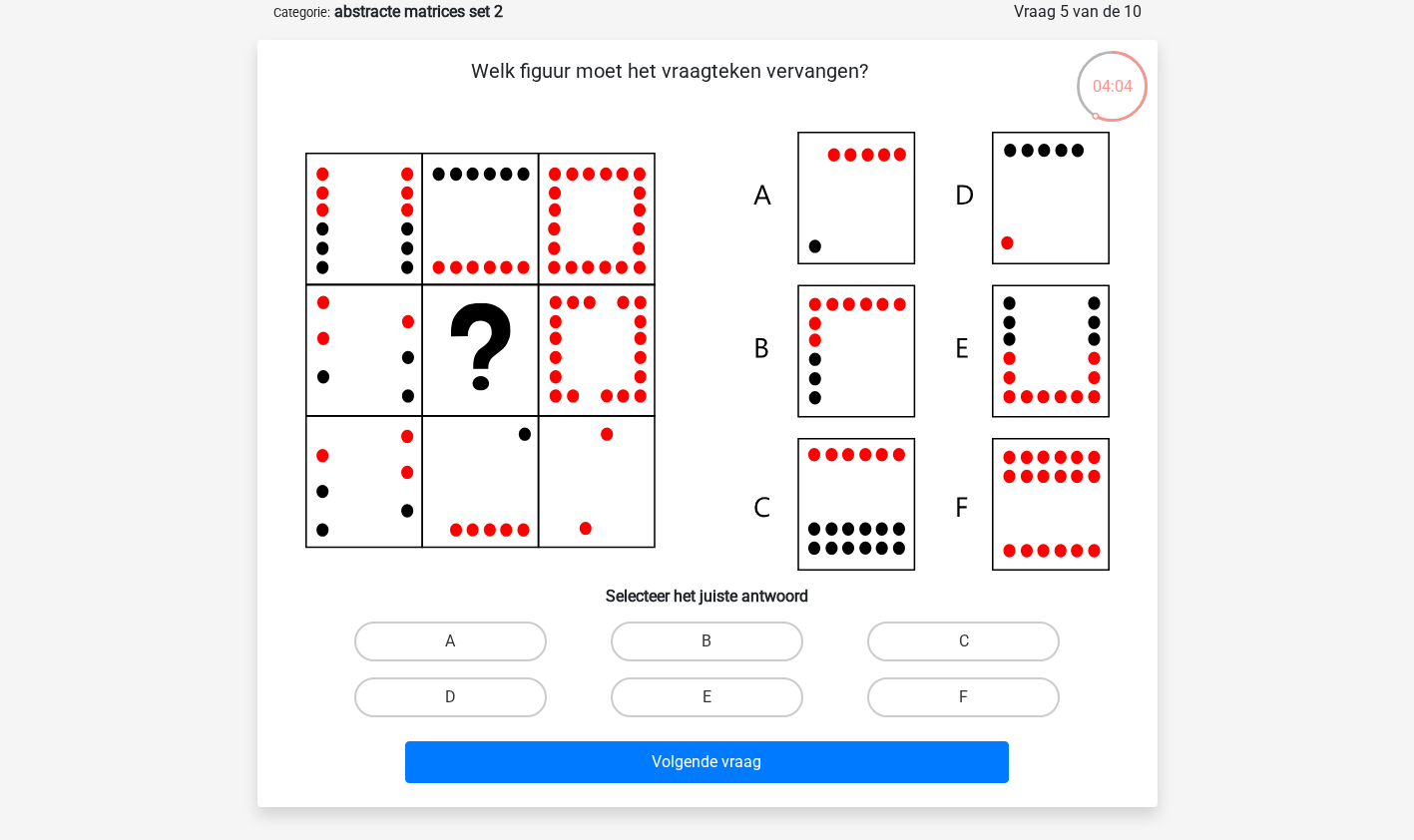 click on "D" at bounding box center (450, 697) 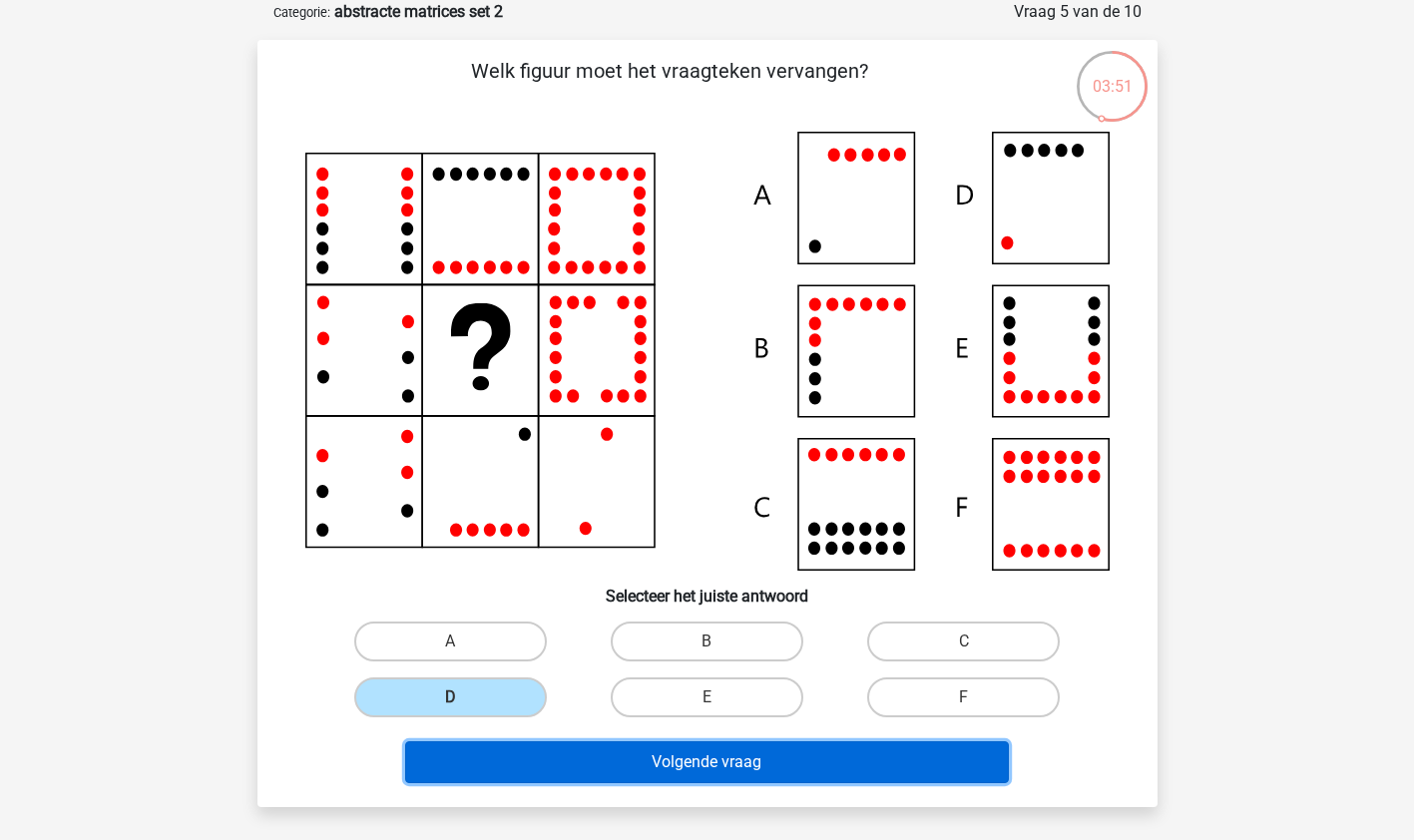 click on "Volgende vraag" at bounding box center [707, 762] 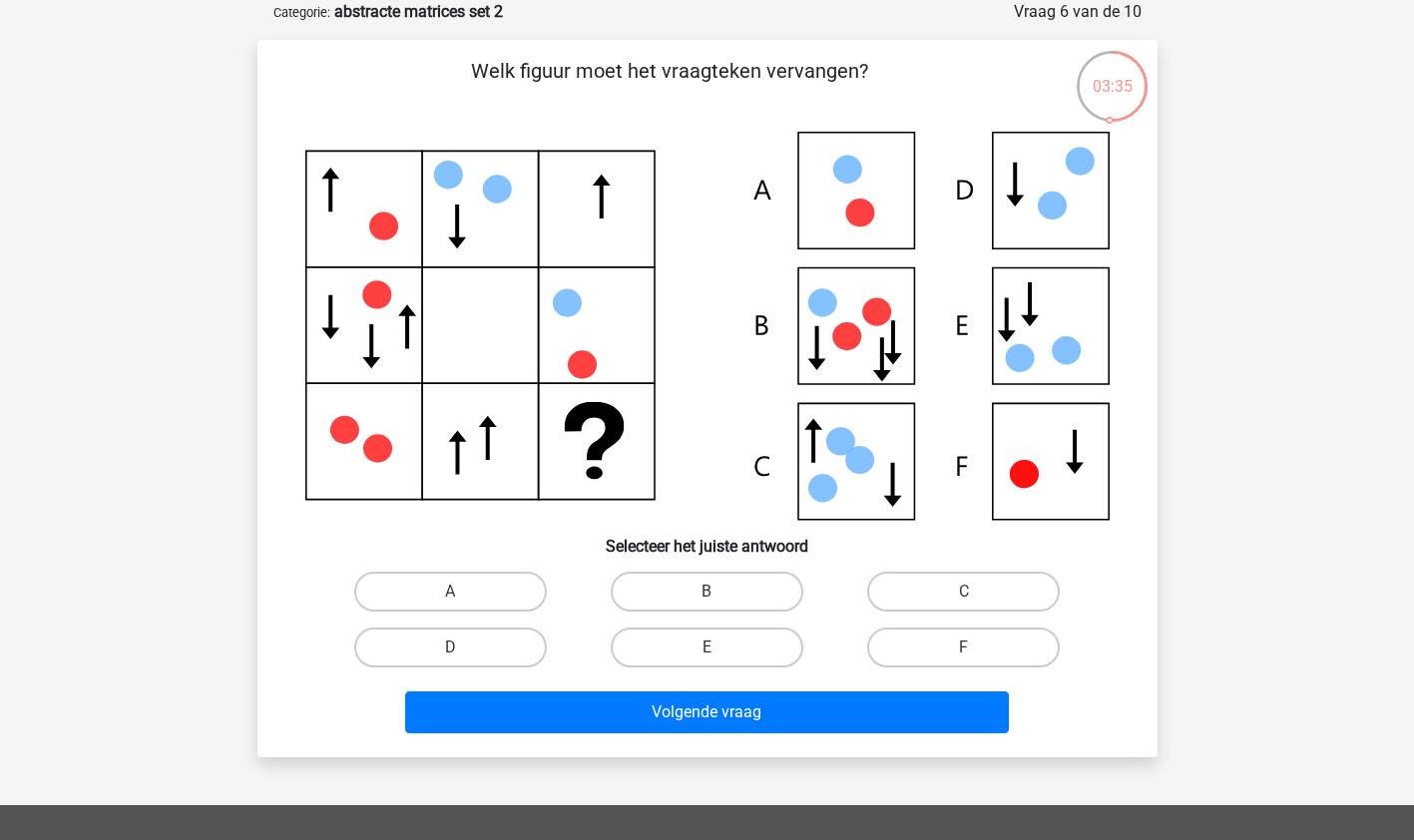click on "E" at bounding box center (707, 647) 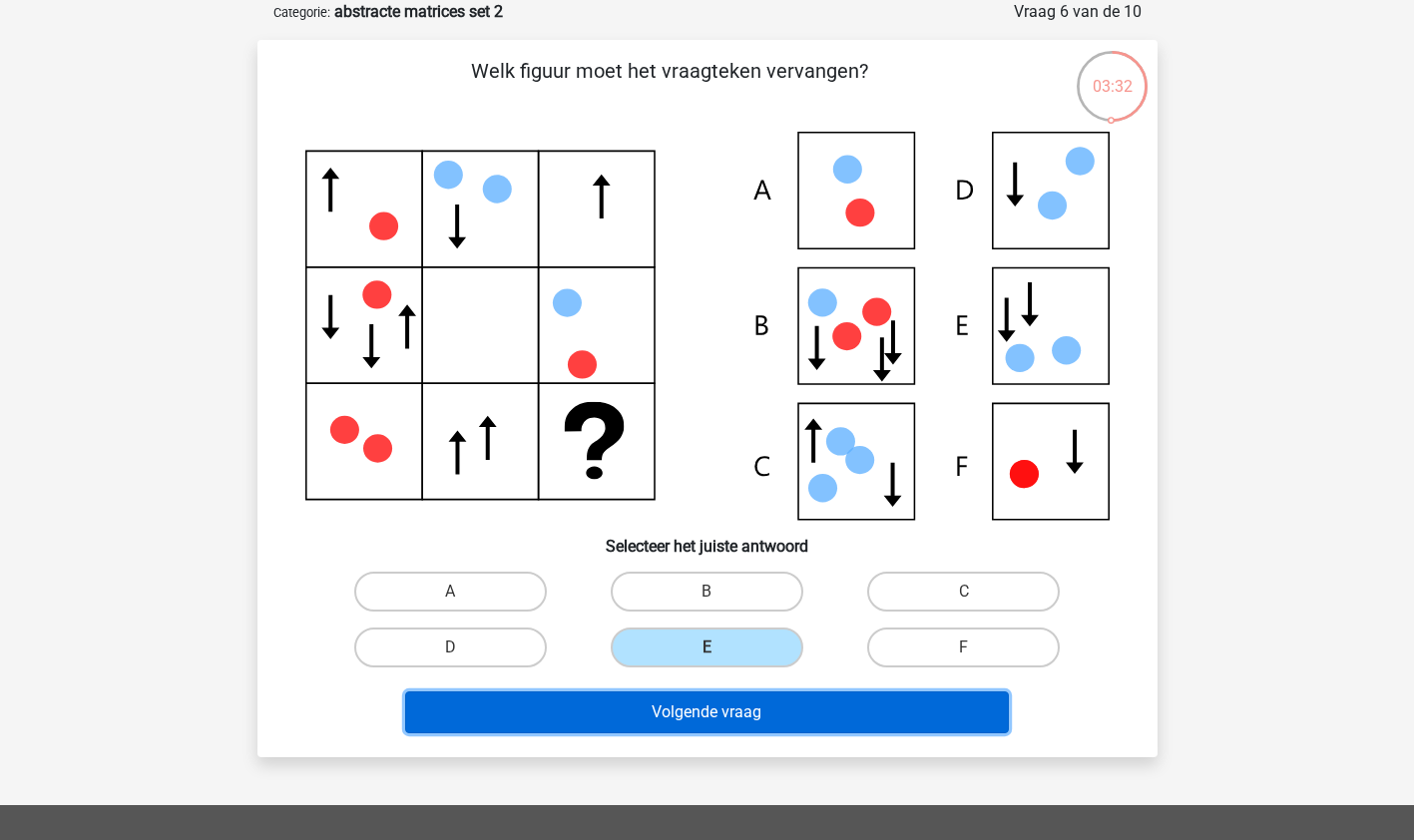 click on "Volgende vraag" at bounding box center (707, 712) 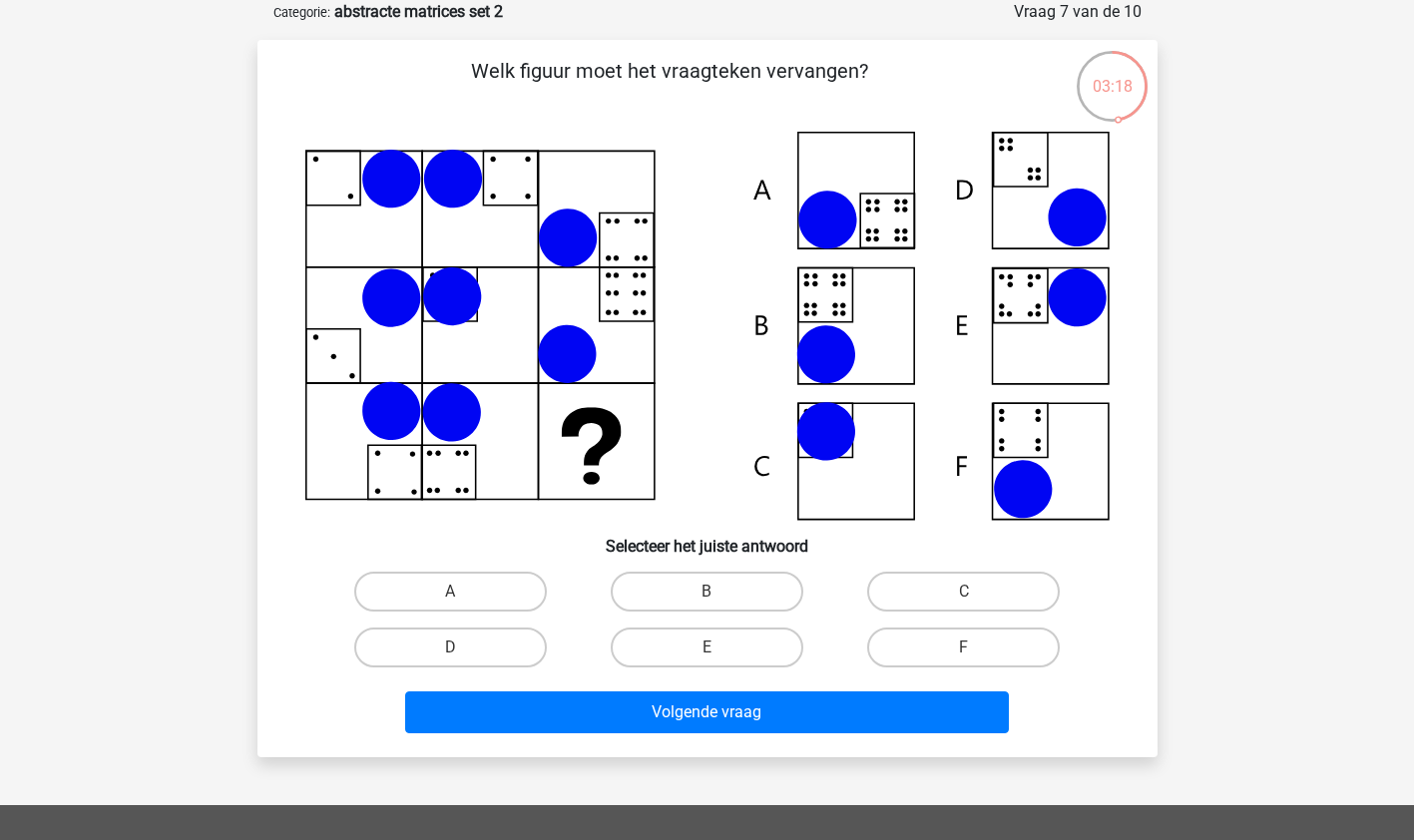 click on "B" at bounding box center [707, 592] 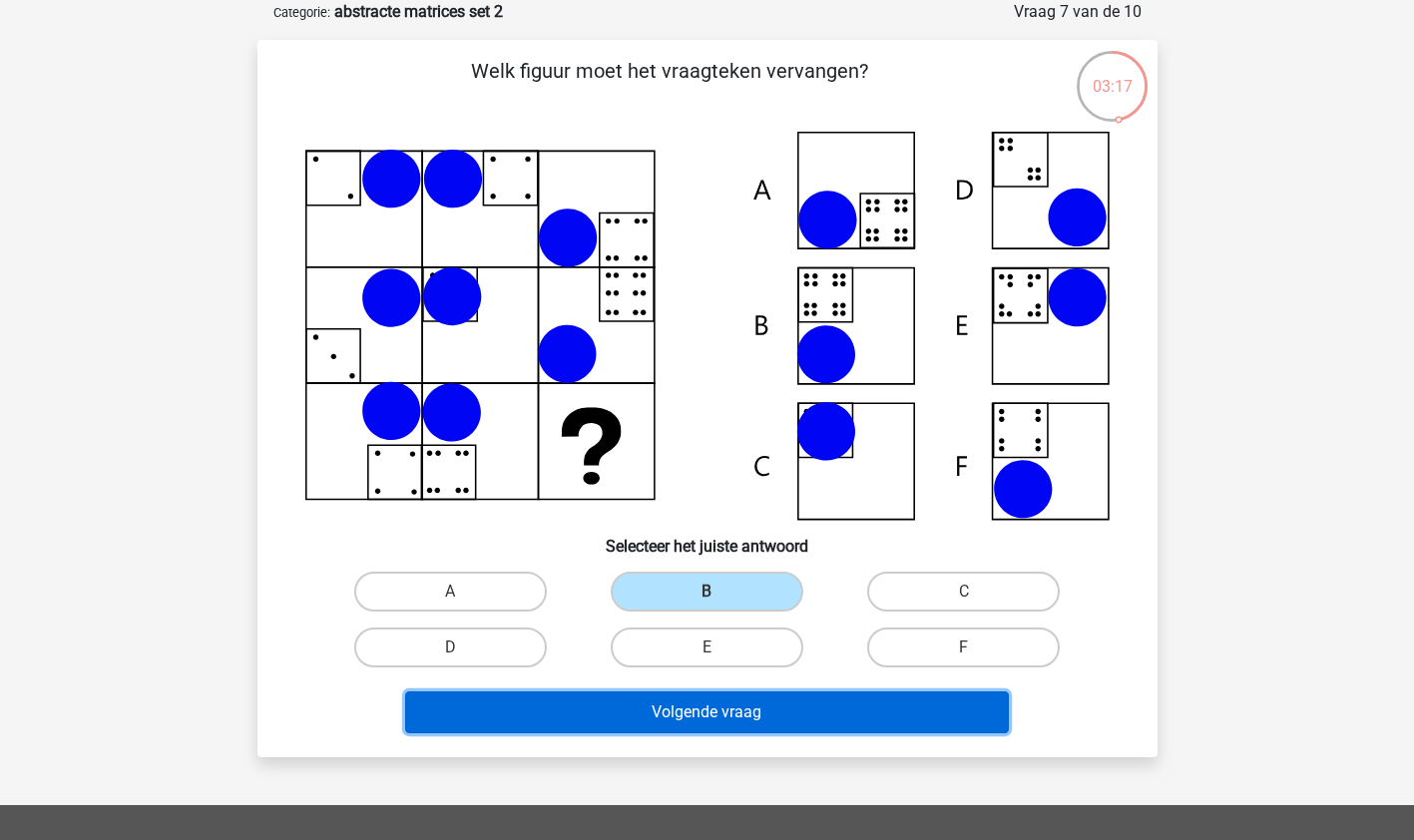 click on "Volgende vraag" at bounding box center [707, 712] 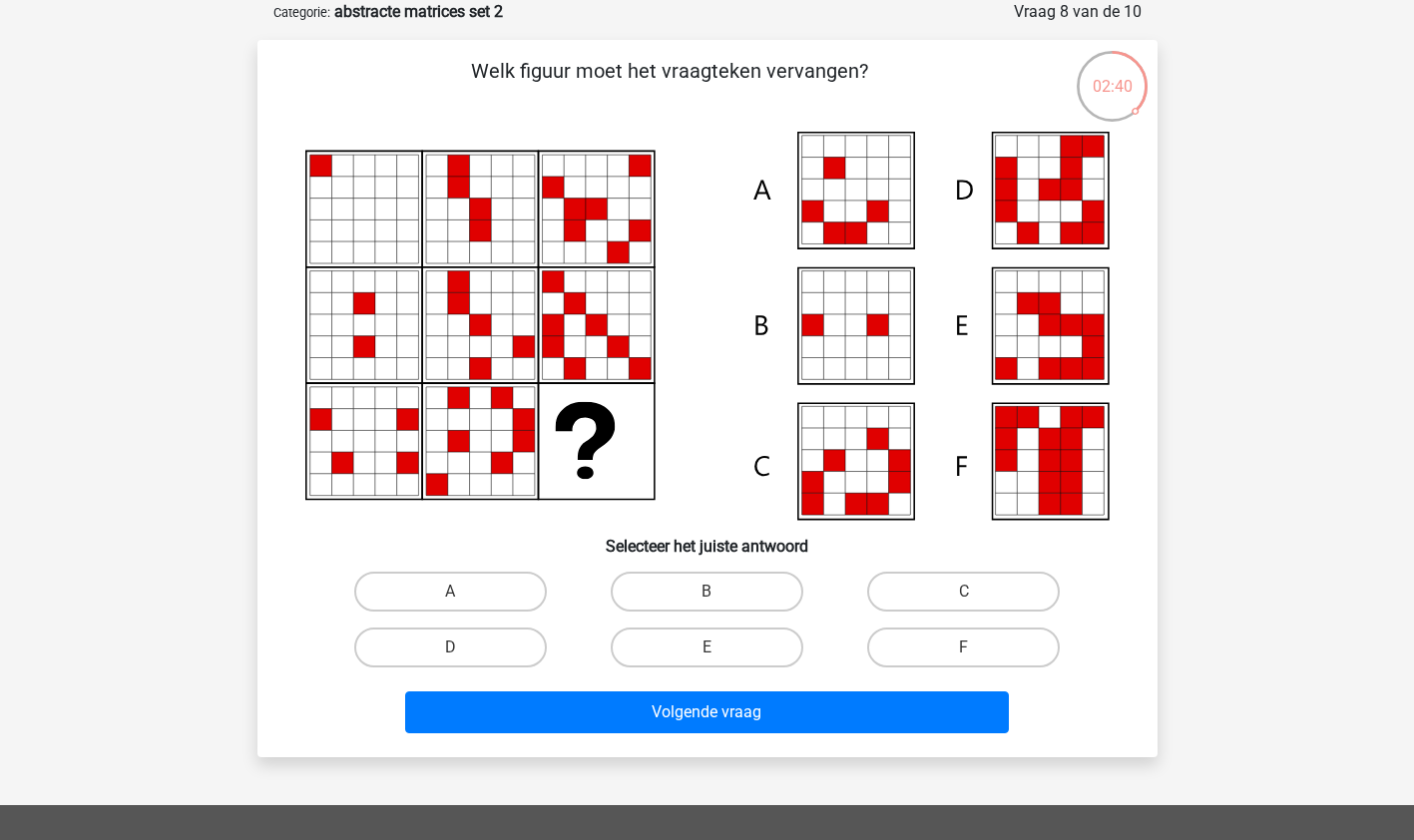 click on "B" at bounding box center (707, 592) 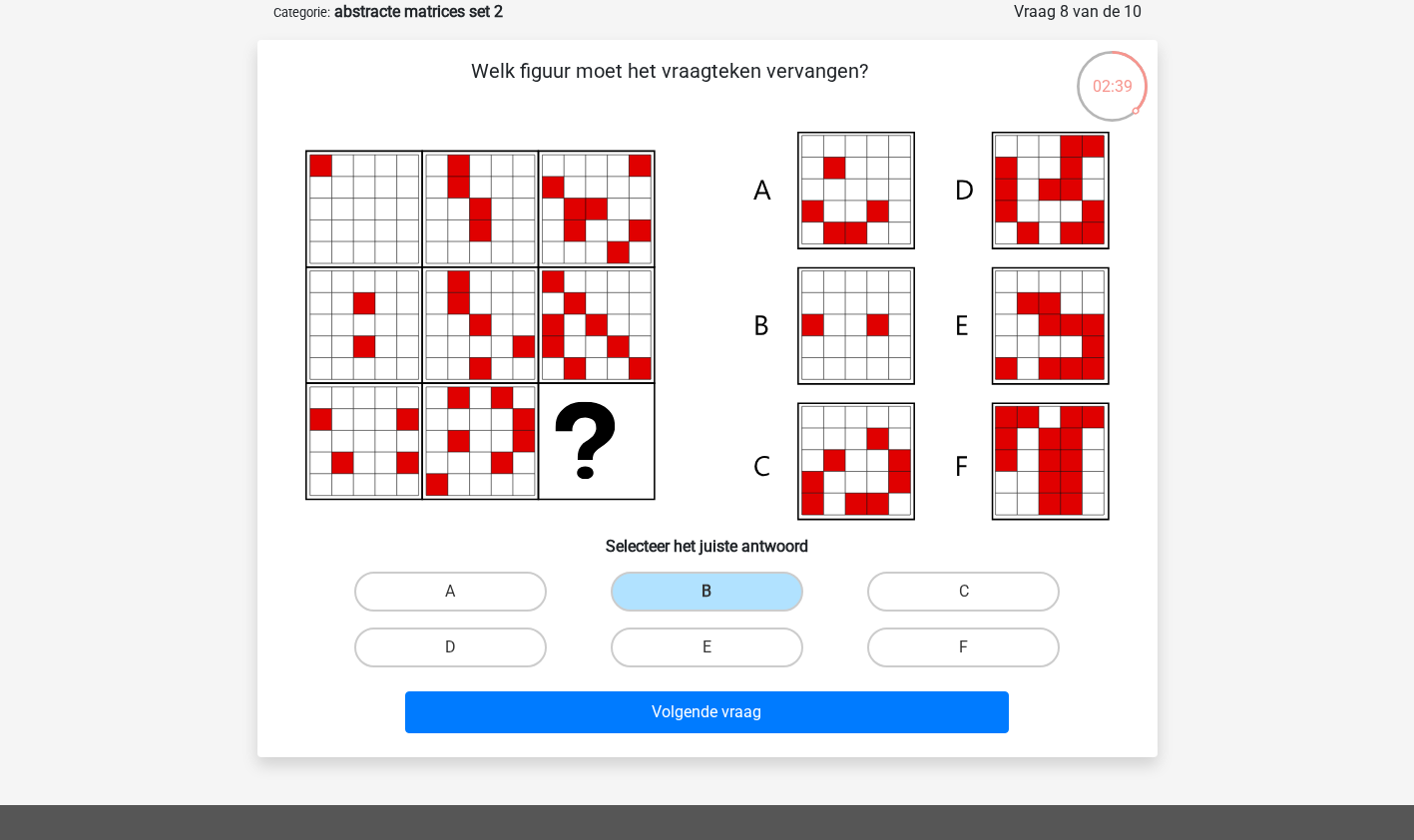 click on "E" at bounding box center [707, 647] 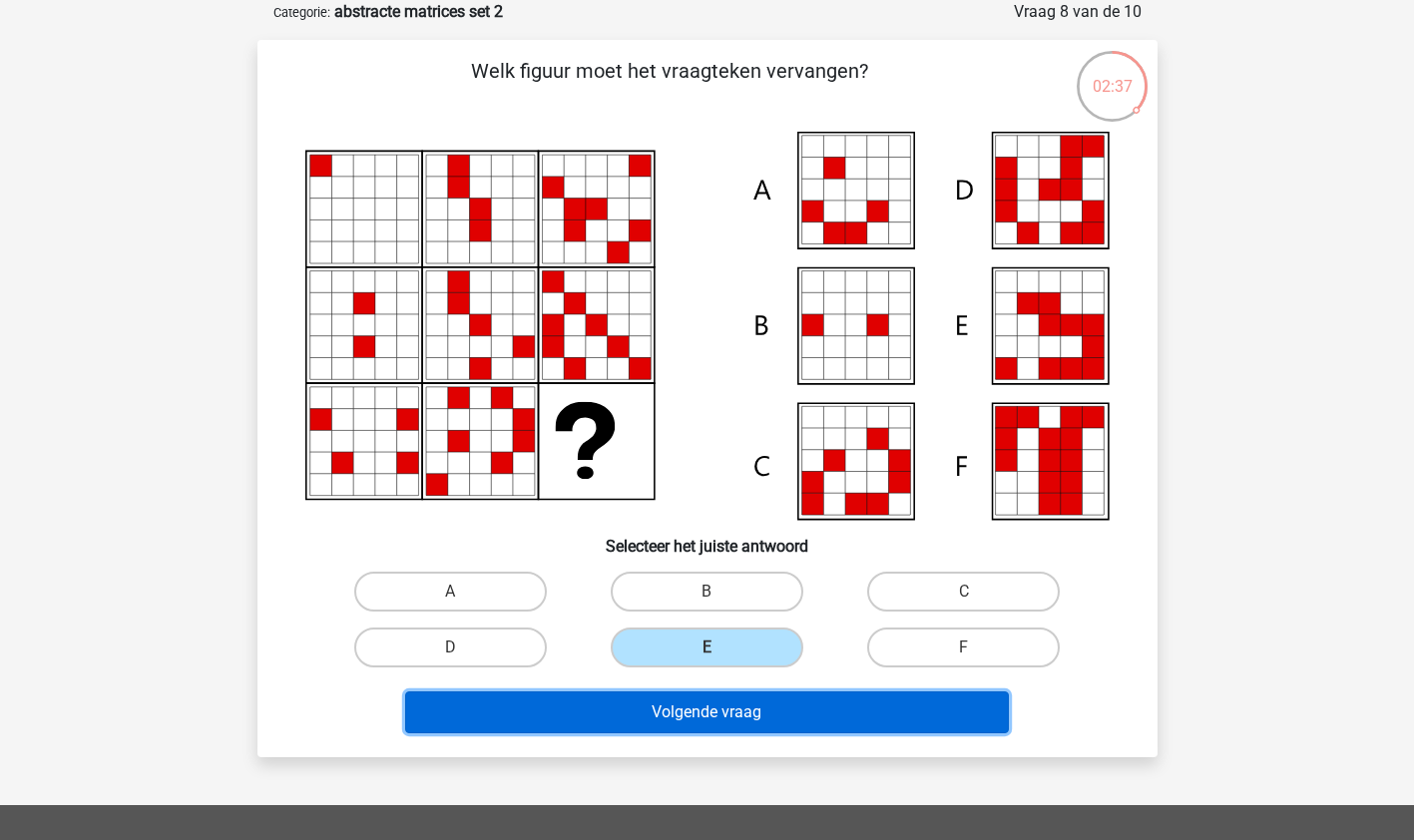click on "Volgende vraag" at bounding box center (707, 712) 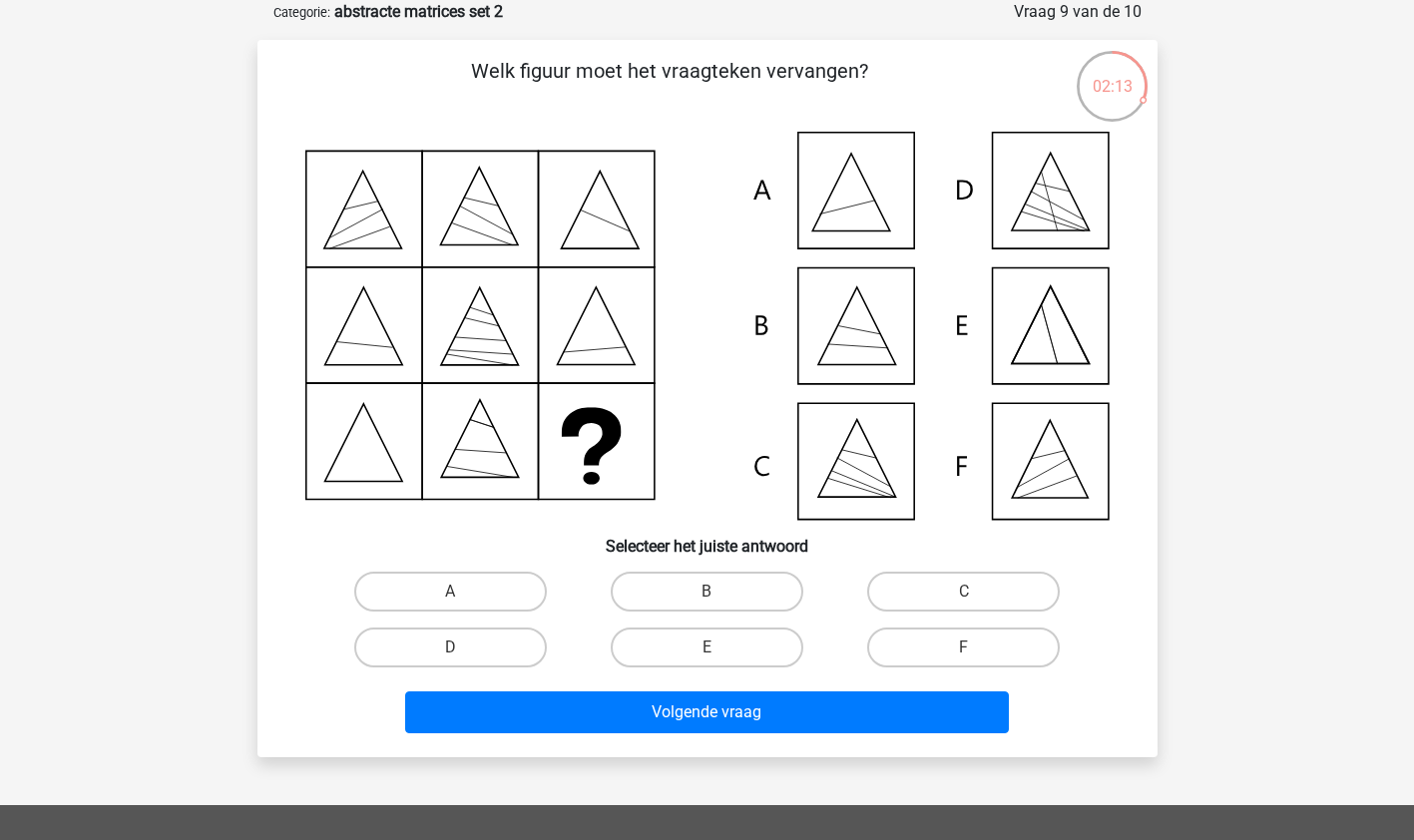 click on "C" at bounding box center [963, 592] 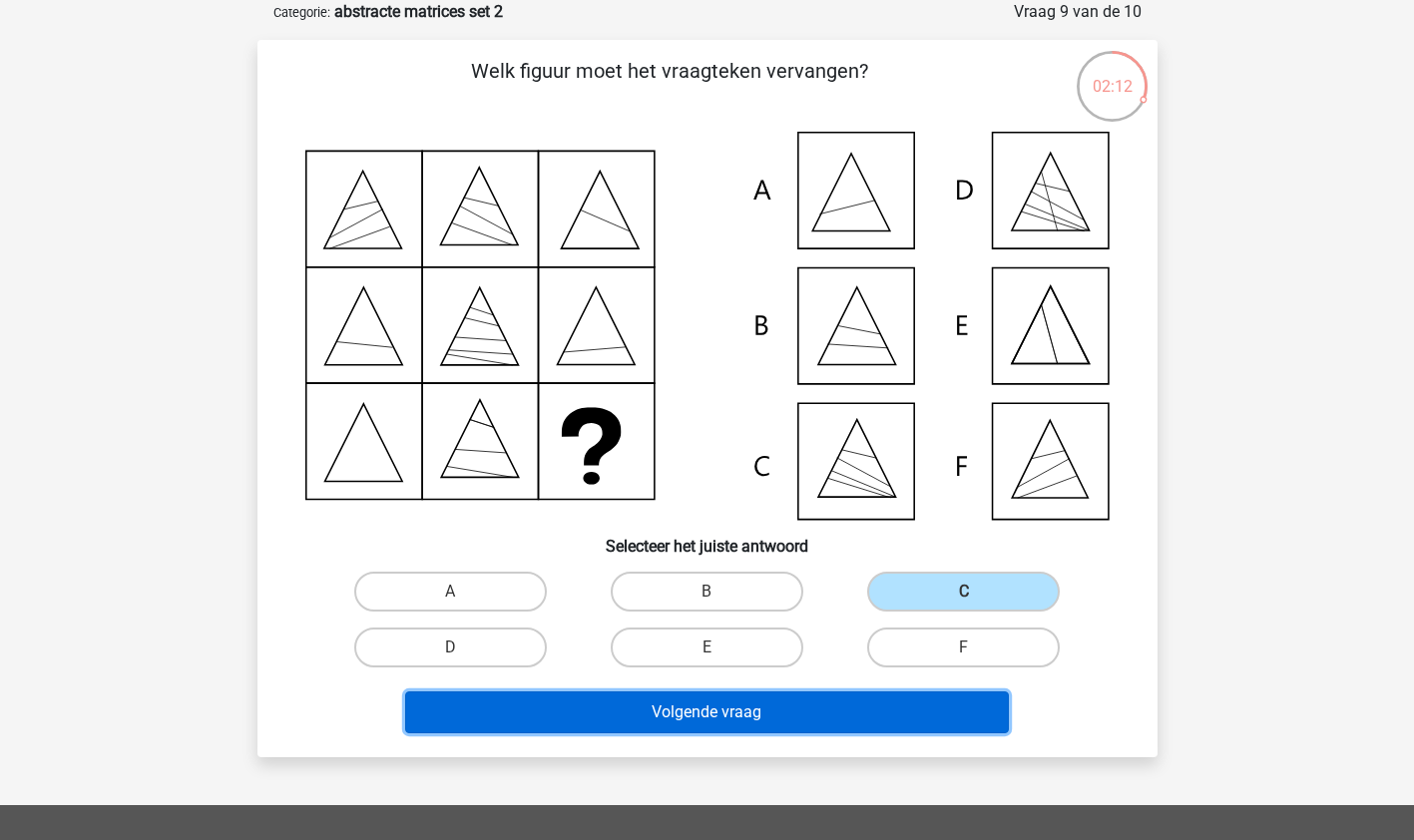 click on "Volgende vraag" at bounding box center [707, 712] 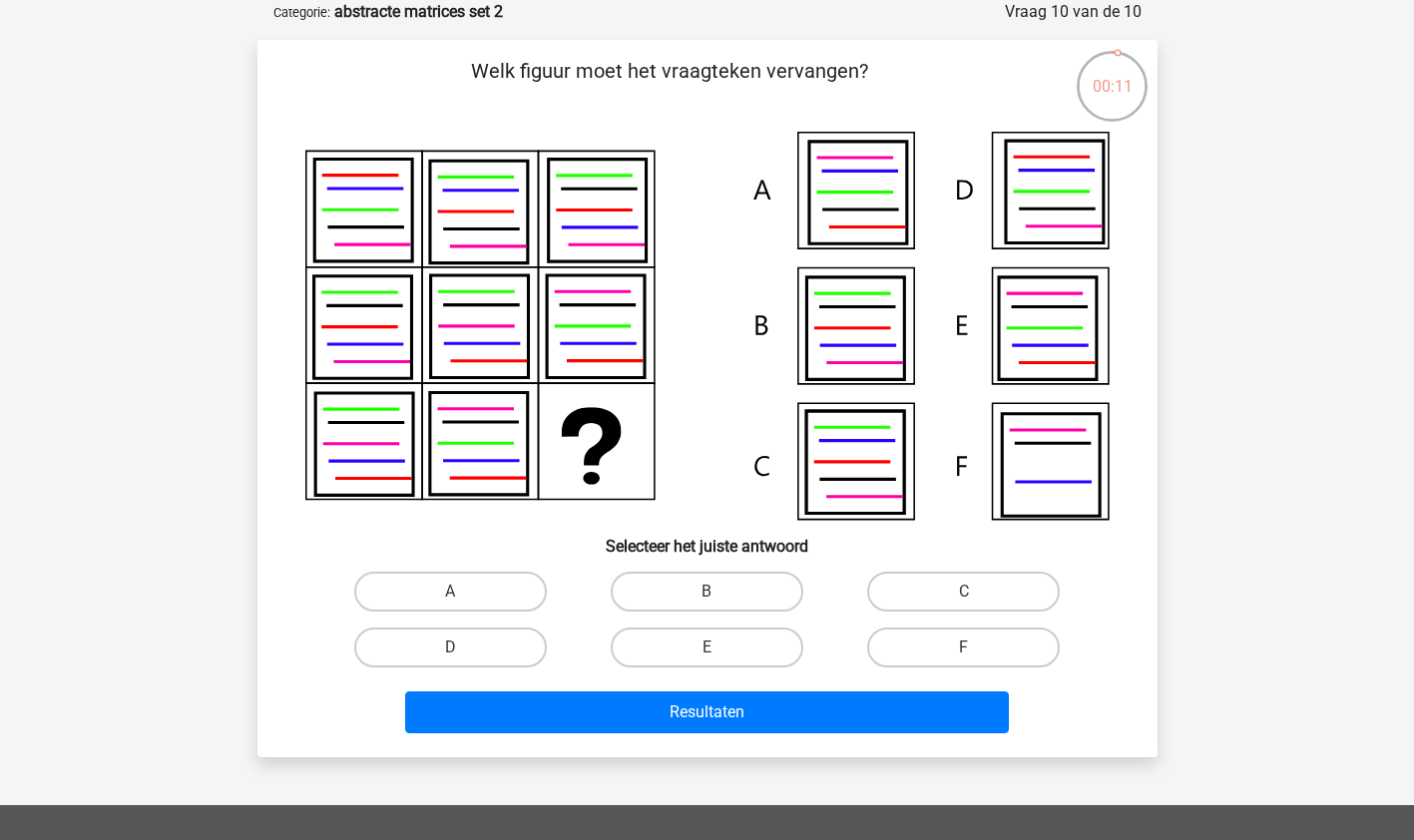 click on "E" at bounding box center (707, 647) 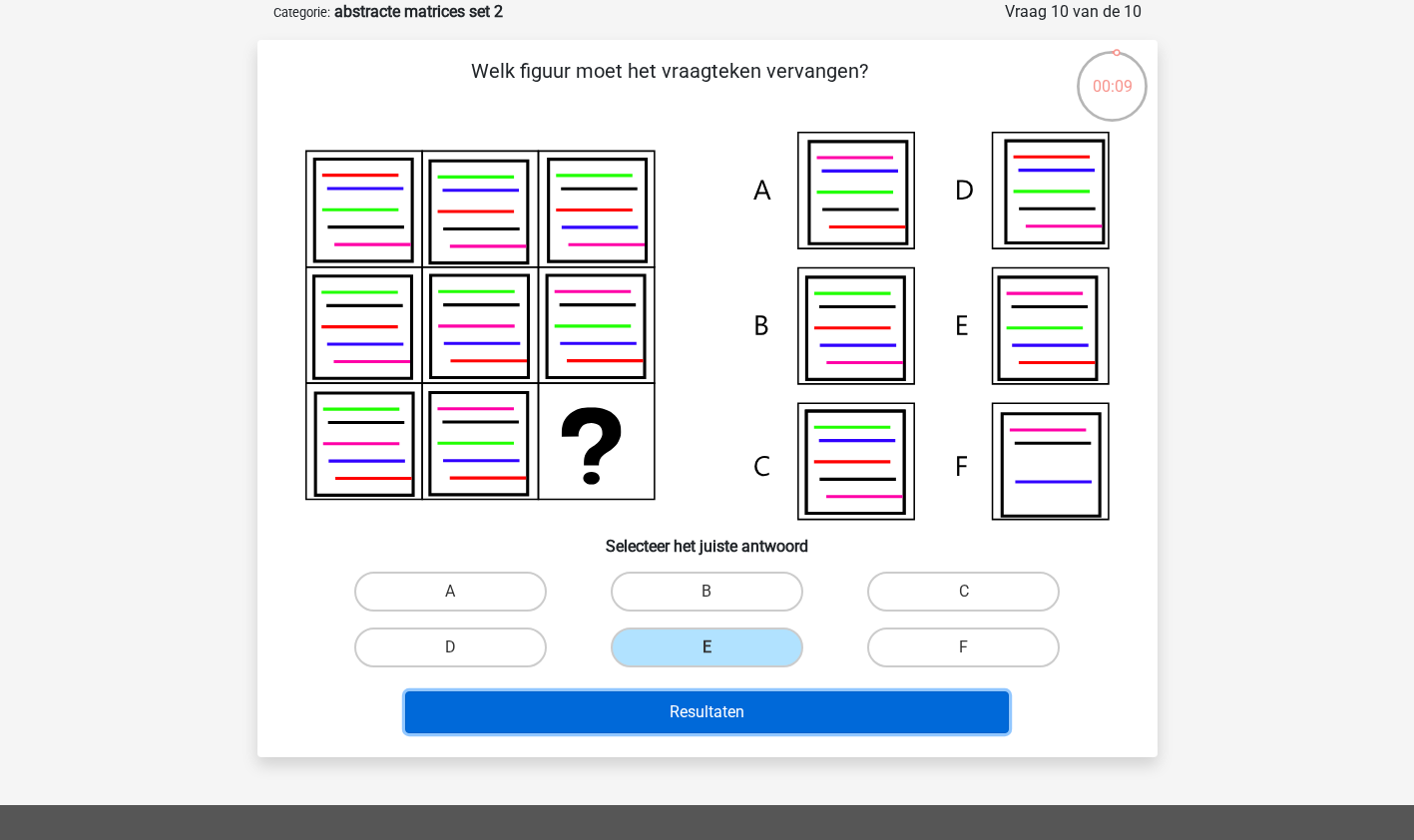 click on "Resultaten" at bounding box center (707, 712) 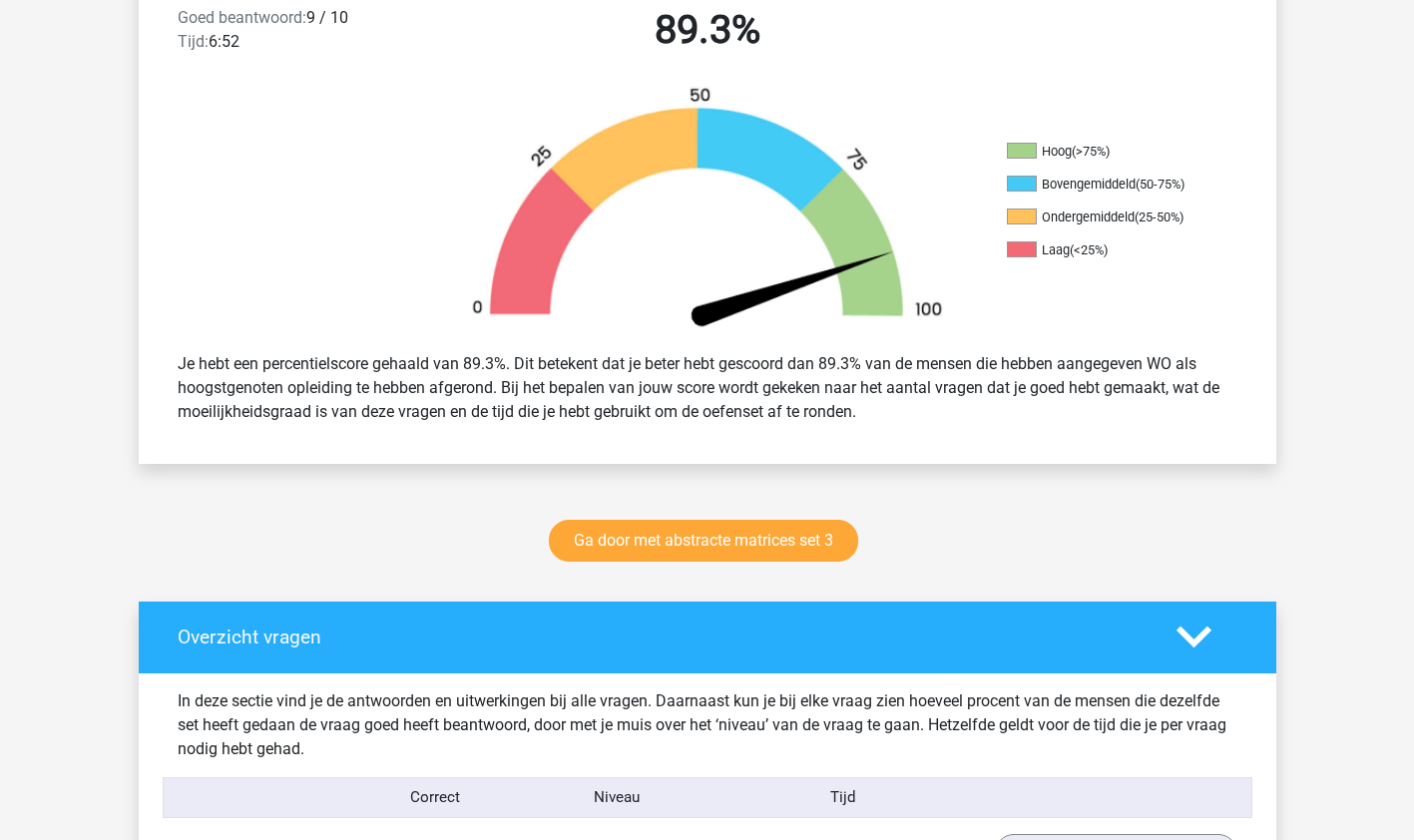 scroll, scrollTop: 551, scrollLeft: 0, axis: vertical 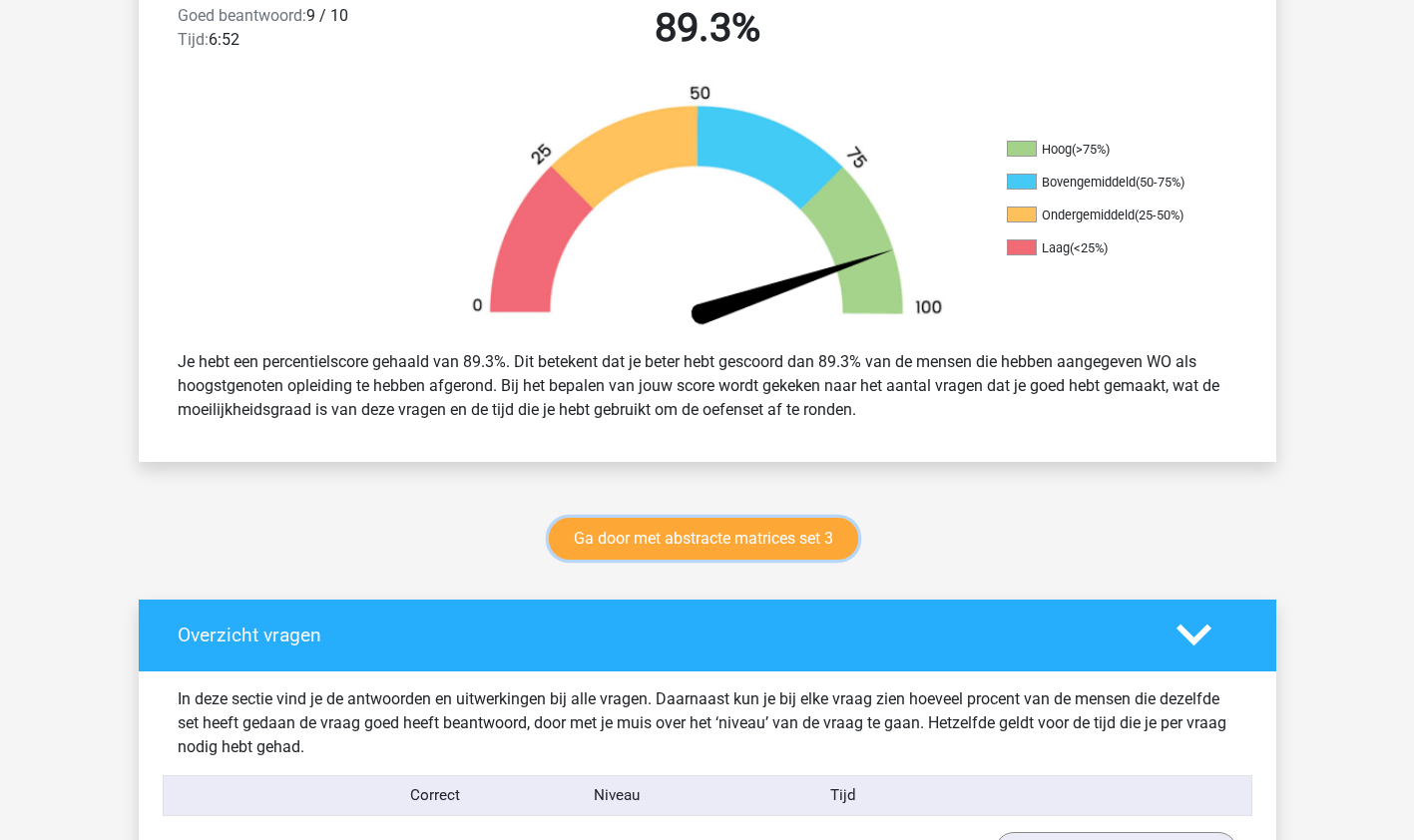 click on "Ga door met abstracte matrices set 3" at bounding box center [704, 539] 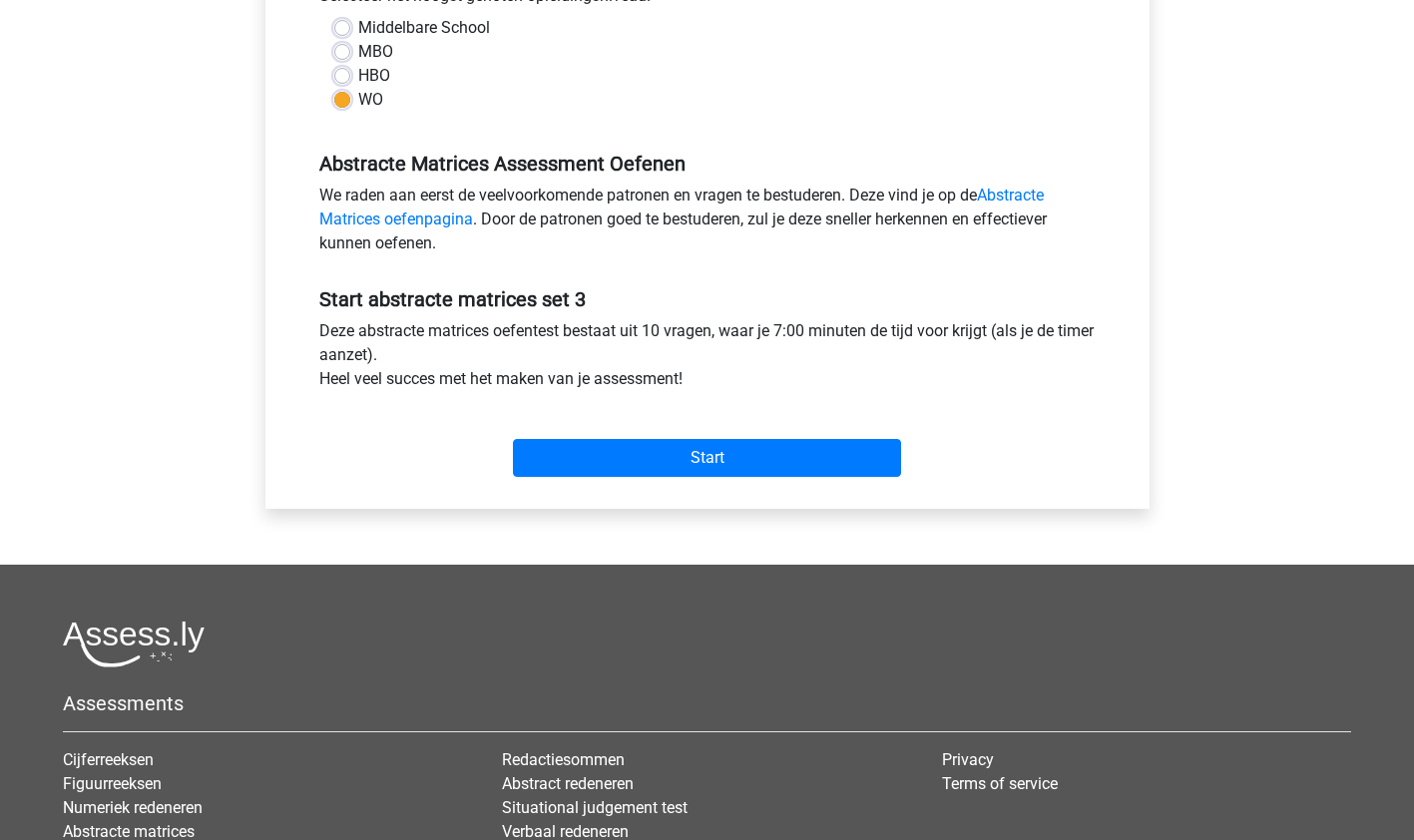 scroll, scrollTop: 486, scrollLeft: 0, axis: vertical 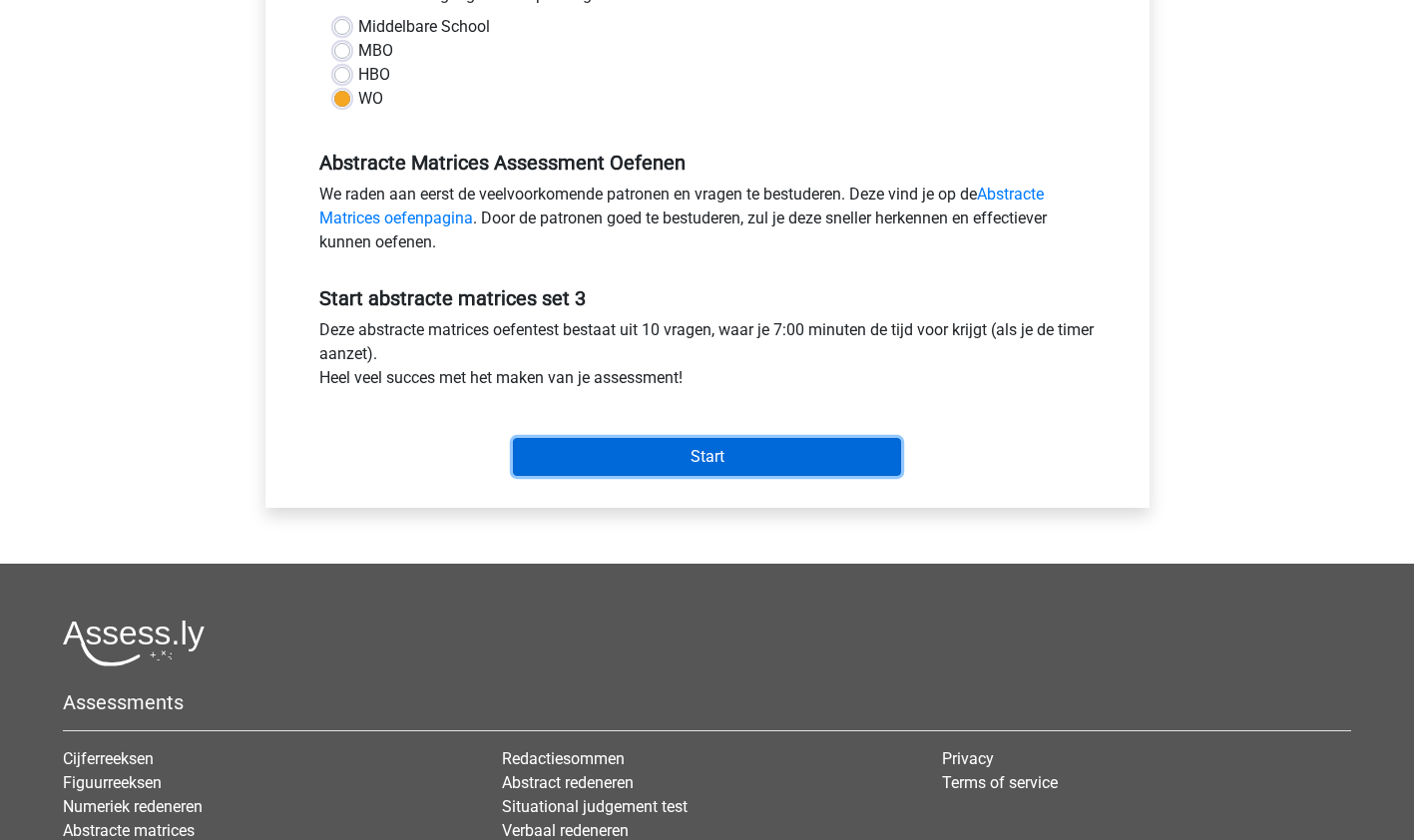 click on "Start" at bounding box center [707, 457] 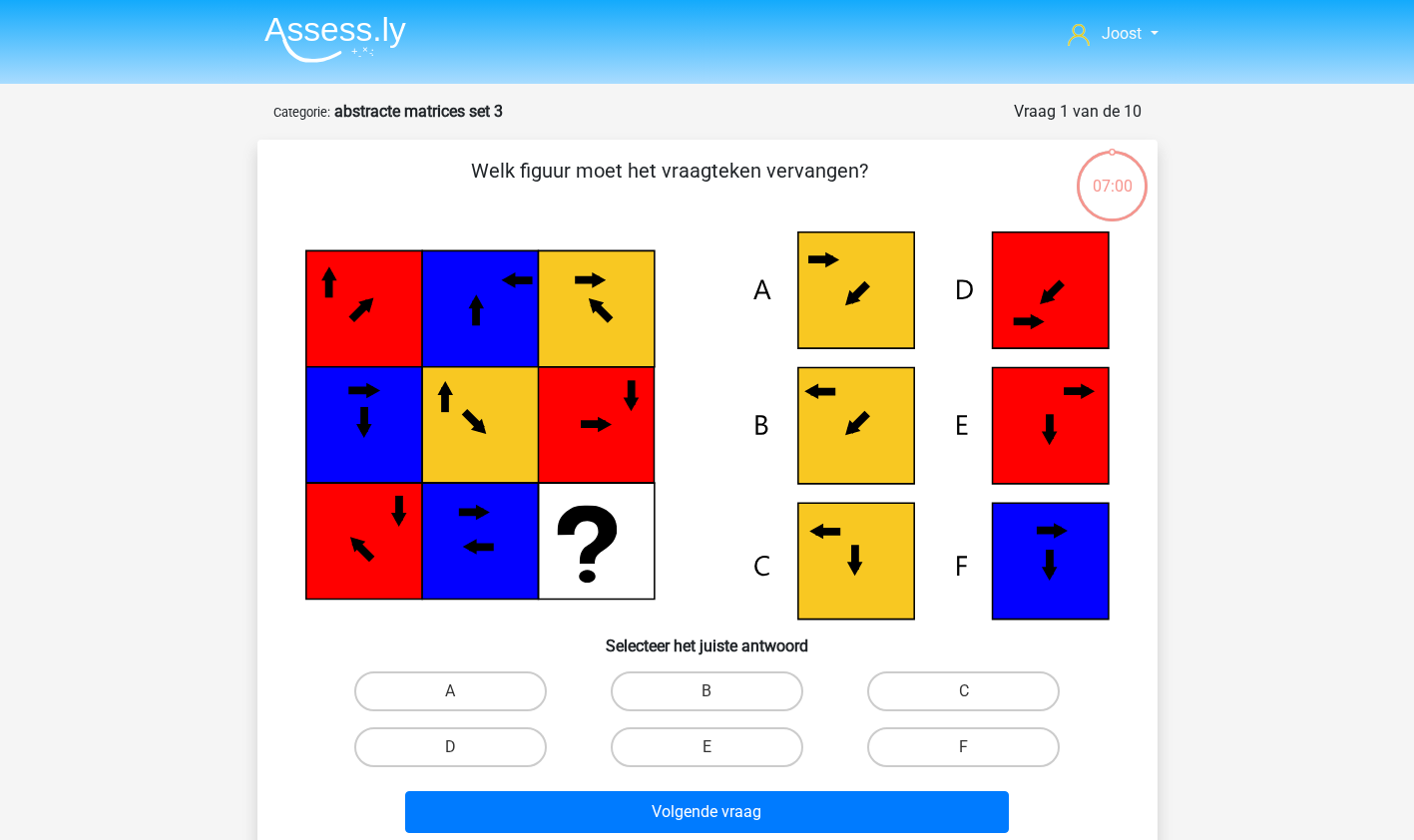 scroll, scrollTop: 0, scrollLeft: 0, axis: both 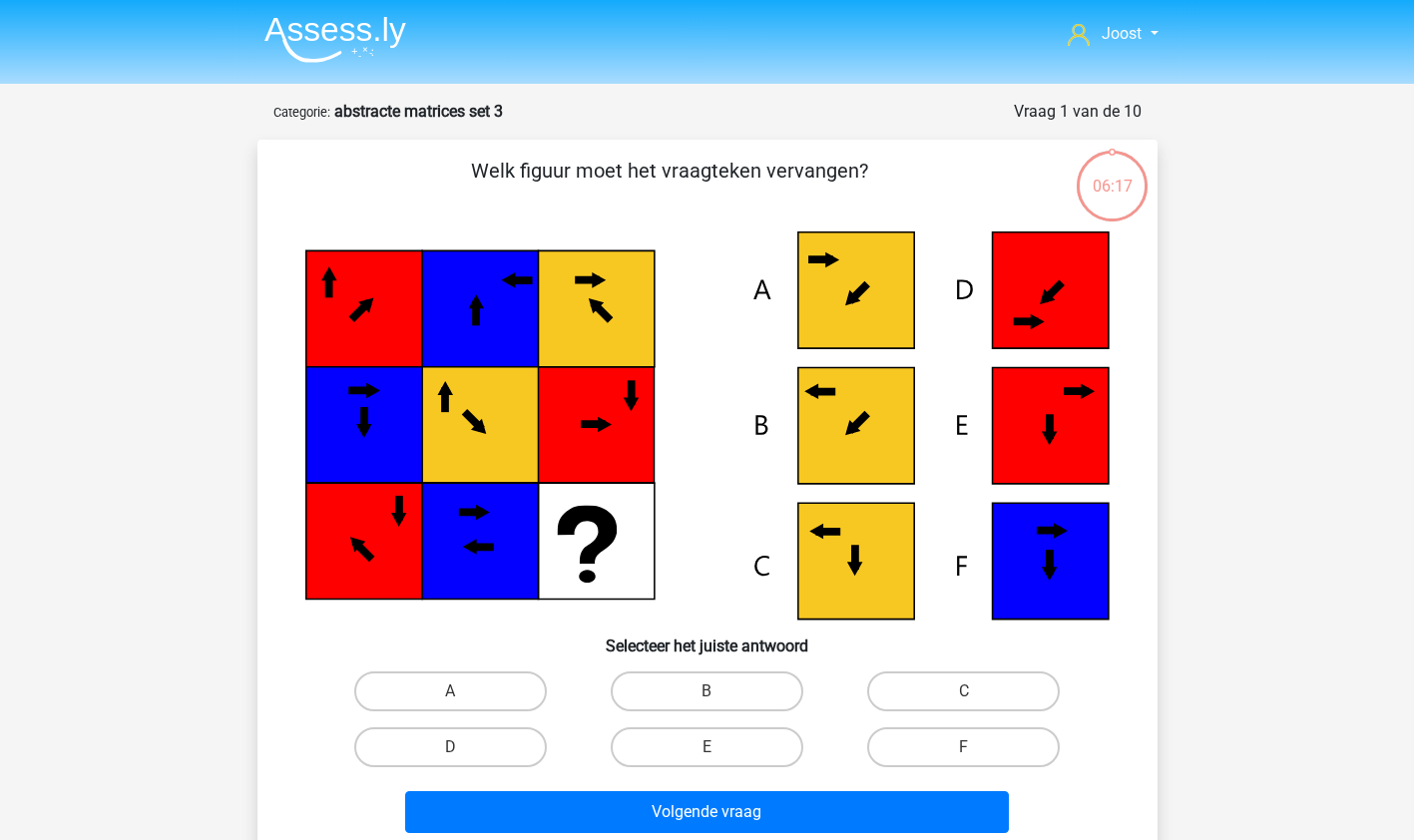 click on "A" at bounding box center (450, 691) 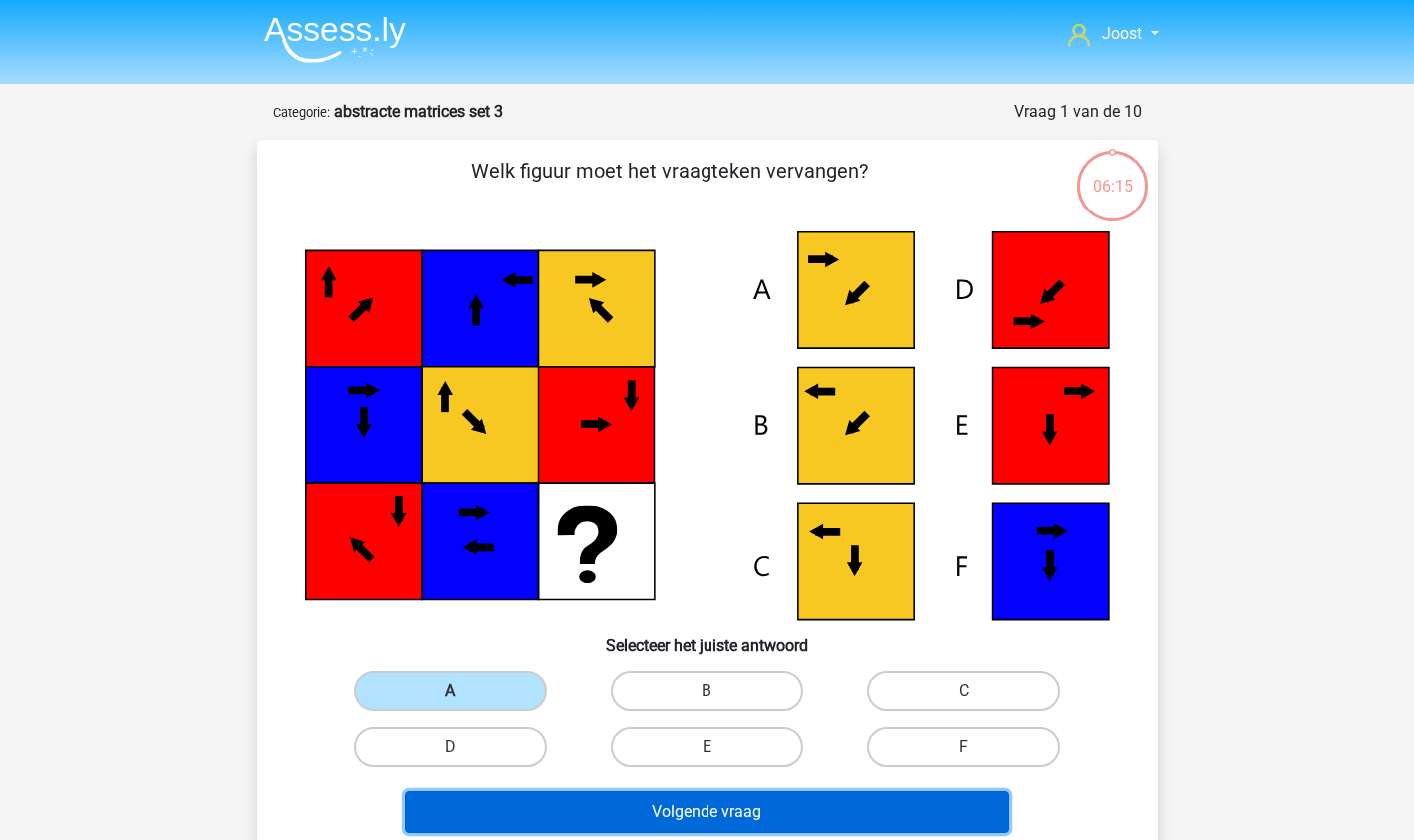 click on "Volgende vraag" at bounding box center (707, 812) 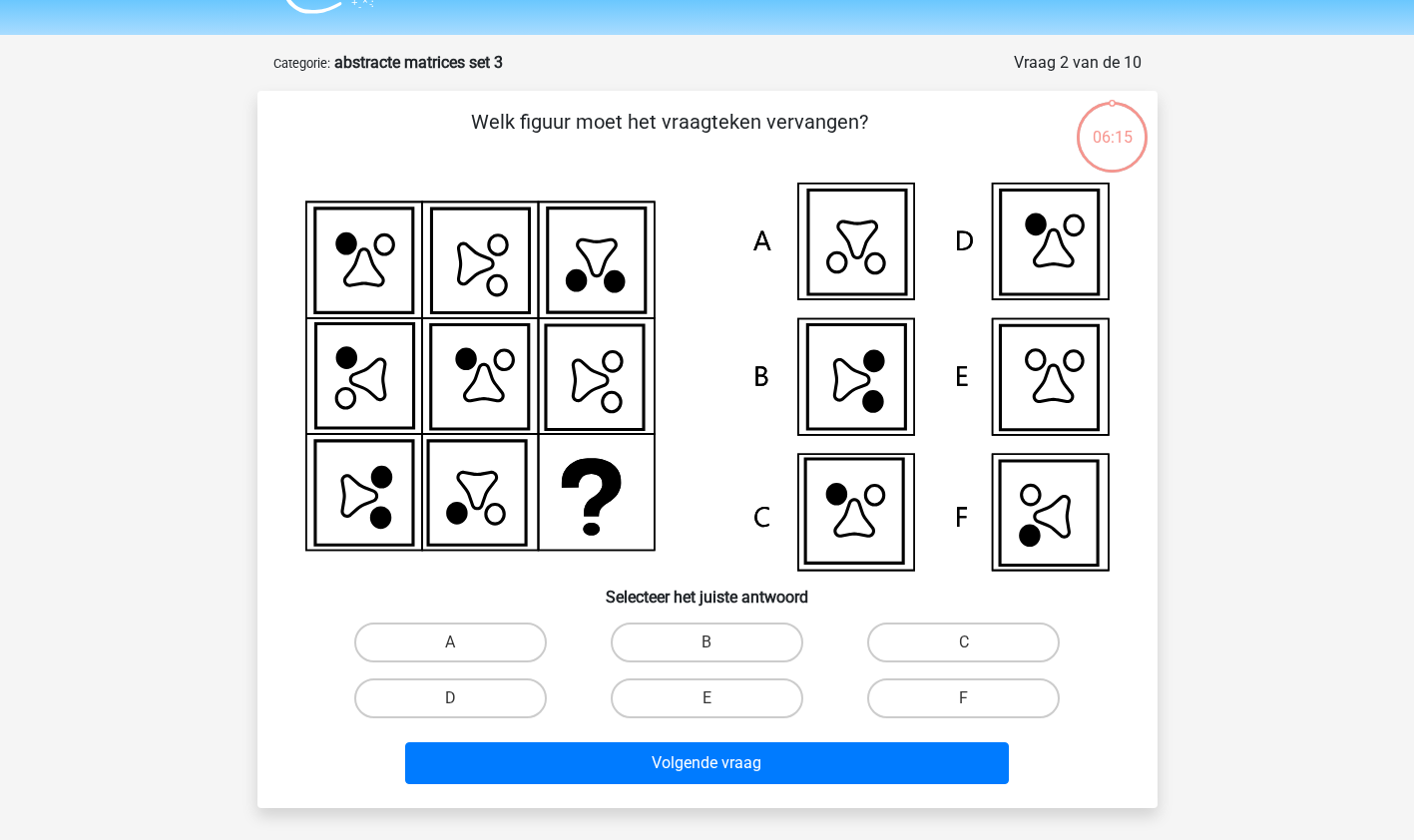 scroll, scrollTop: 100, scrollLeft: 0, axis: vertical 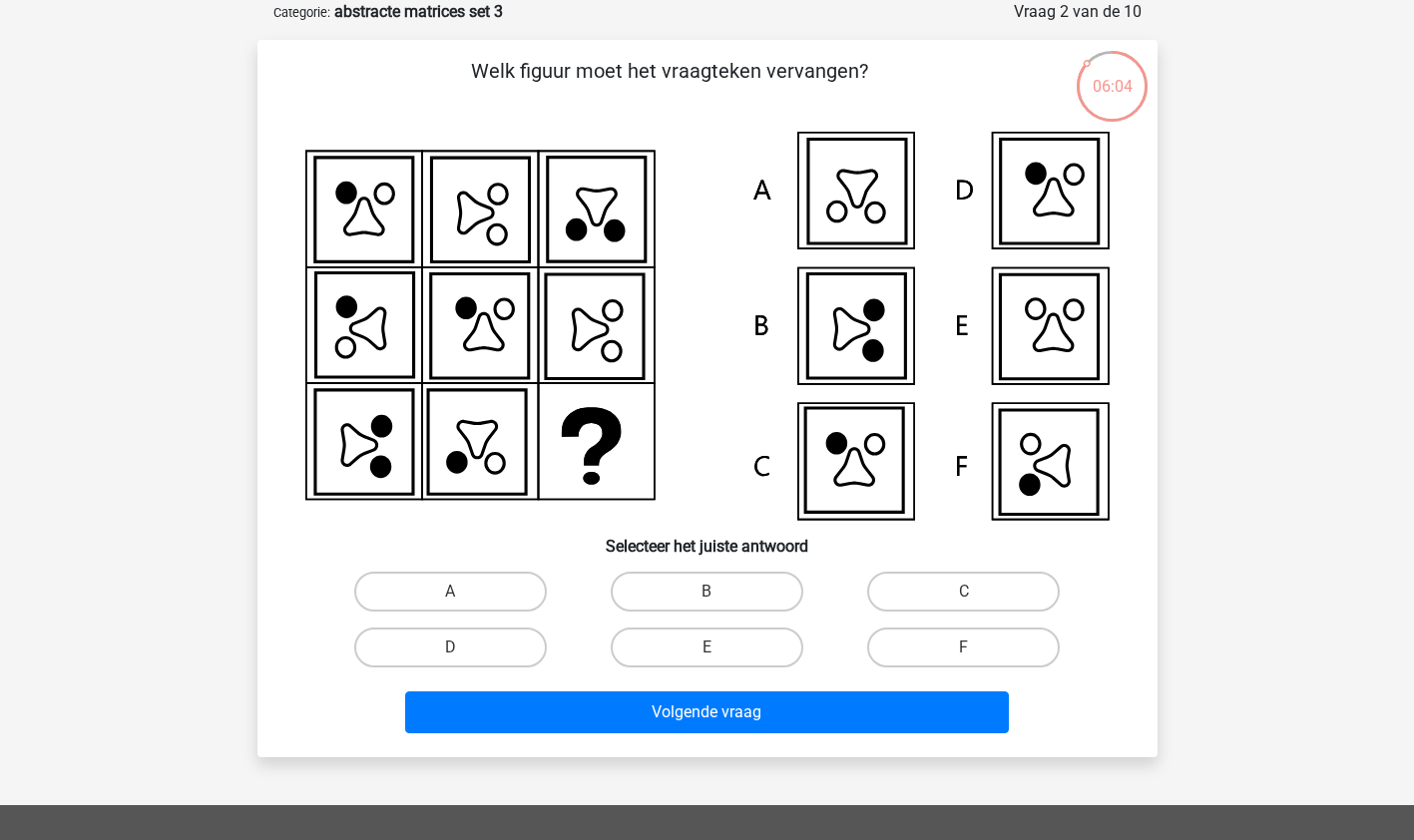click on "F" at bounding box center [963, 647] 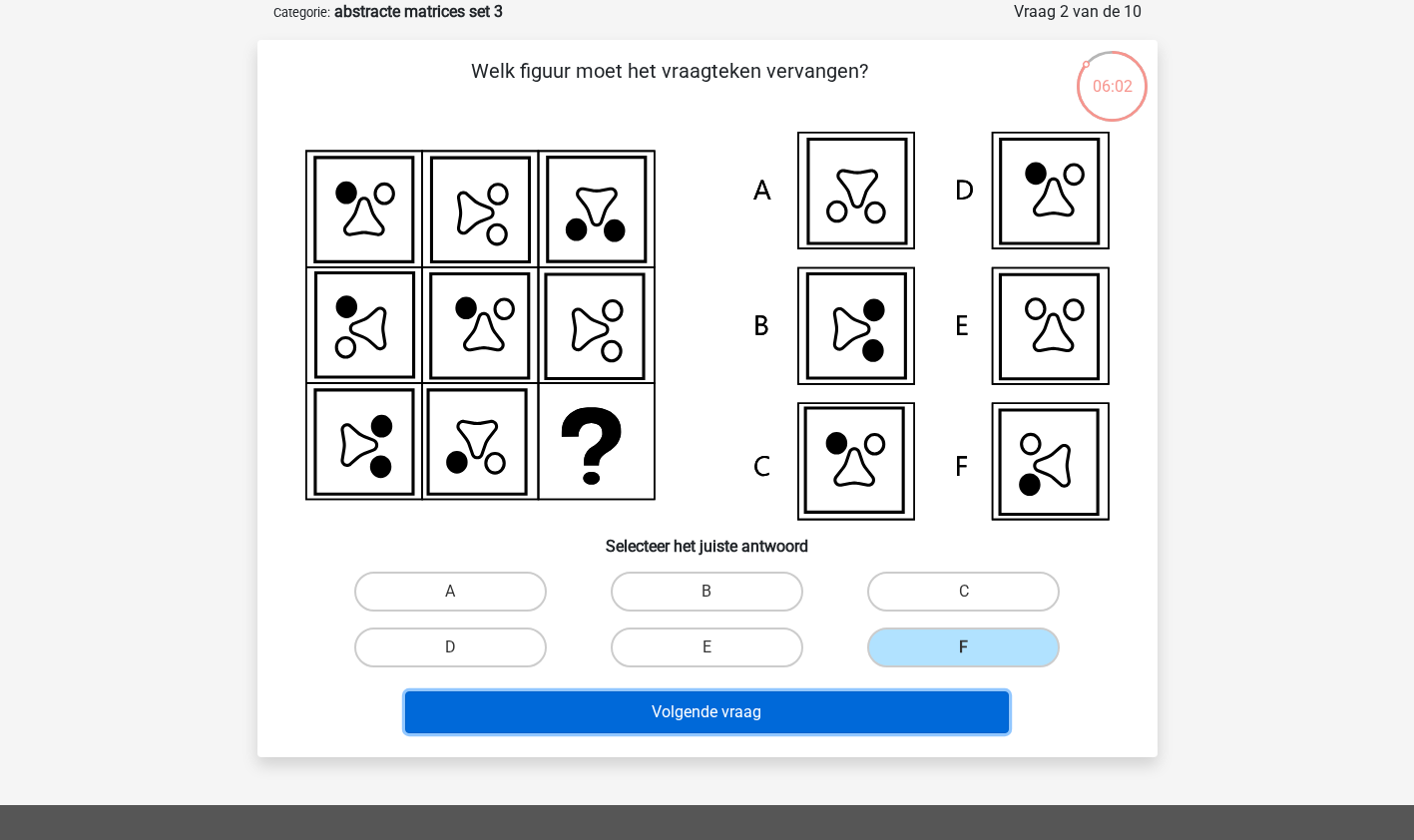click on "Volgende vraag" at bounding box center [707, 712] 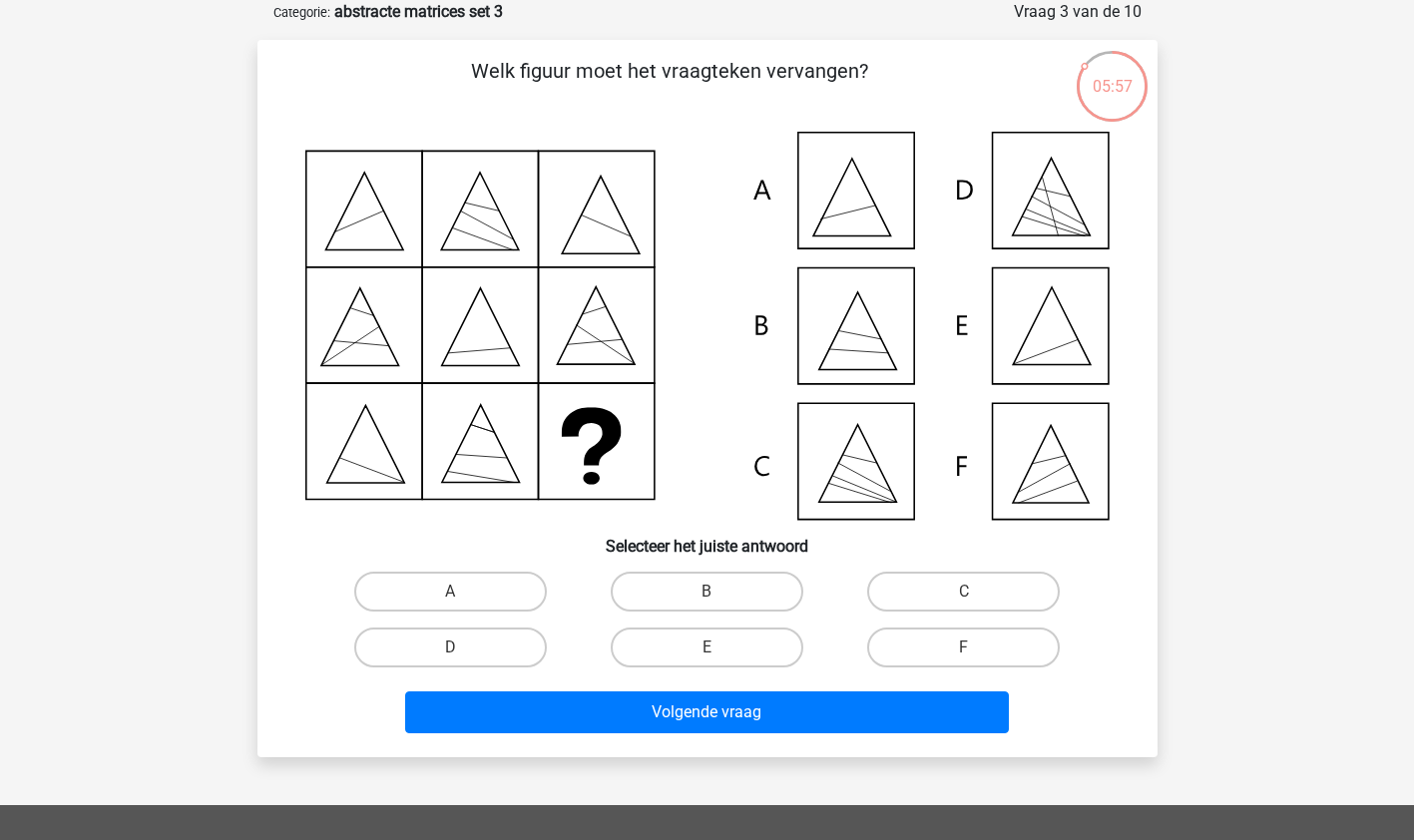 click on "E" at bounding box center [707, 647] 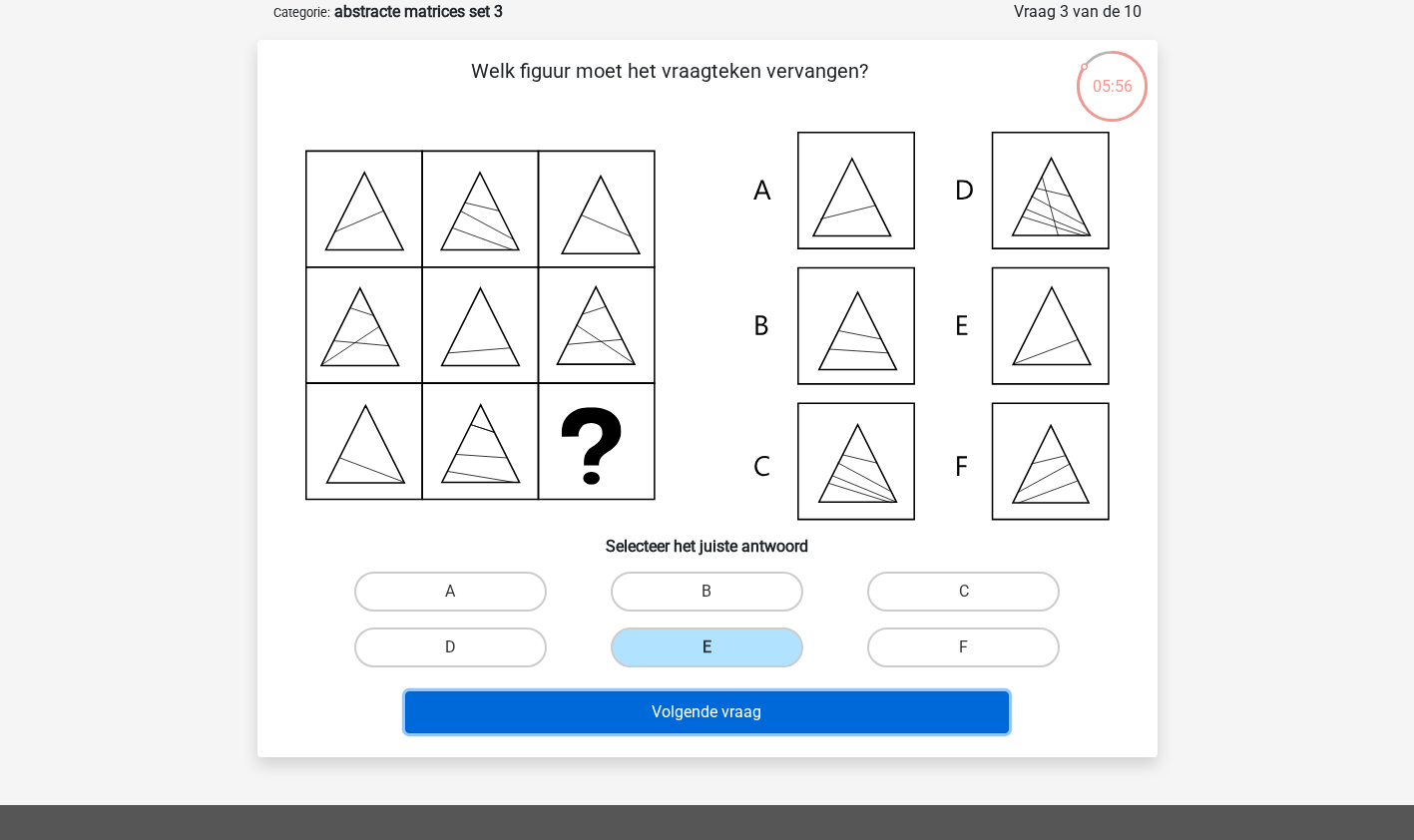 click on "Volgende vraag" at bounding box center (707, 712) 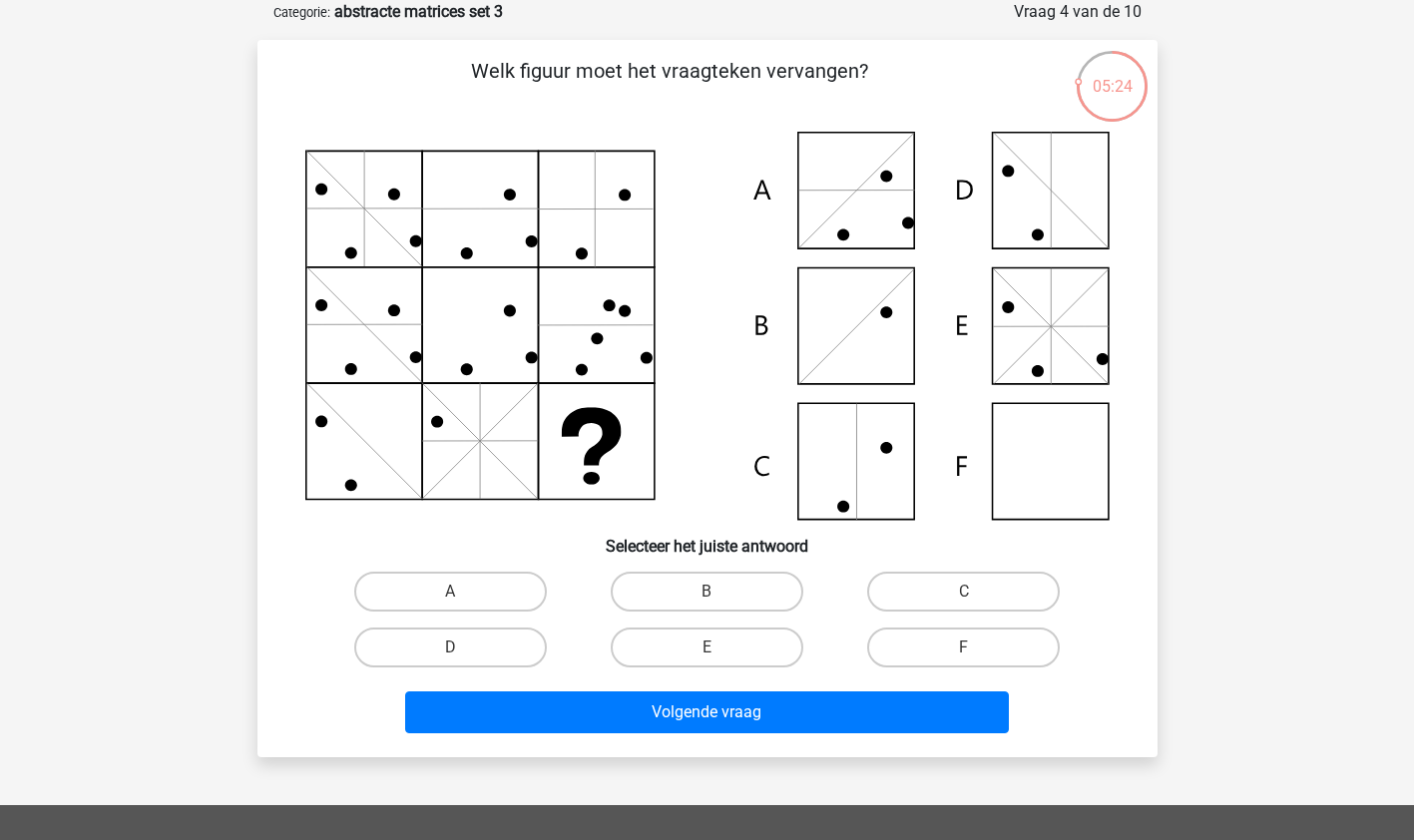 click on "F" at bounding box center [963, 647] 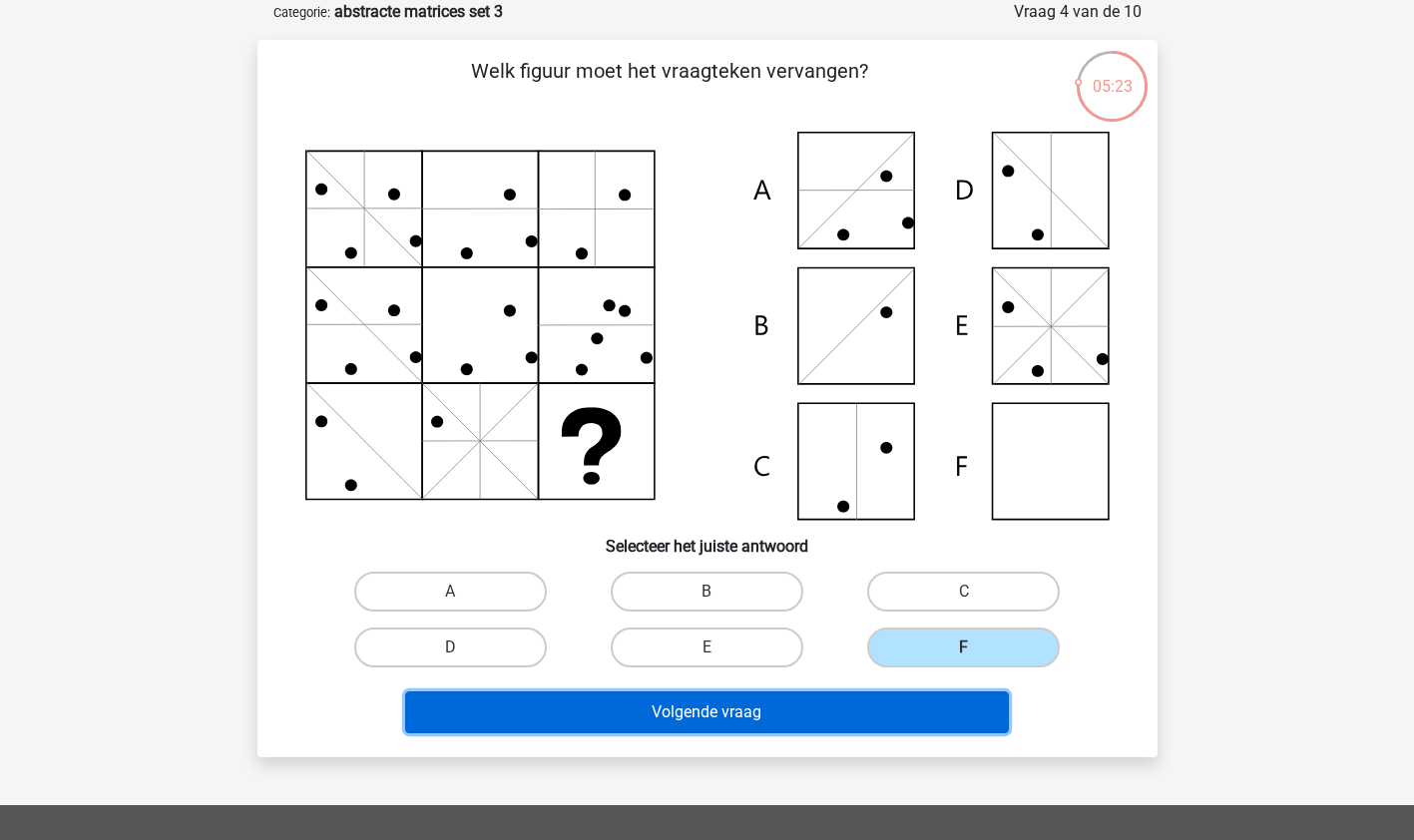 click on "Volgende vraag" at bounding box center [707, 712] 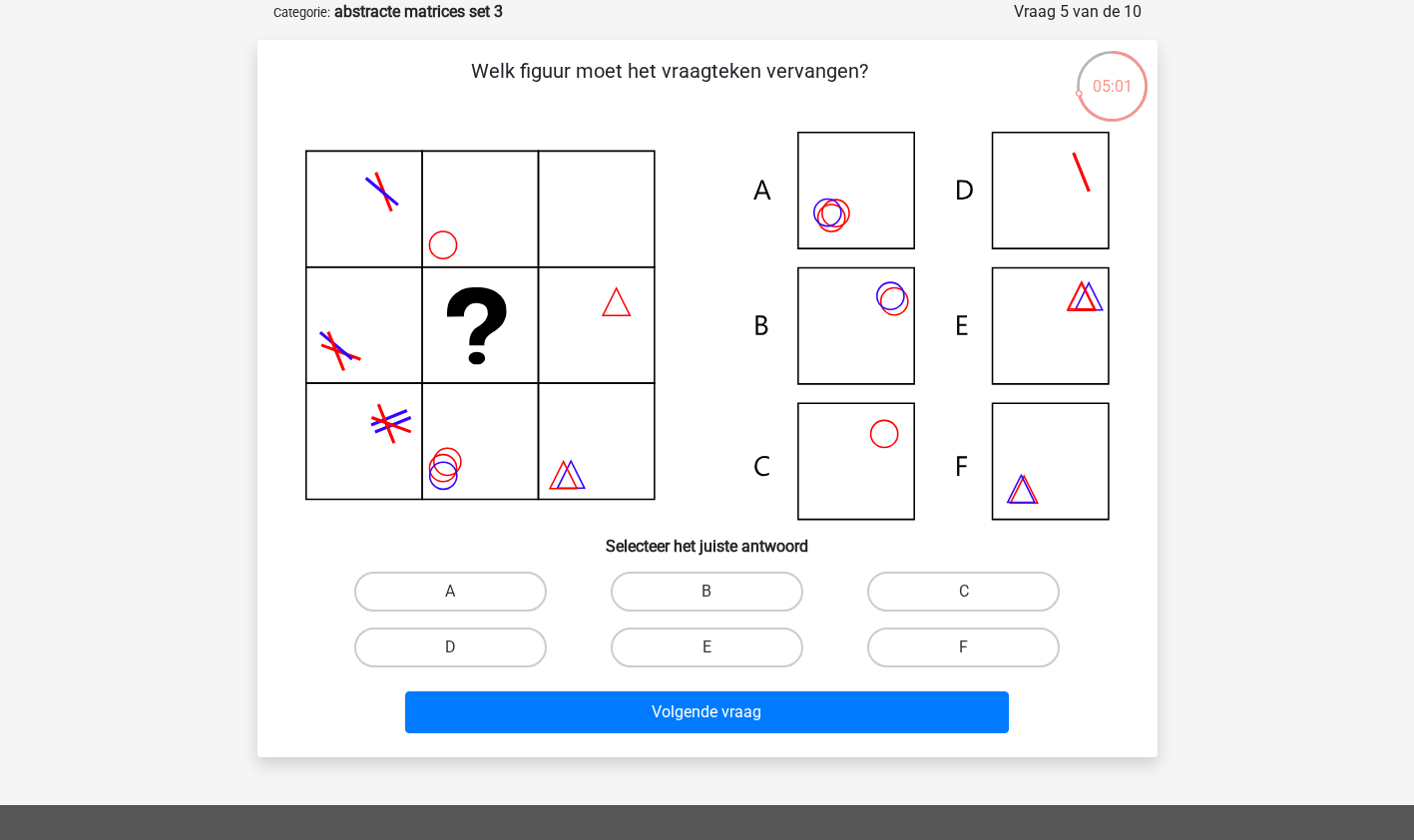click on "B" at bounding box center (707, 592) 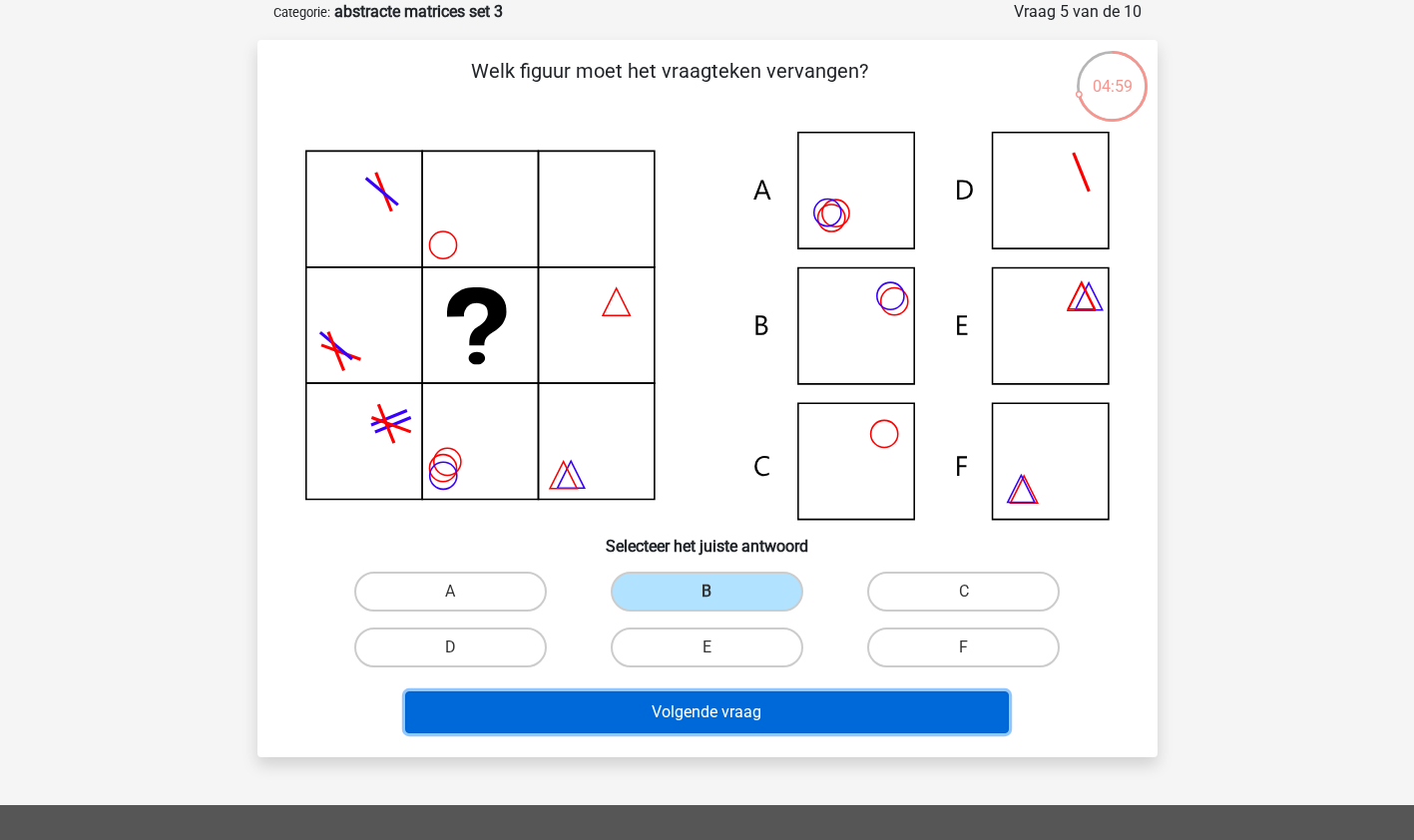 click on "Volgende vraag" at bounding box center [707, 712] 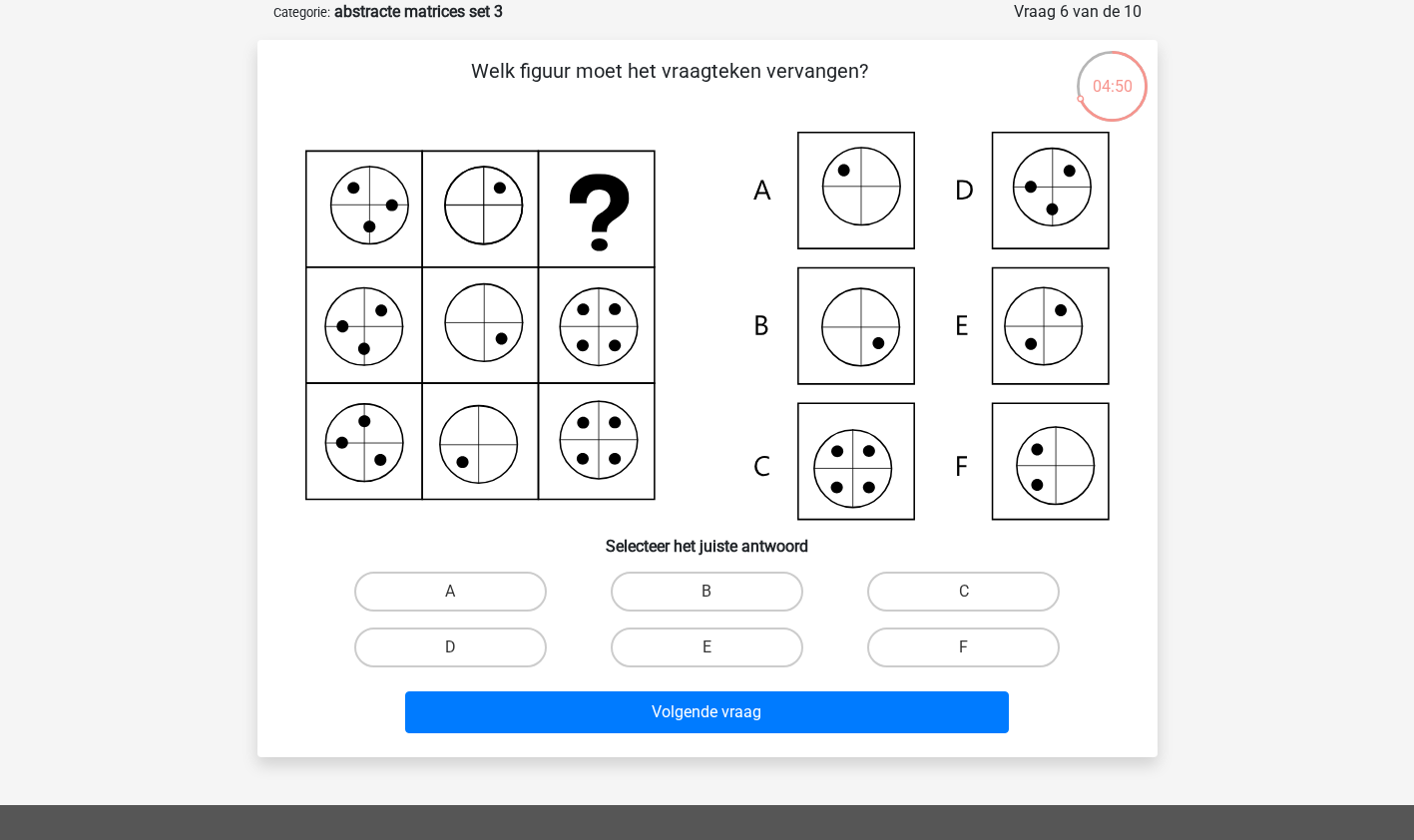 click on "C" at bounding box center (970, 598) 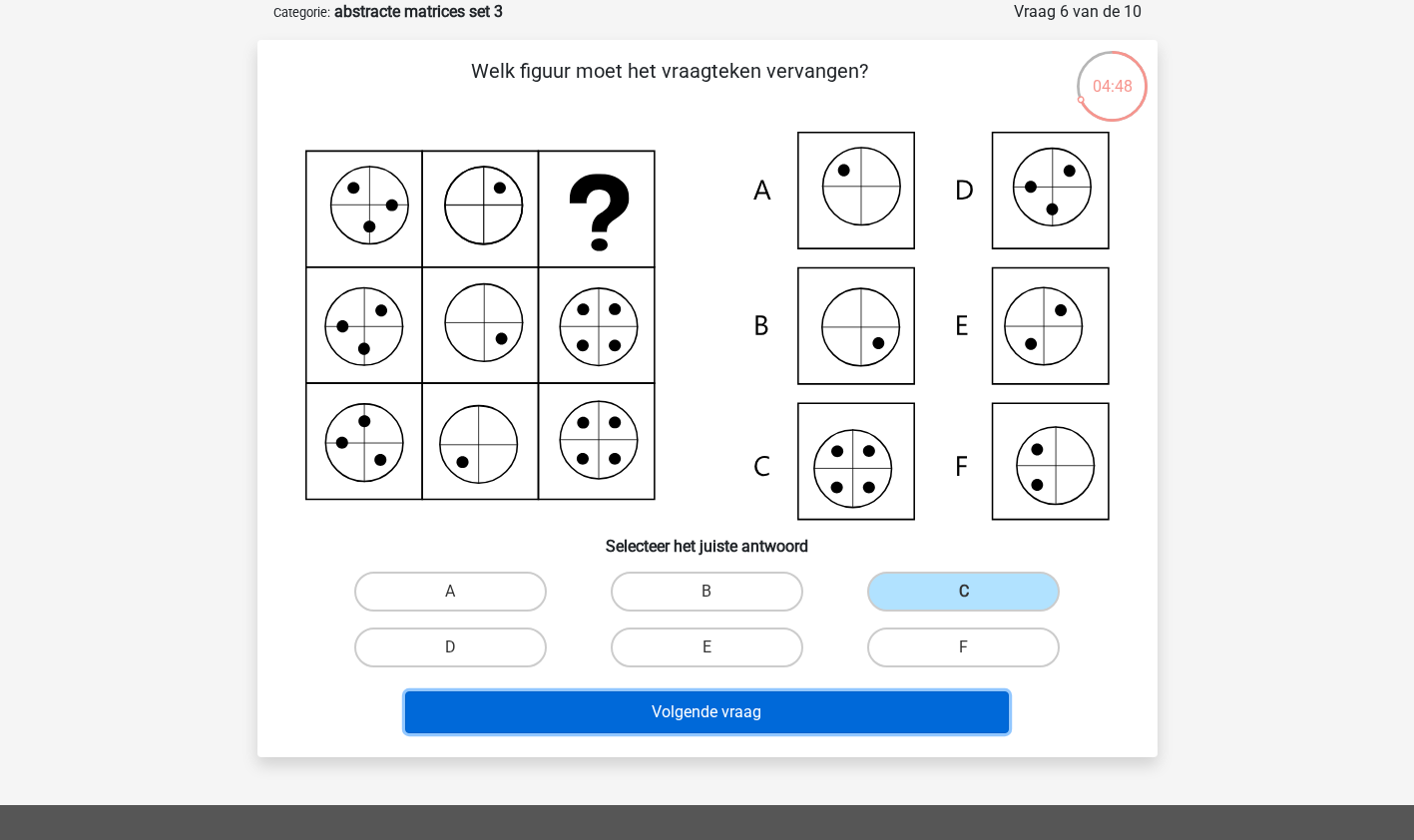 click on "Volgende vraag" at bounding box center (707, 712) 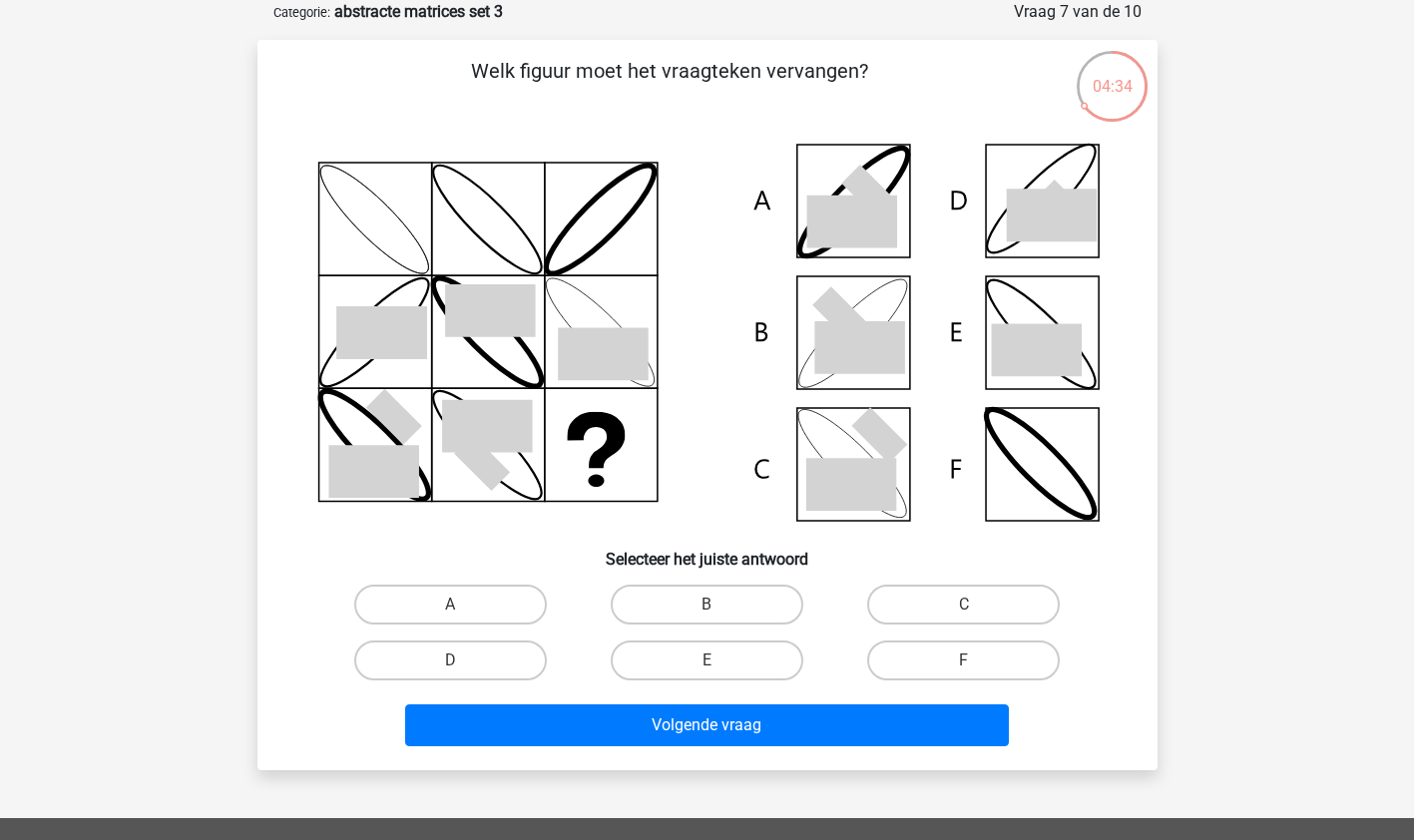 click on "B" at bounding box center (707, 605) 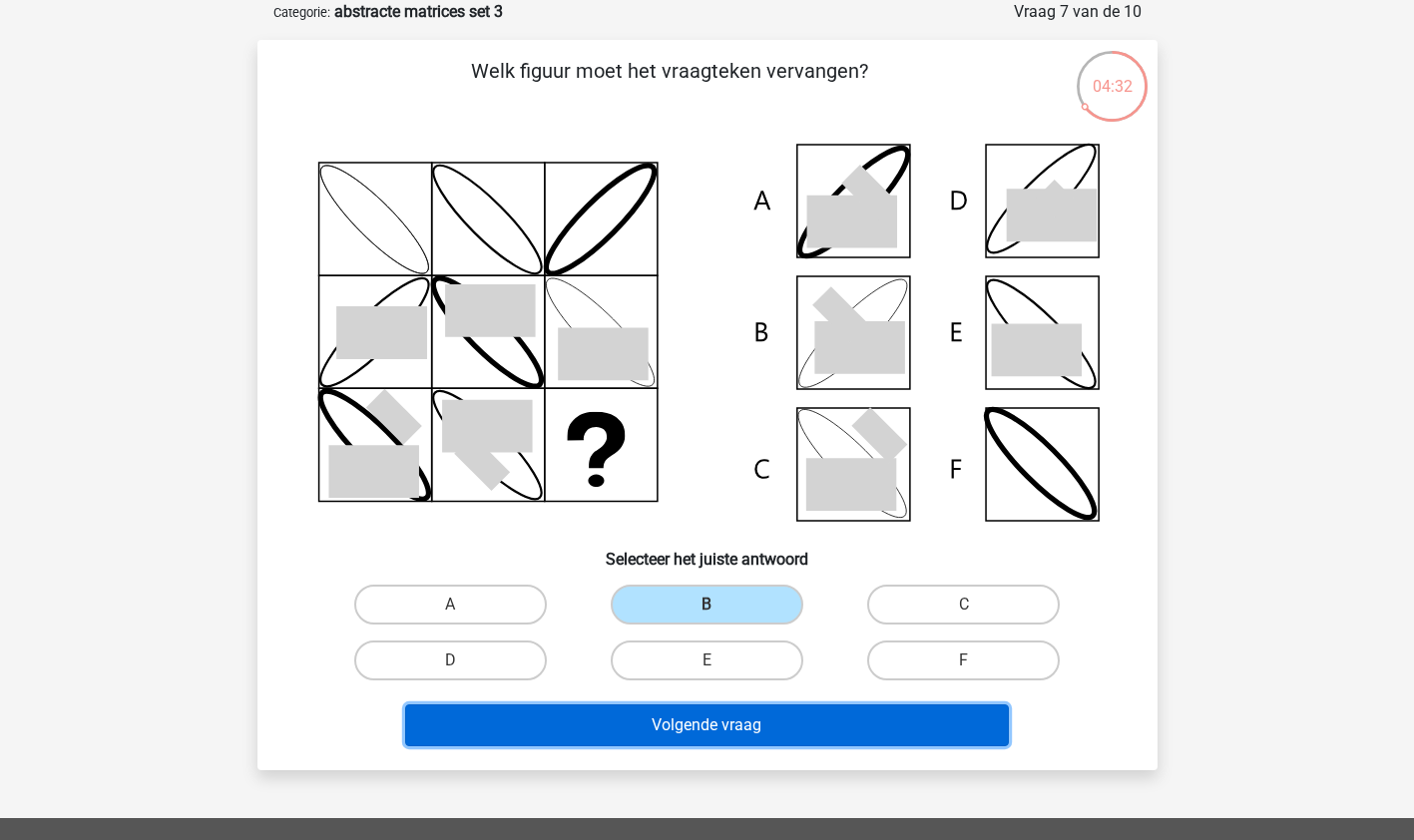 click on "Volgende vraag" at bounding box center [707, 725] 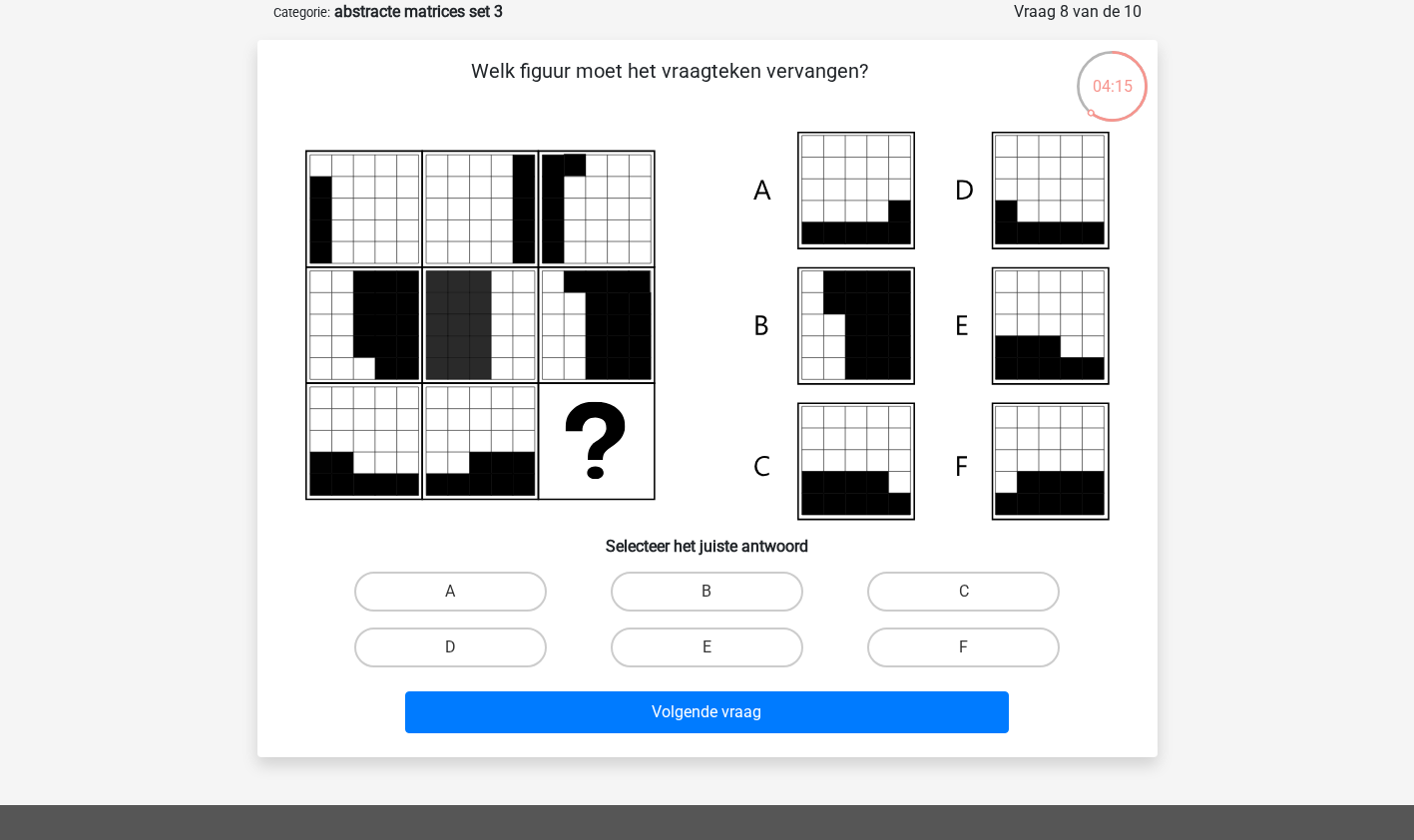 click on "C" at bounding box center [963, 592] 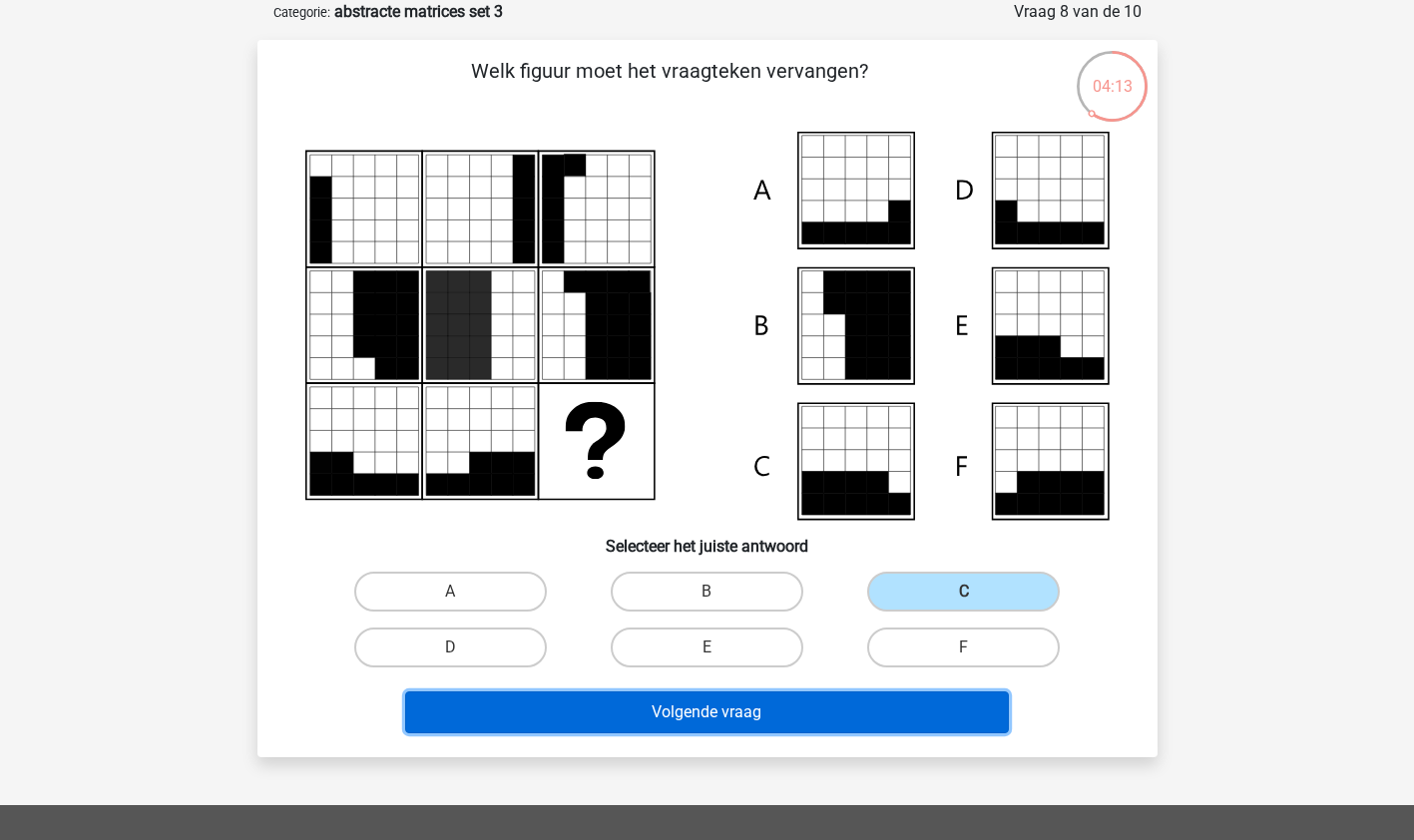 click on "Volgende vraag" at bounding box center [707, 712] 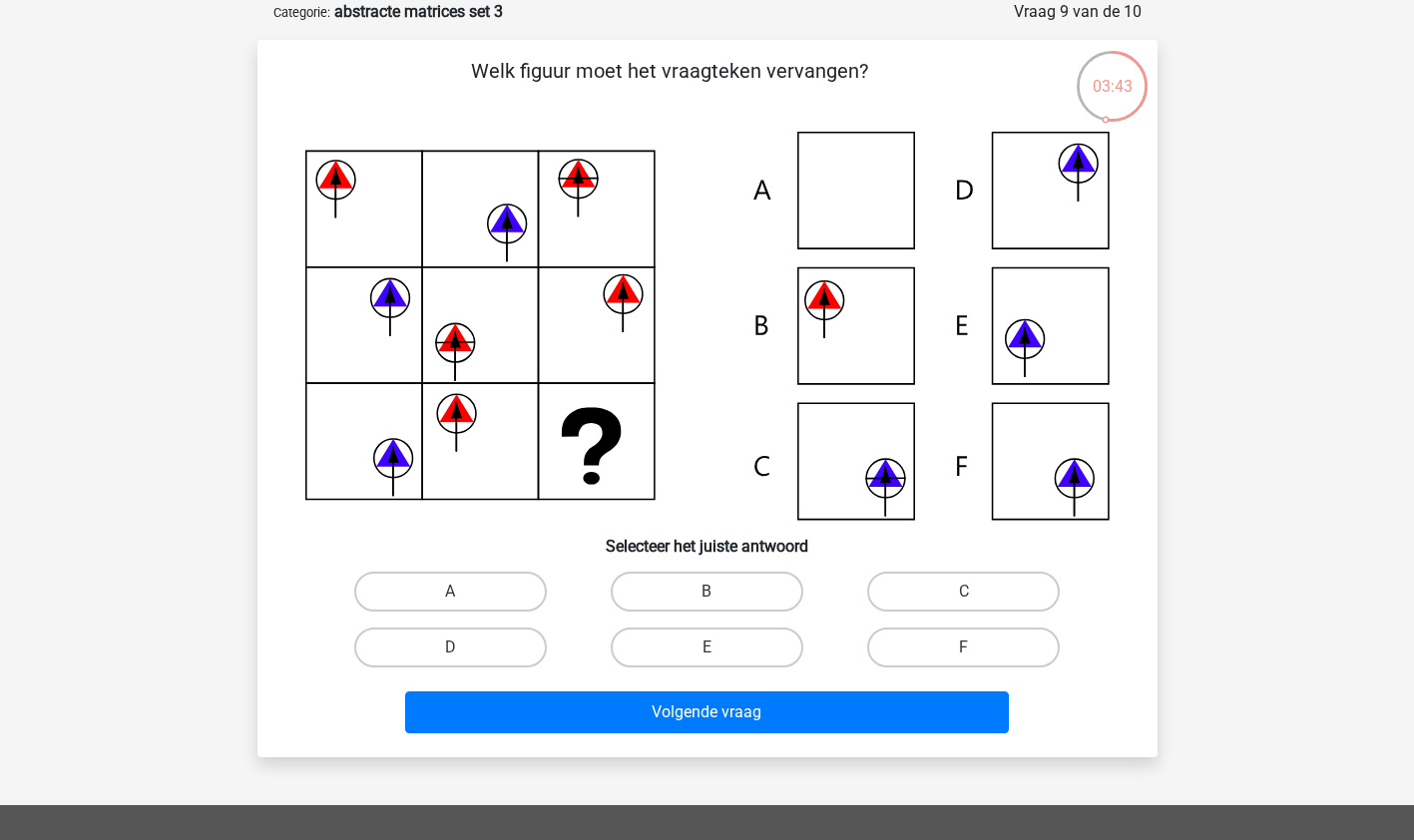 click on "C" at bounding box center [963, 592] 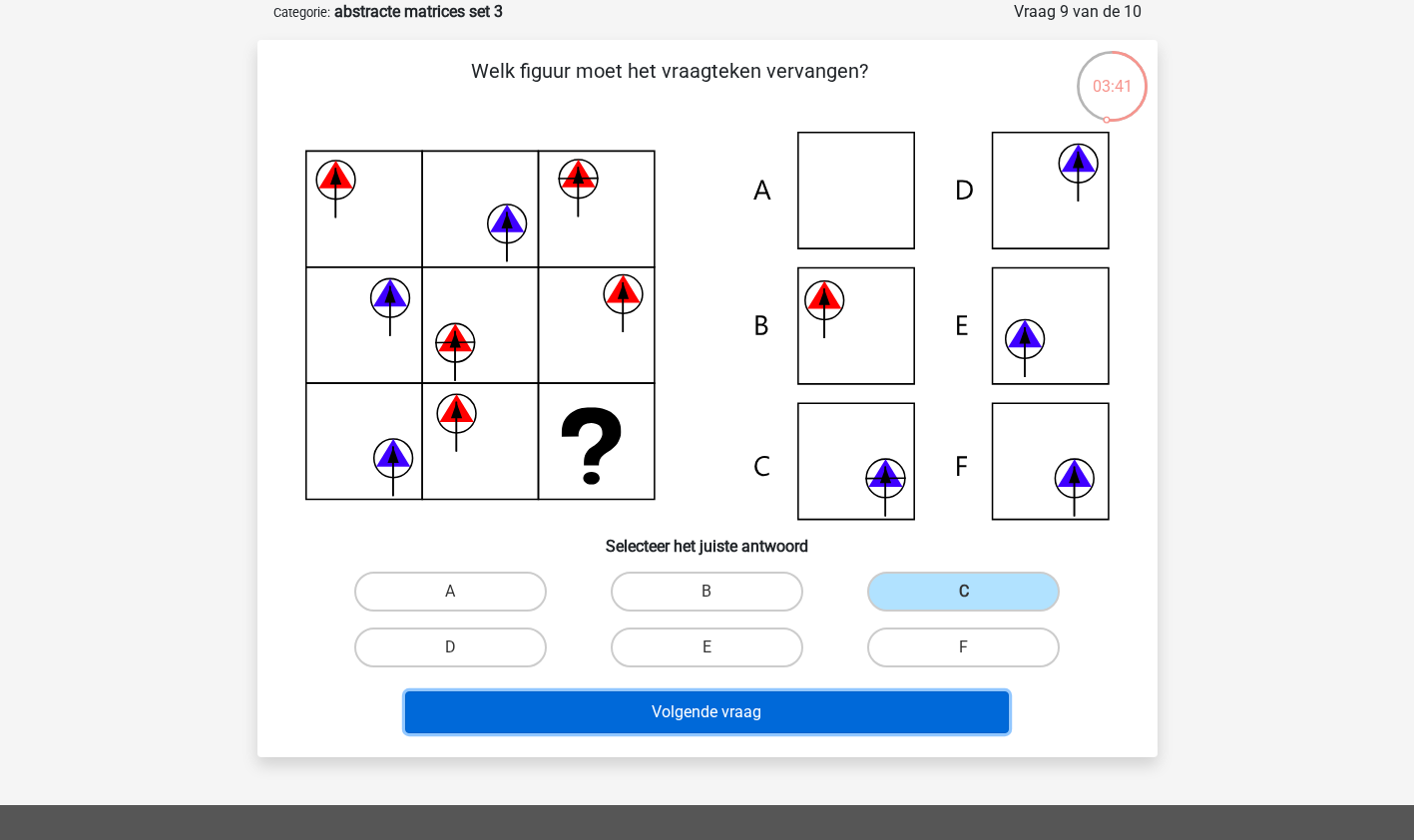 click on "Volgende vraag" at bounding box center (707, 712) 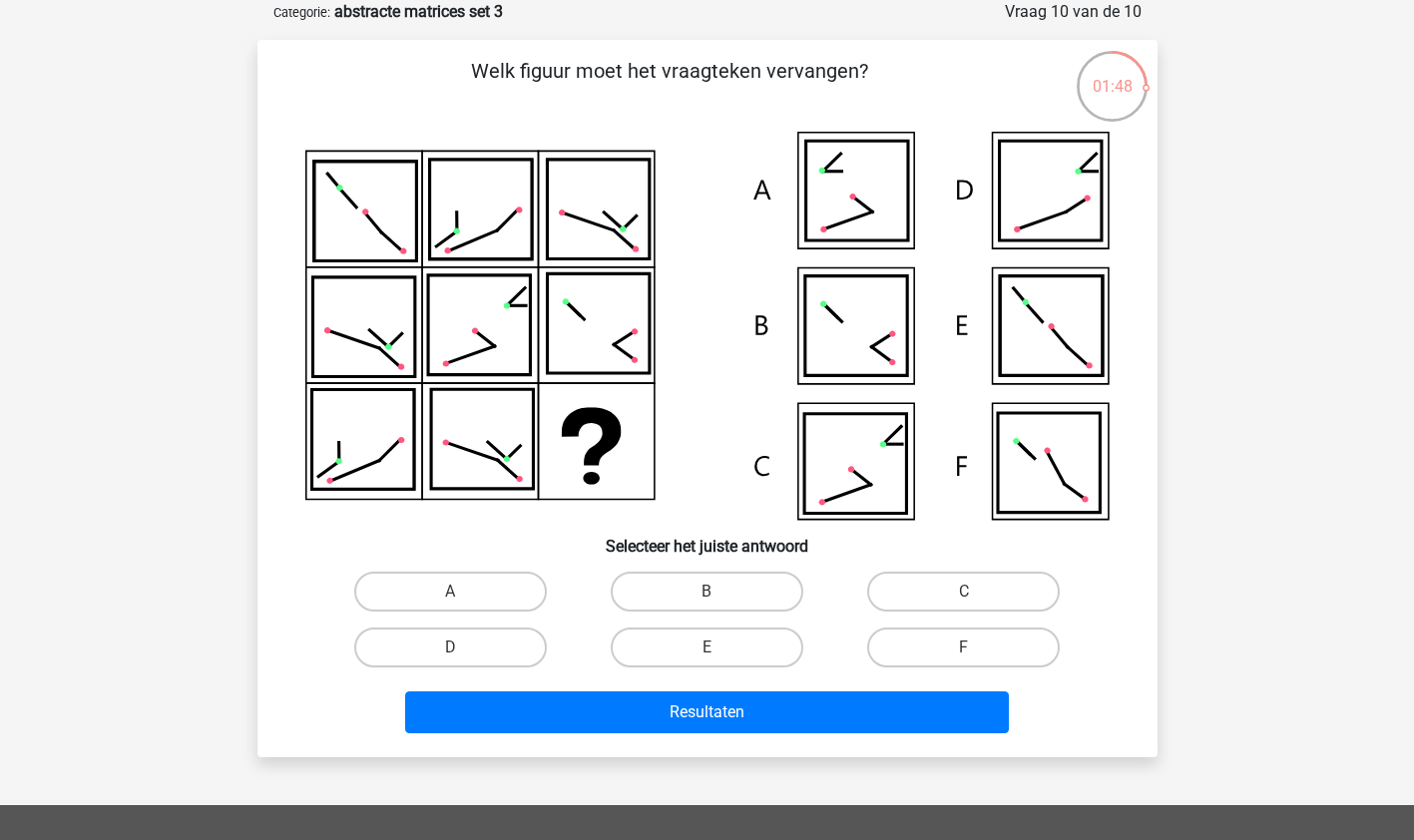 click on "A" at bounding box center [450, 592] 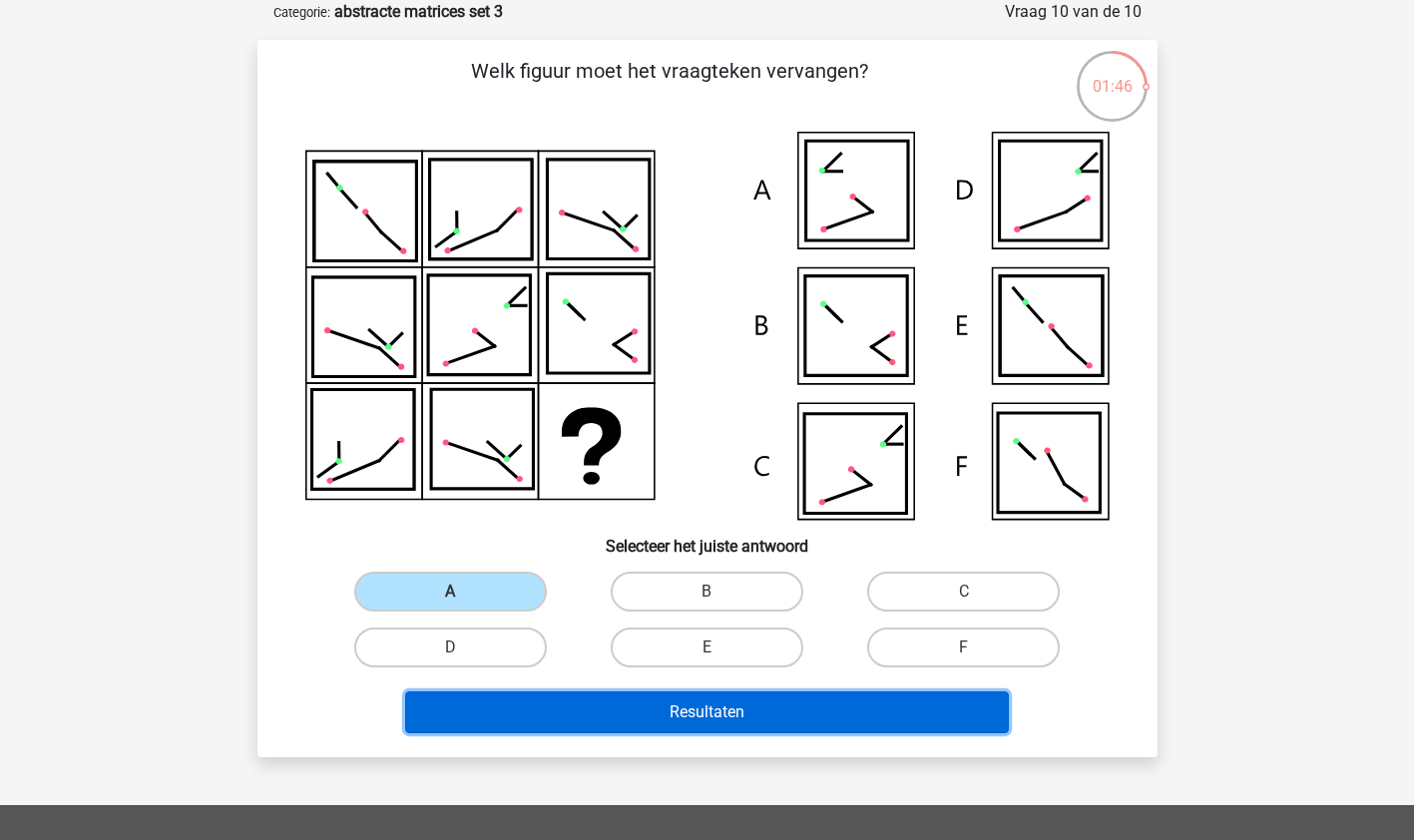click on "Resultaten" at bounding box center (707, 712) 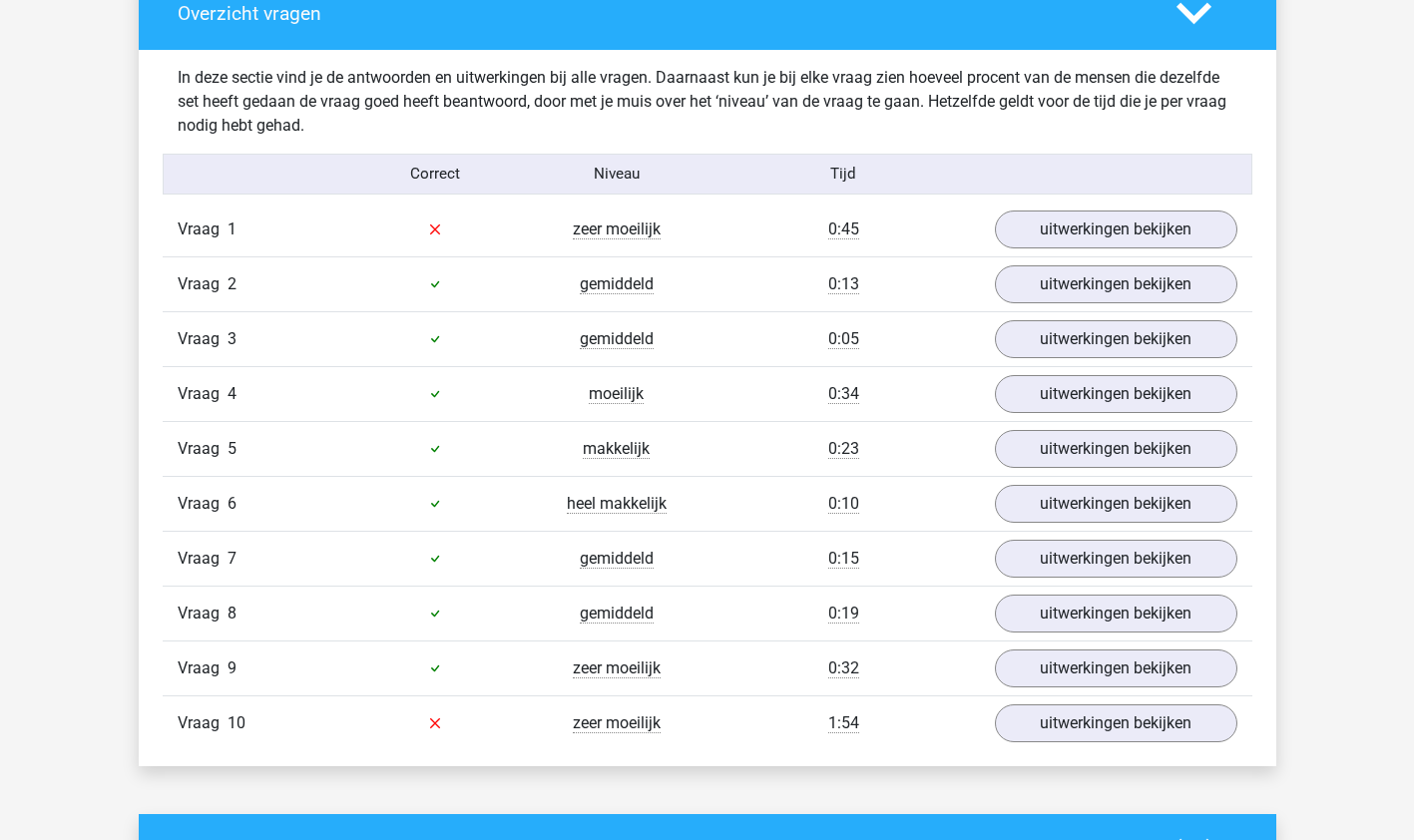 scroll, scrollTop: 1173, scrollLeft: 0, axis: vertical 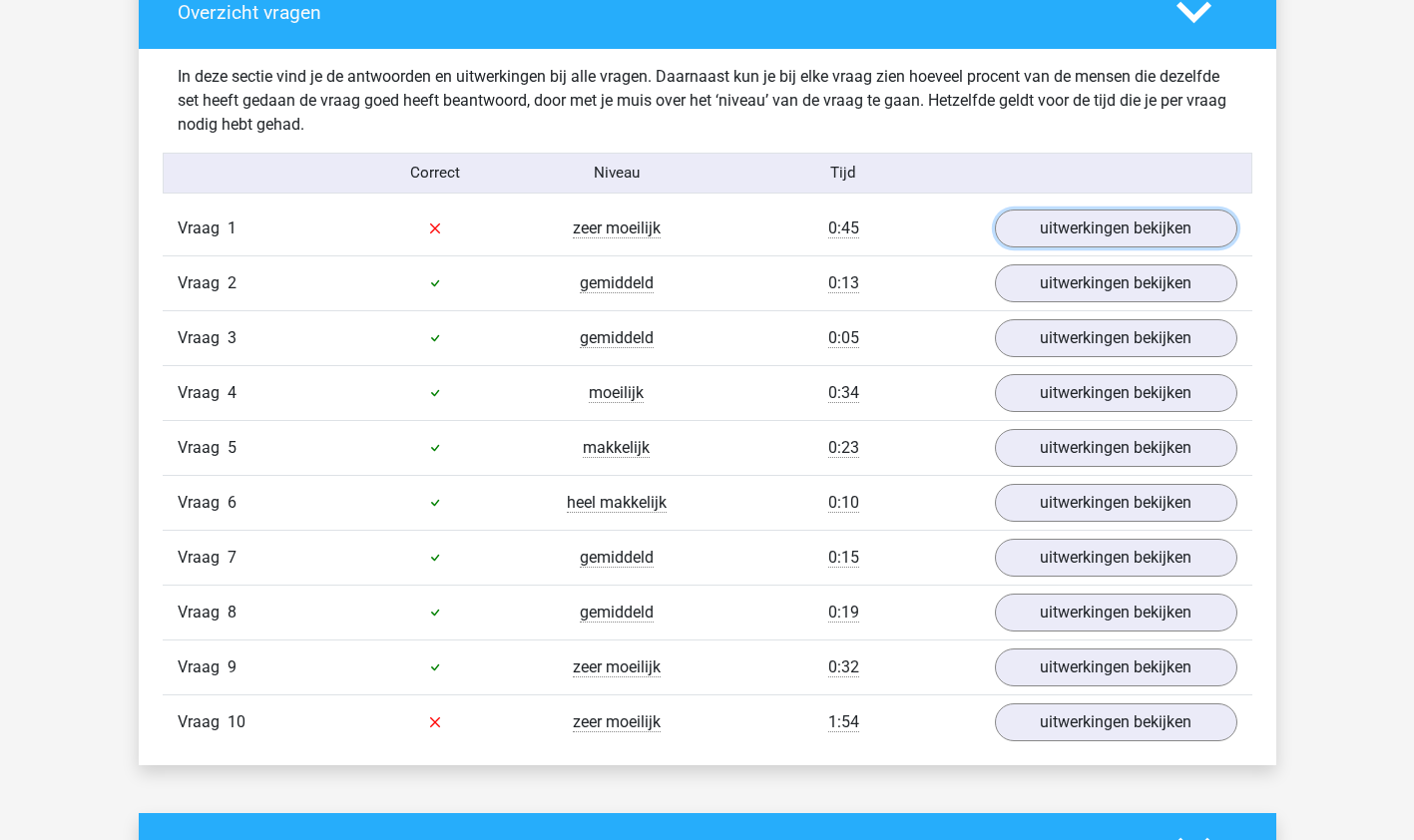 click on "uitwerkingen bekijken" at bounding box center [1116, 228] 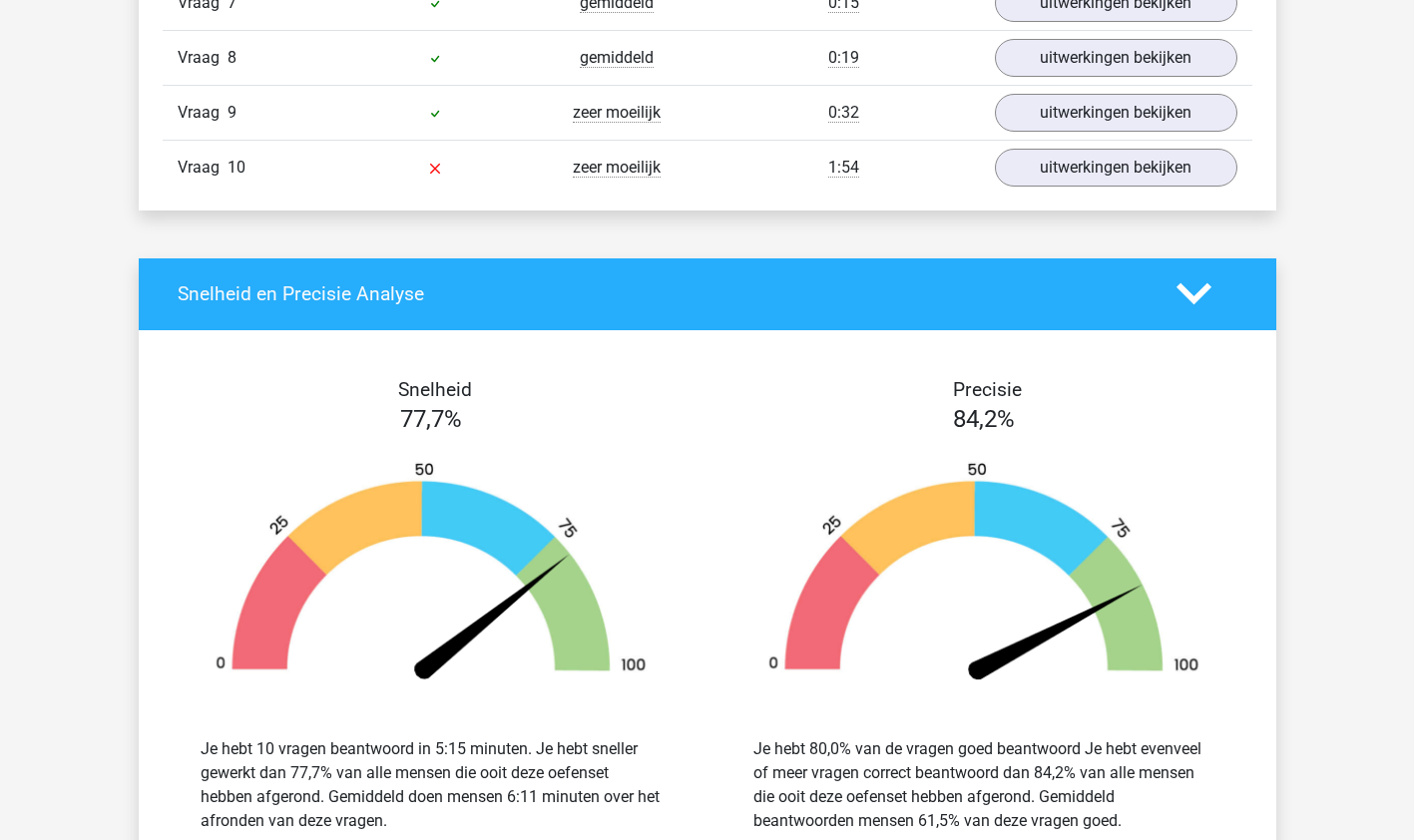 scroll, scrollTop: 2657, scrollLeft: 0, axis: vertical 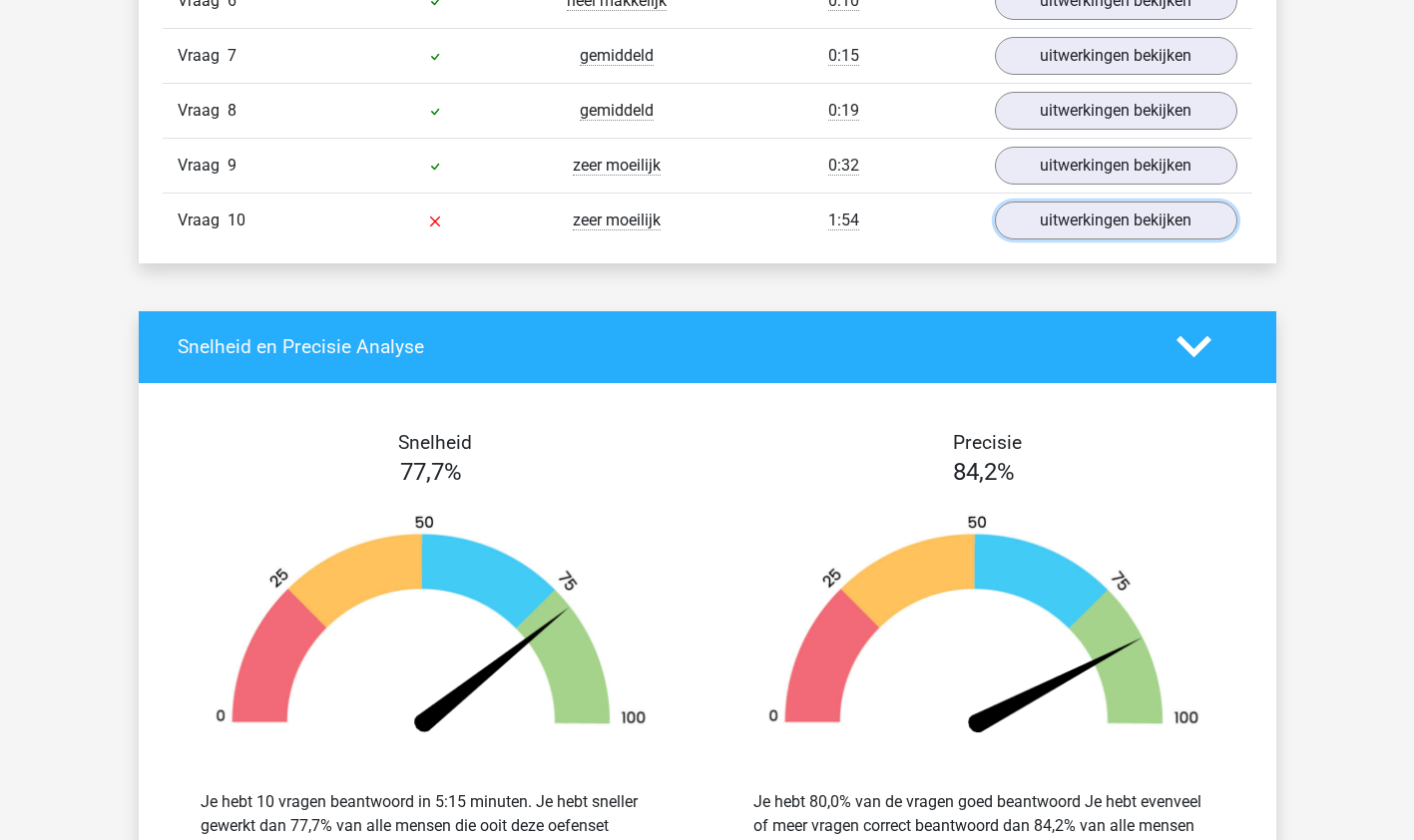 click on "uitwerkingen bekijken" at bounding box center [1116, 220] 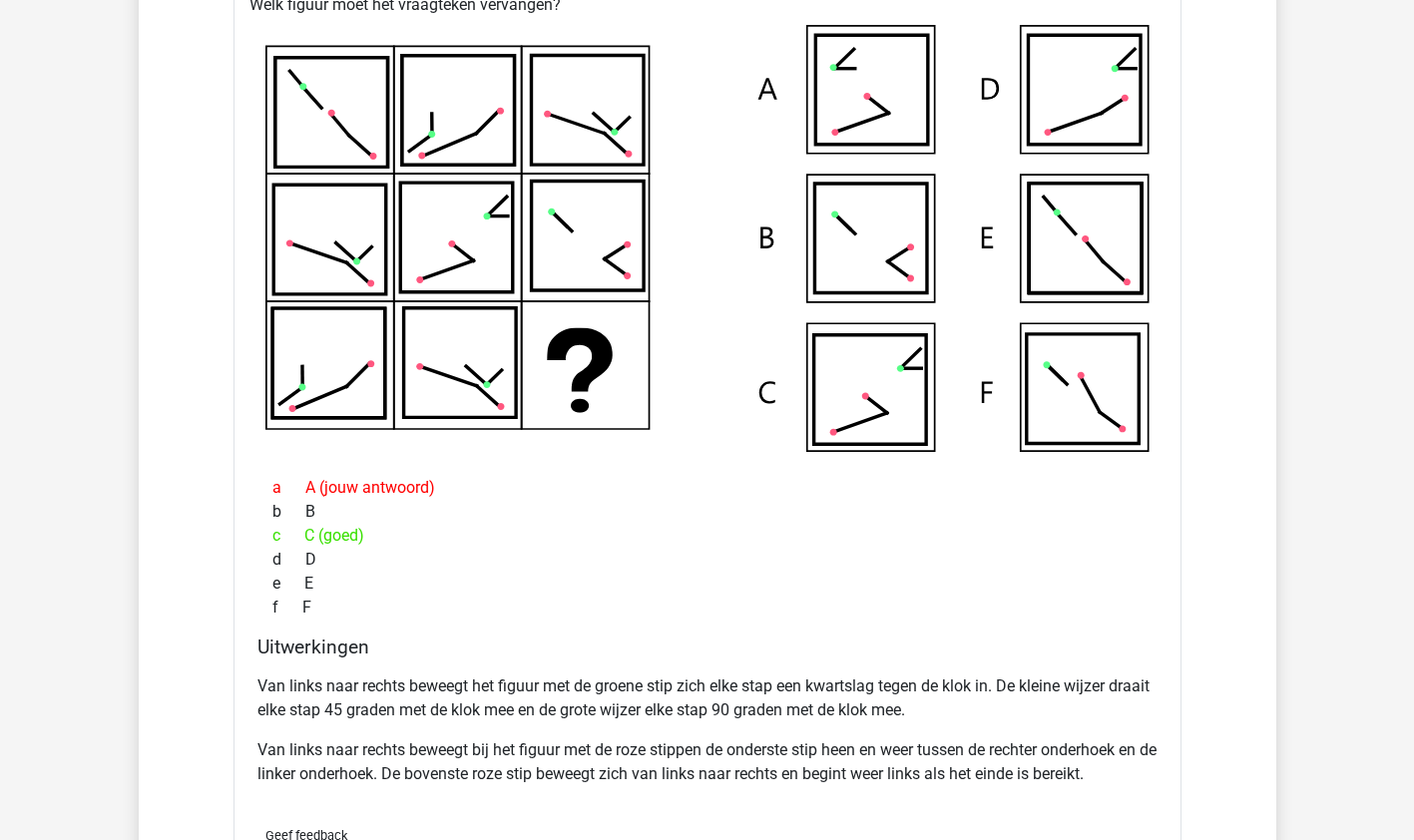 scroll, scrollTop: 3029, scrollLeft: 0, axis: vertical 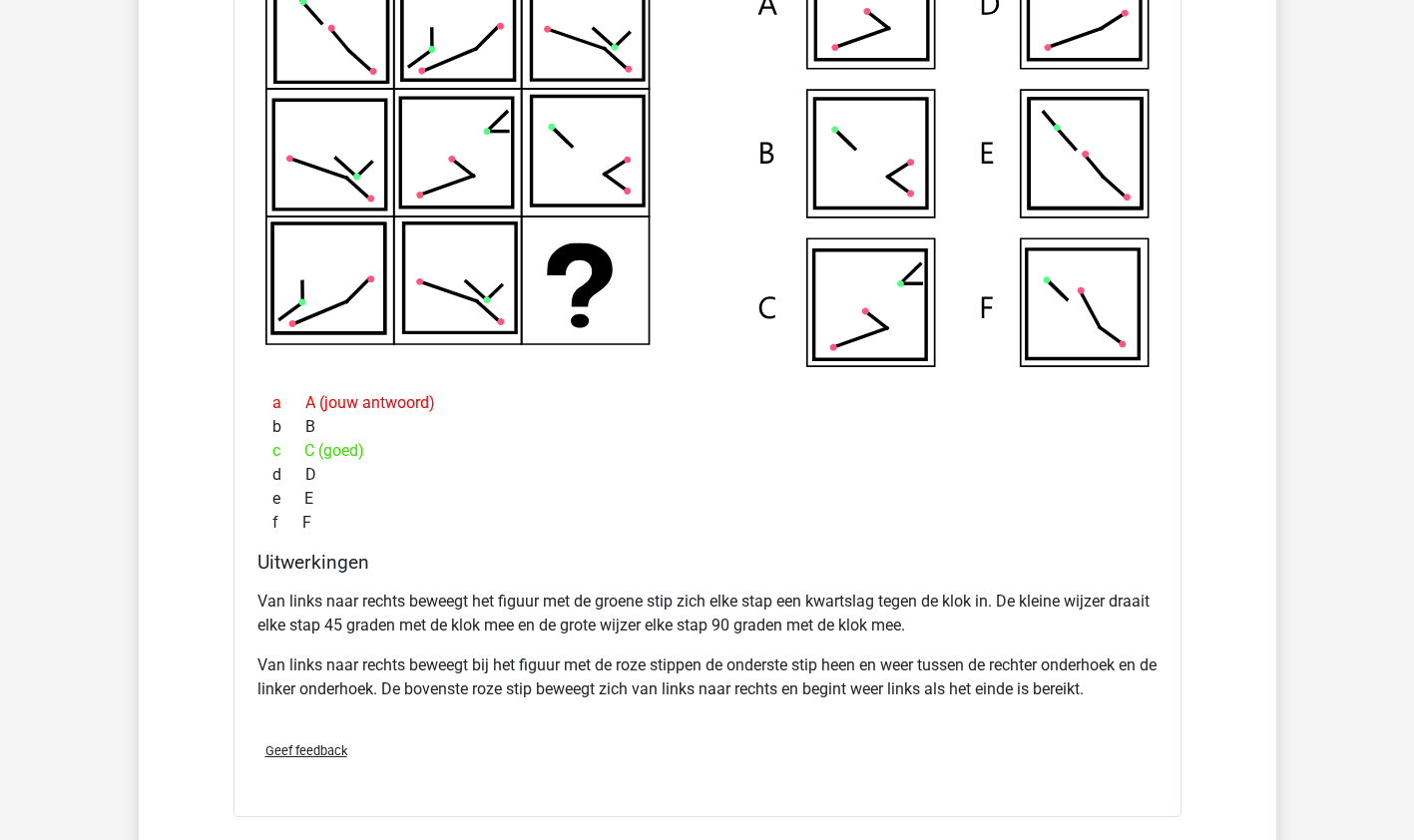 click 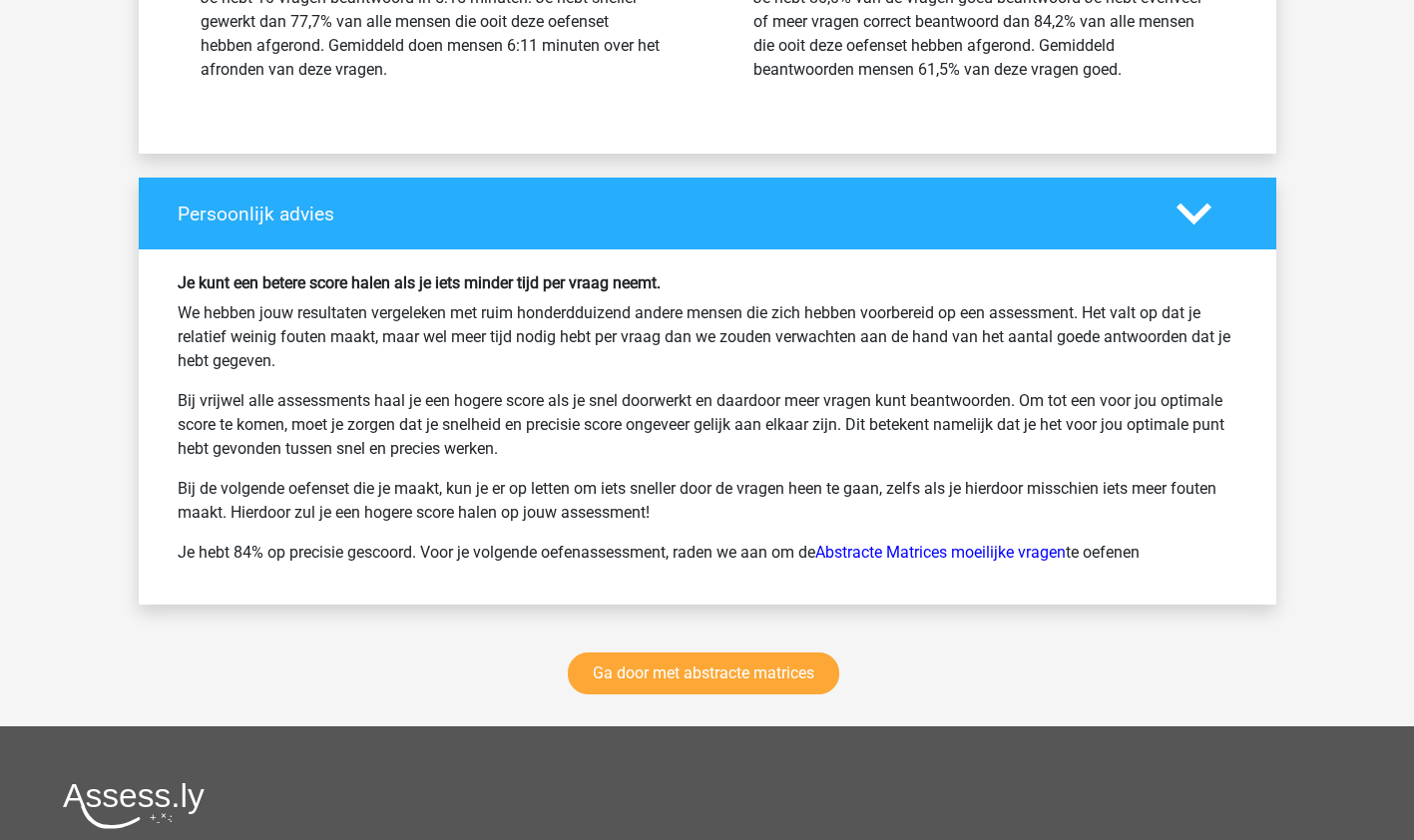 scroll, scrollTop: 4546, scrollLeft: 0, axis: vertical 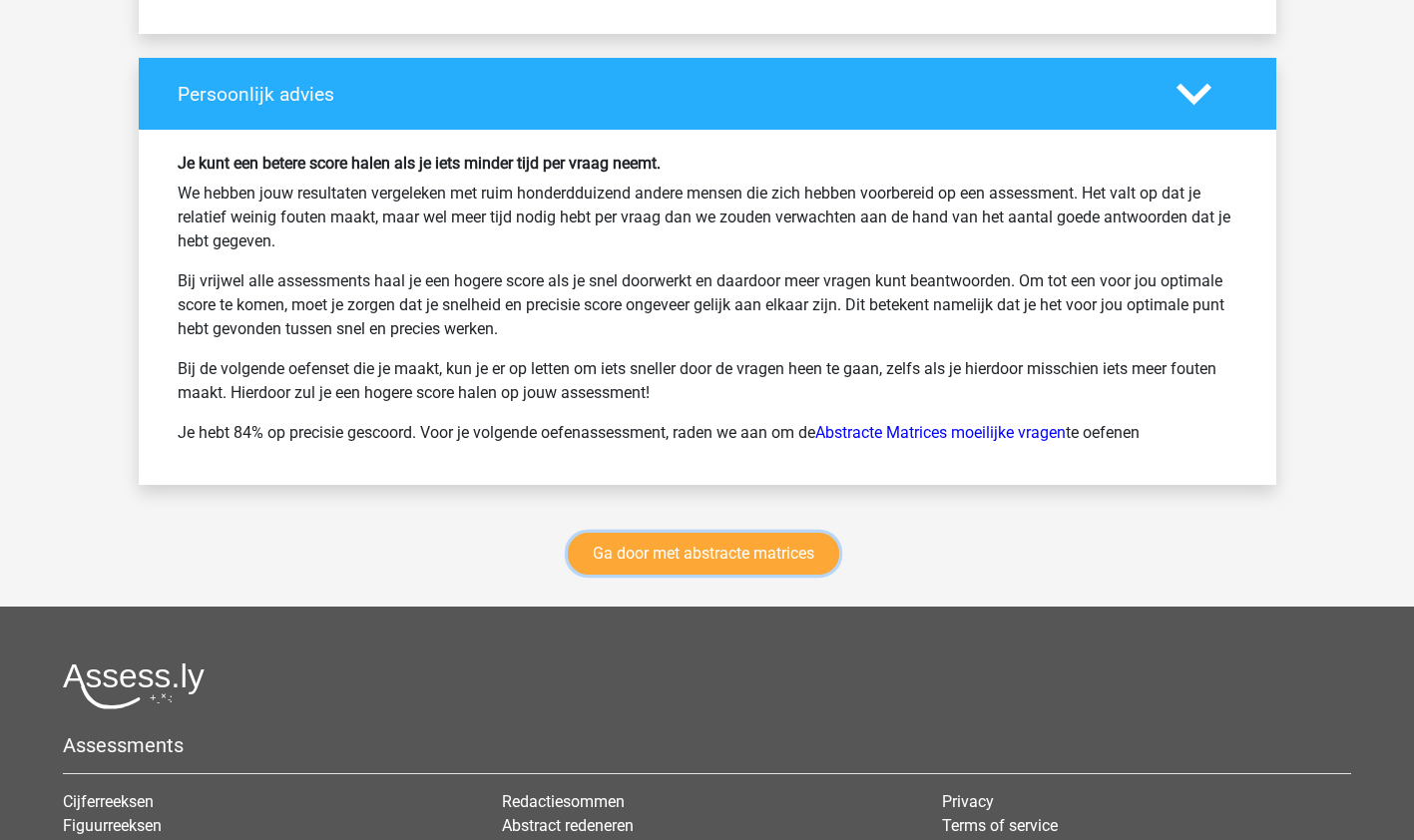 click on "Ga door met abstracte matrices" at bounding box center (704, 554) 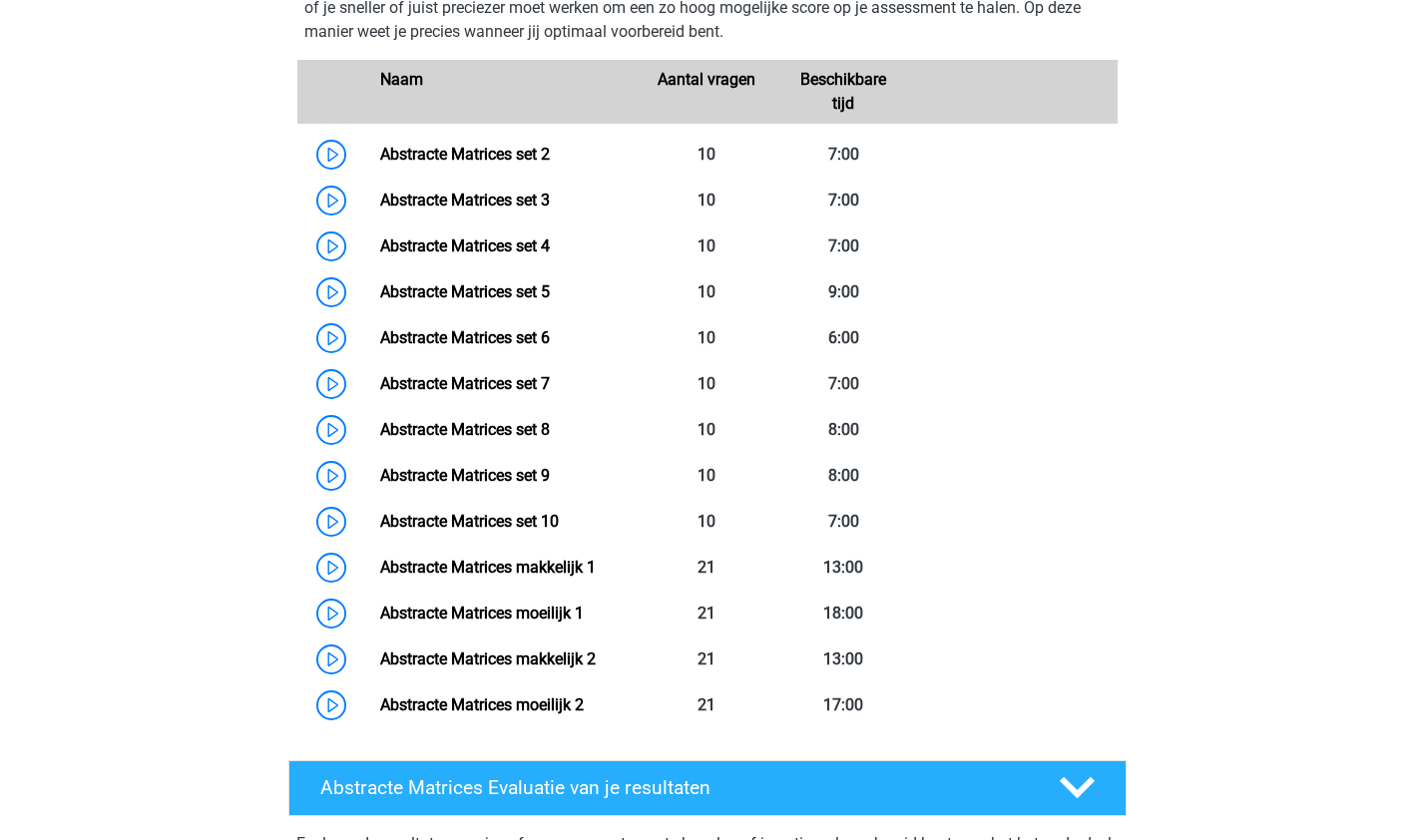 scroll, scrollTop: 1022, scrollLeft: 0, axis: vertical 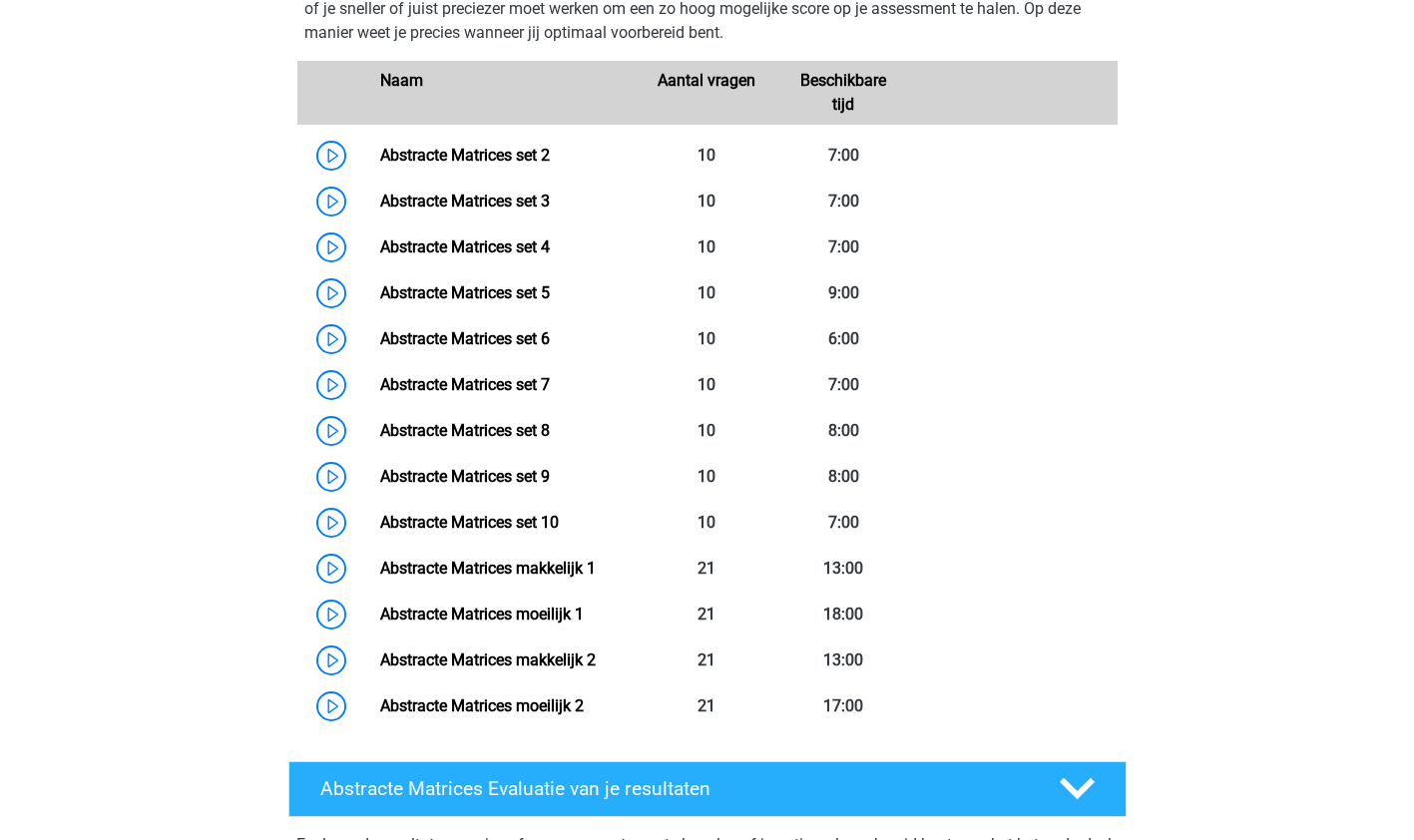 click on "Abstracte Matrices
set 4" at bounding box center (465, 246) 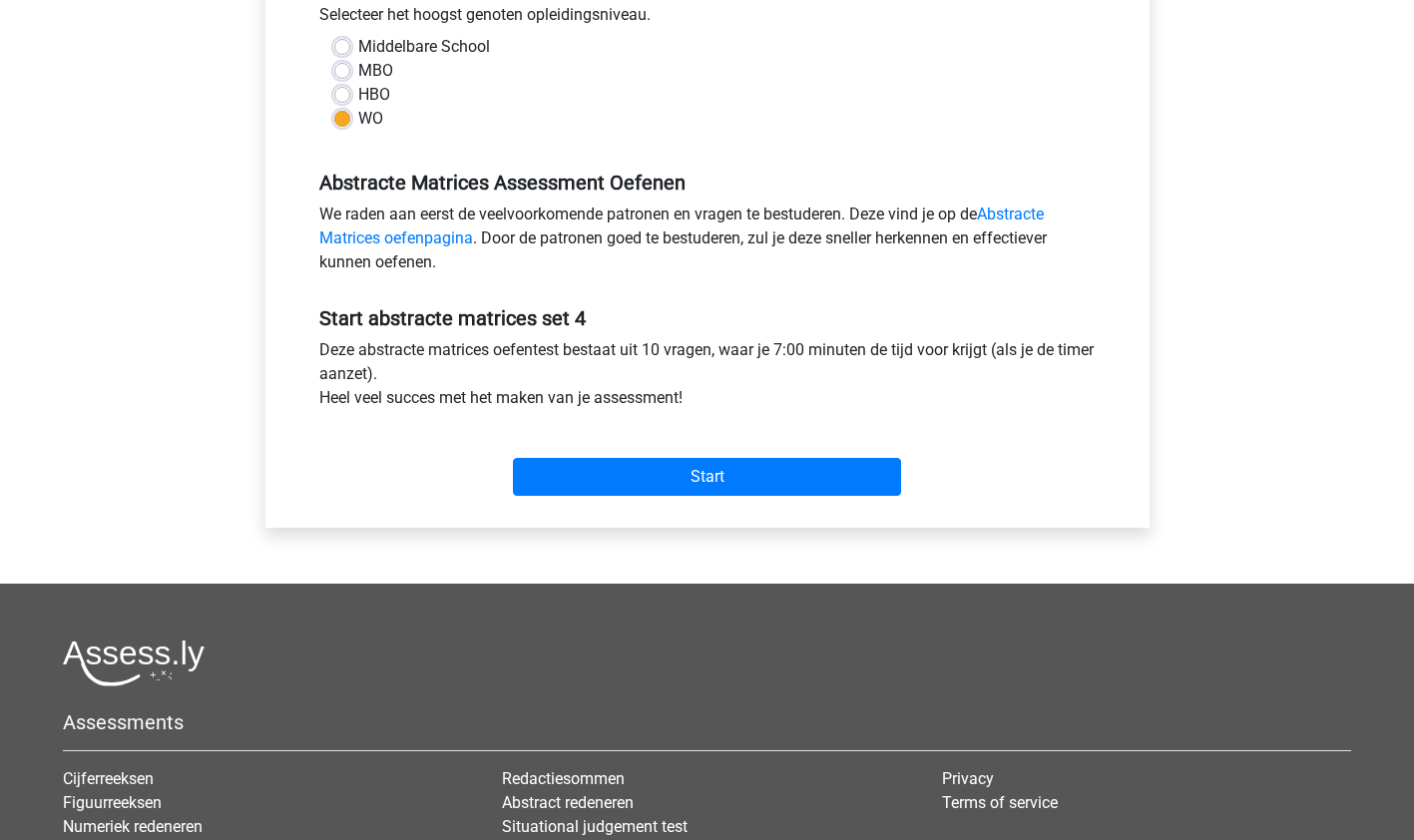 scroll, scrollTop: 467, scrollLeft: 0, axis: vertical 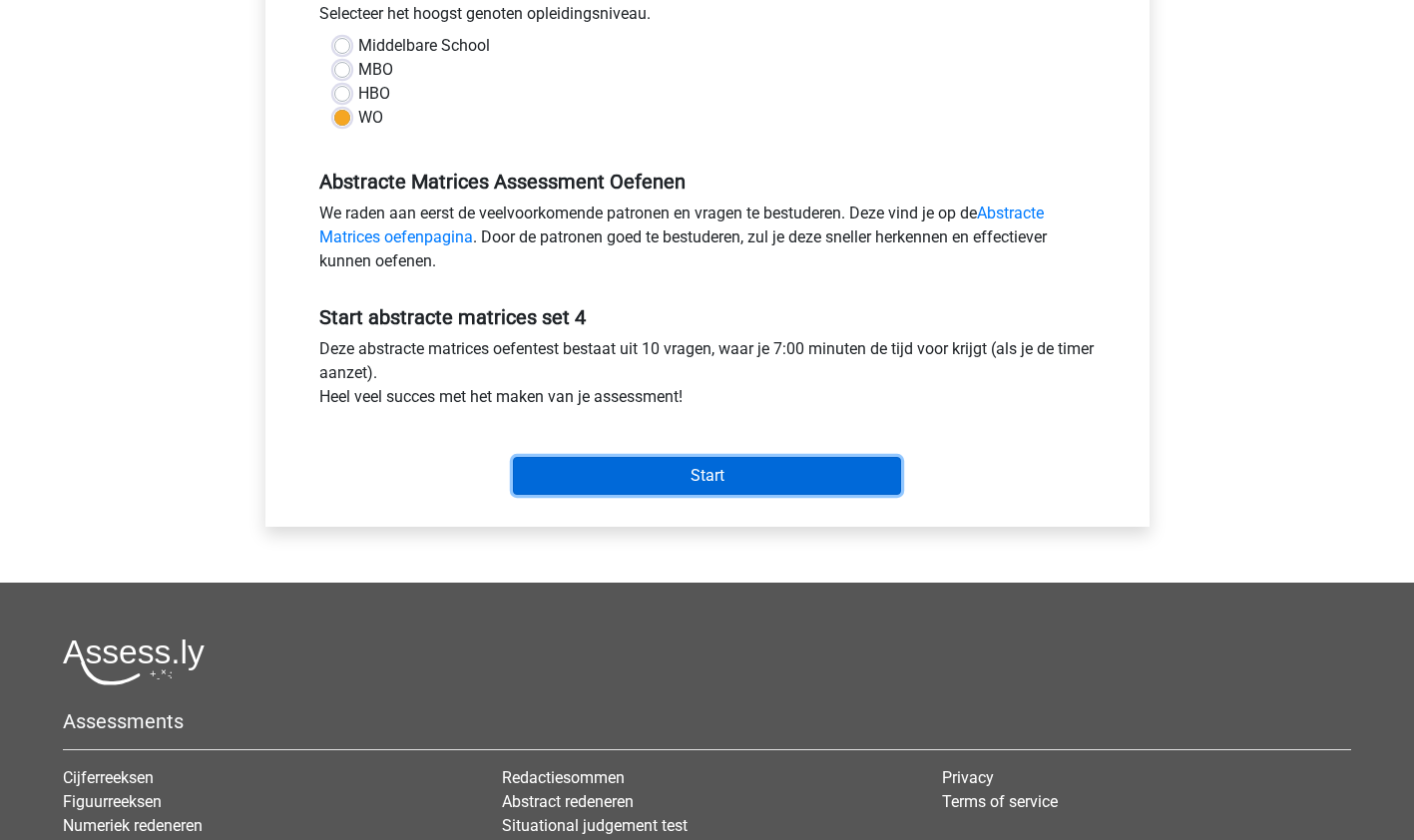 click on "Start" at bounding box center (707, 476) 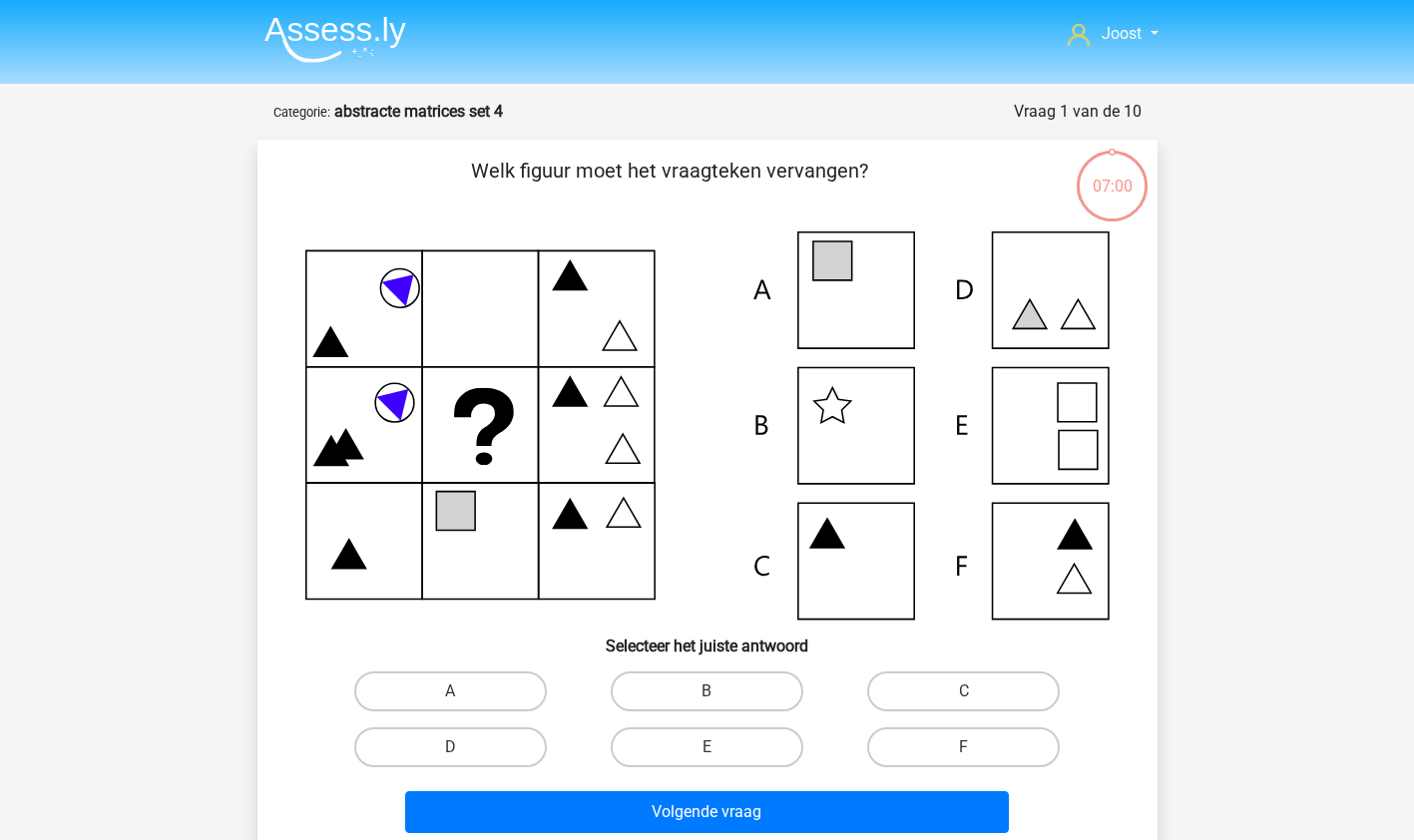 scroll, scrollTop: 0, scrollLeft: 0, axis: both 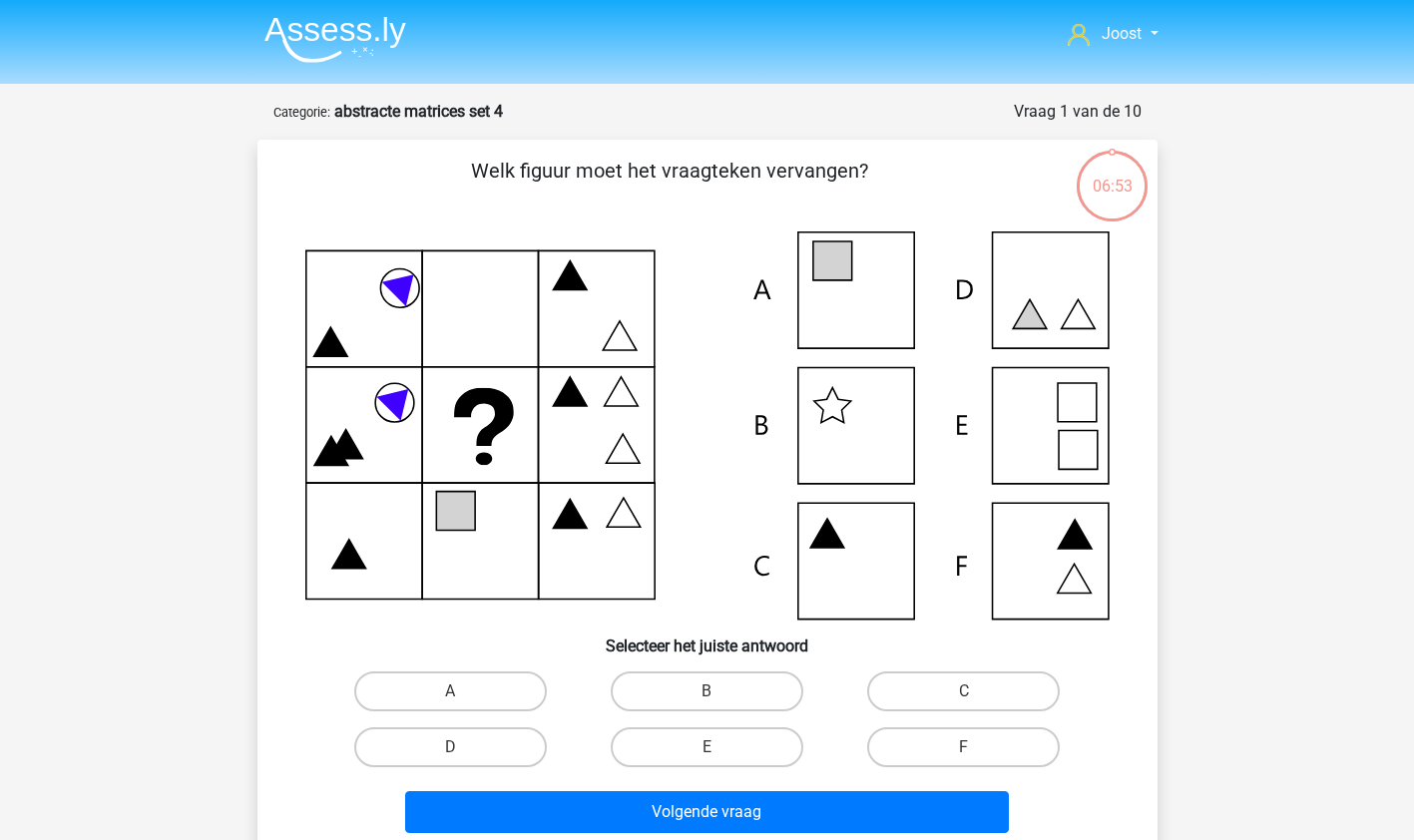 click on "A" at bounding box center (450, 691) 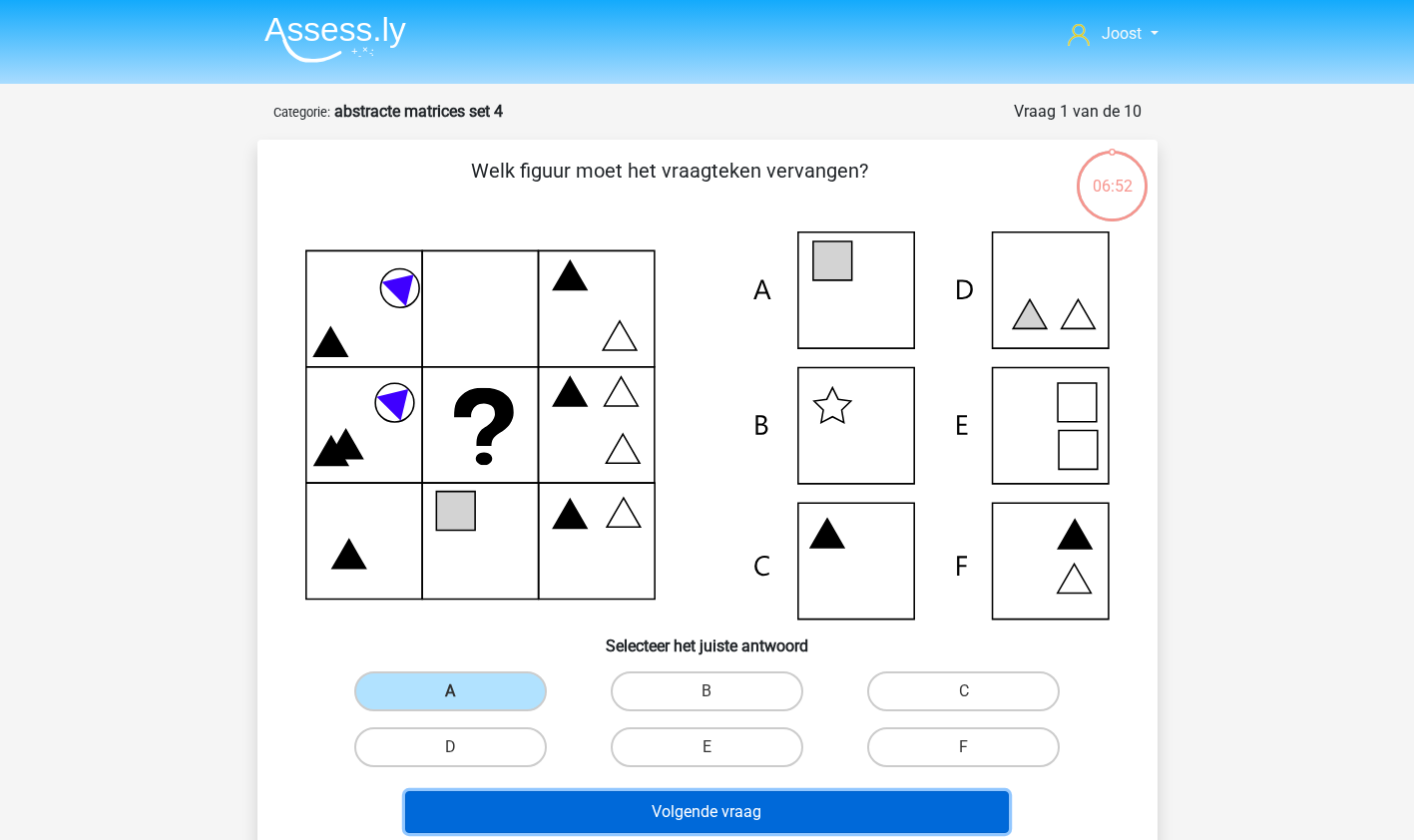 click on "Volgende vraag" at bounding box center [707, 812] 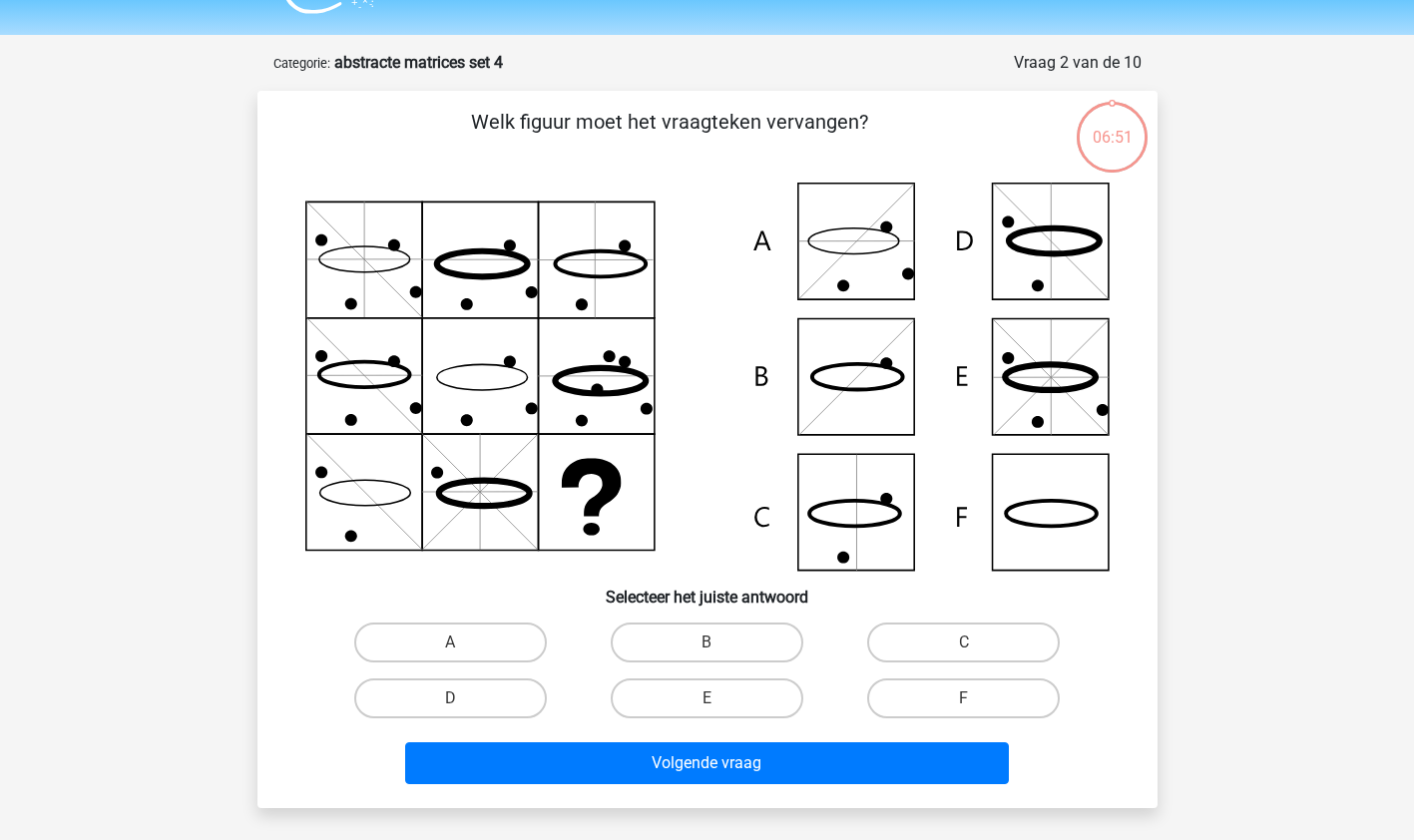 scroll, scrollTop: 100, scrollLeft: 0, axis: vertical 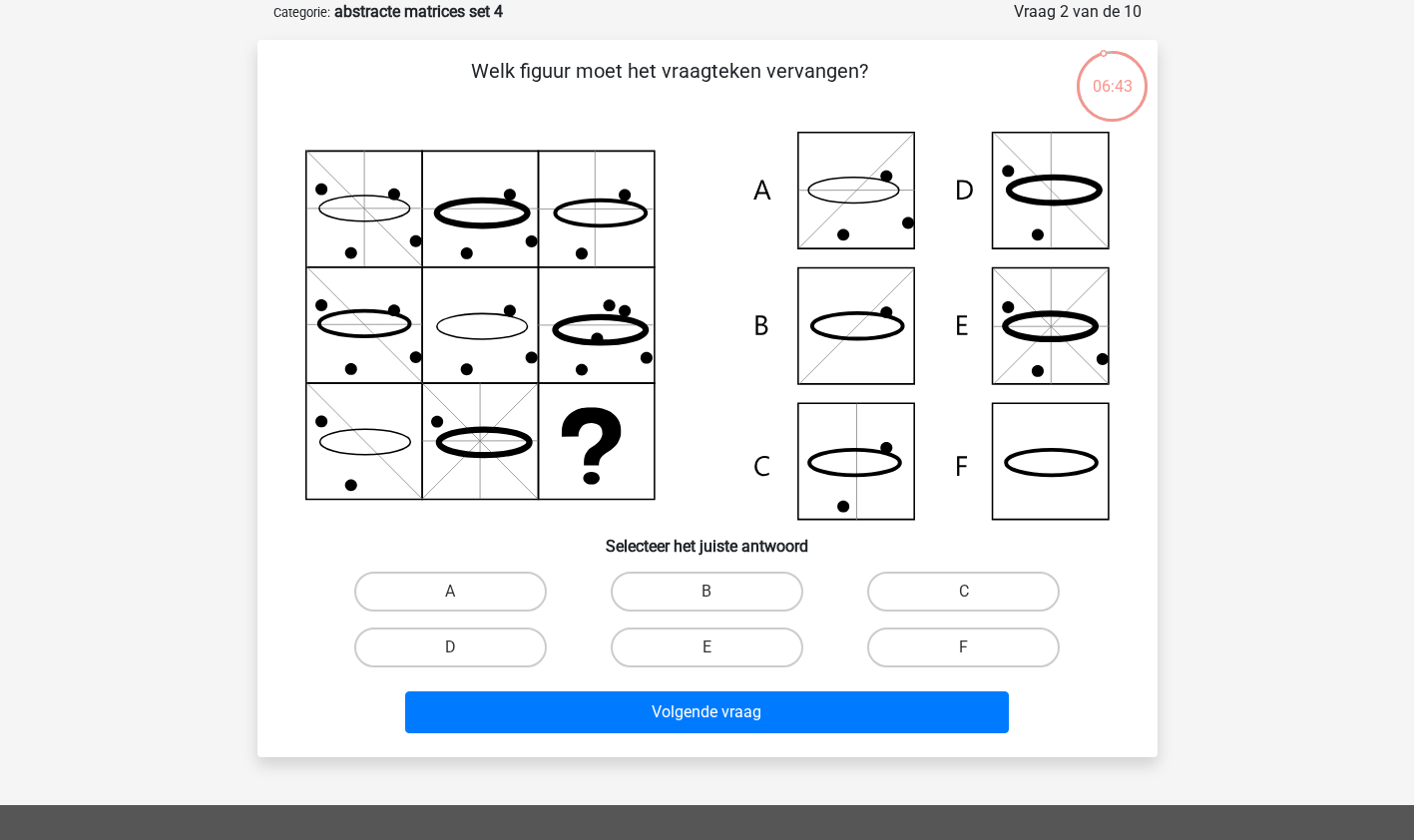 click on "F" at bounding box center (963, 647) 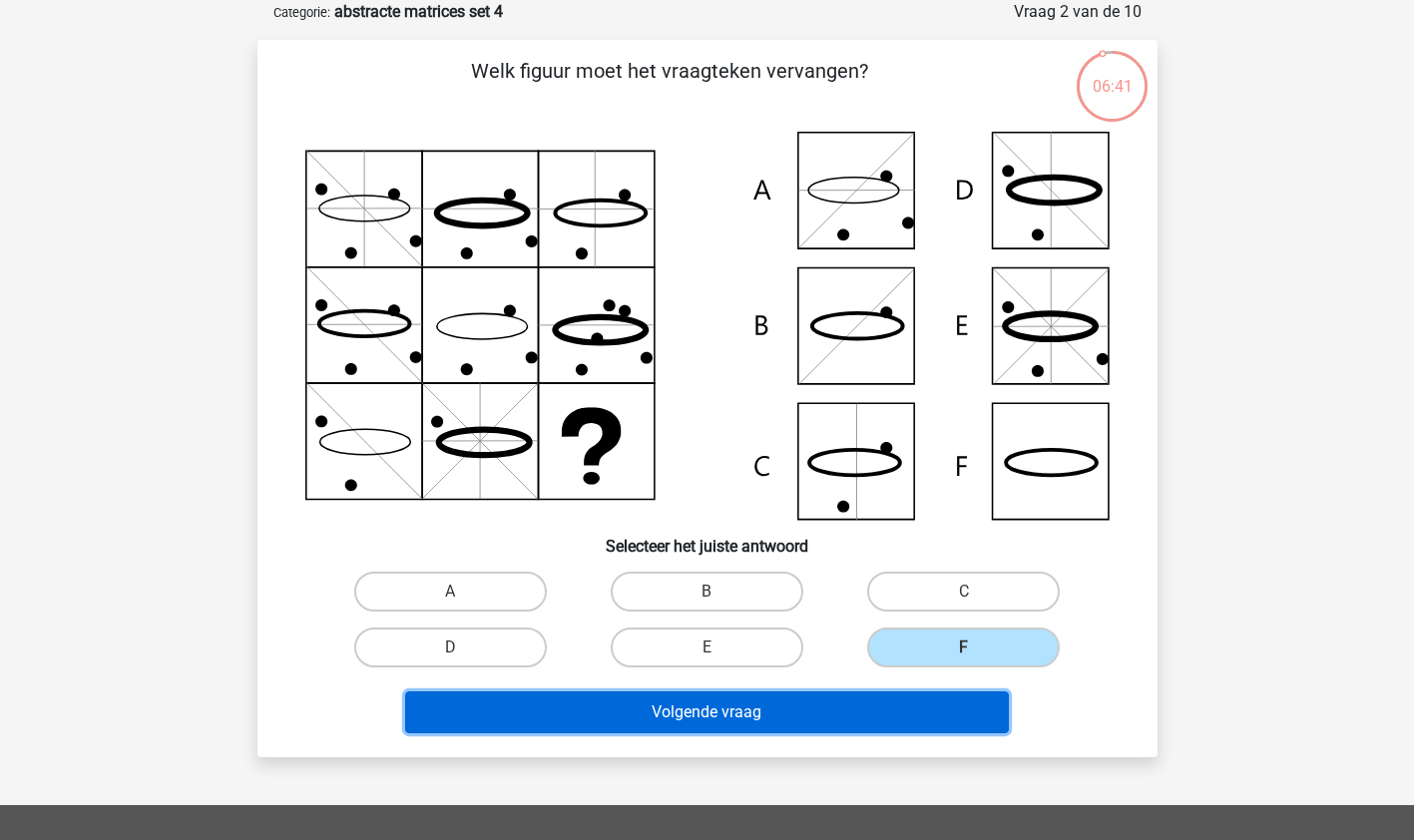 click on "Volgende vraag" at bounding box center (707, 712) 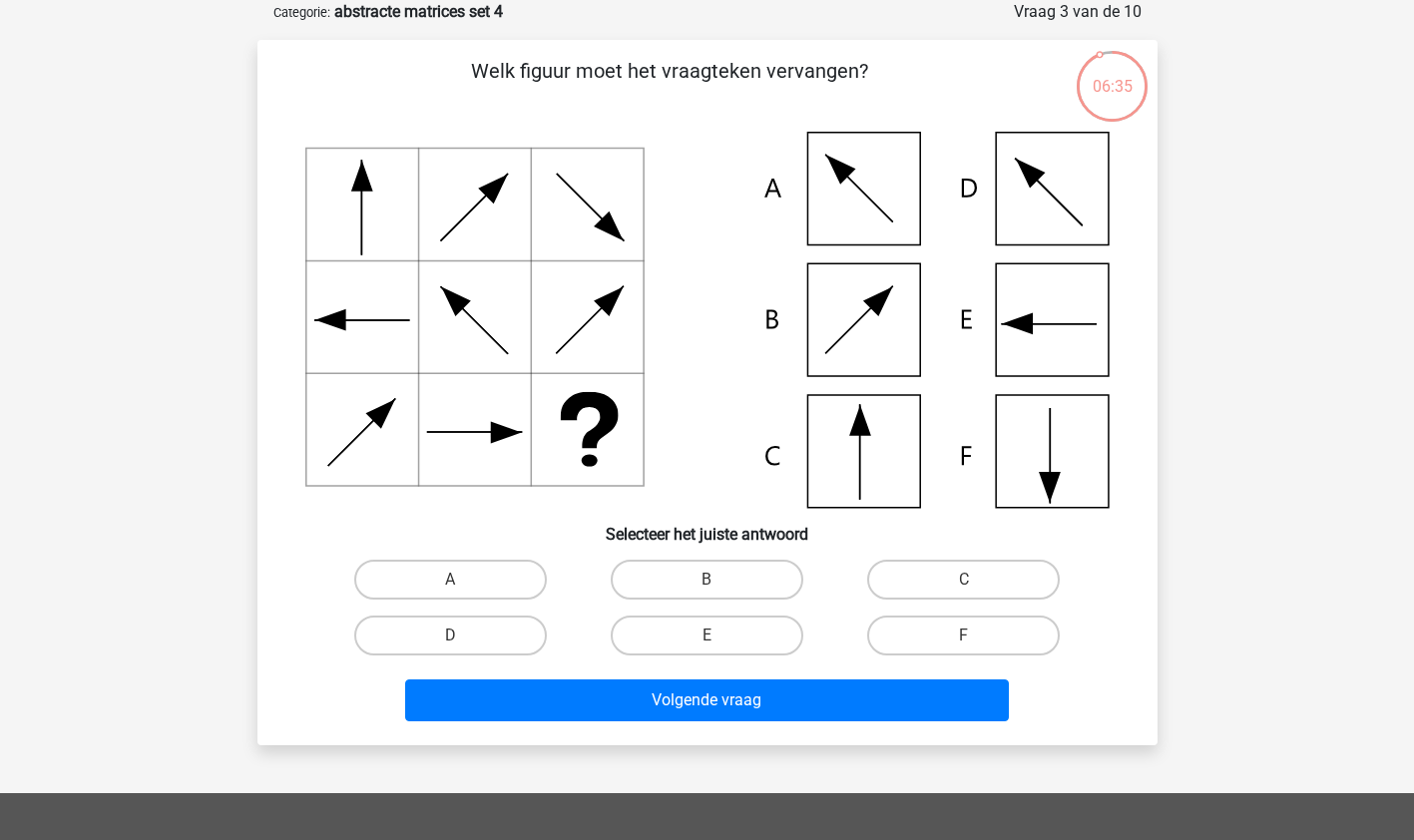 click on "F" at bounding box center (963, 635) 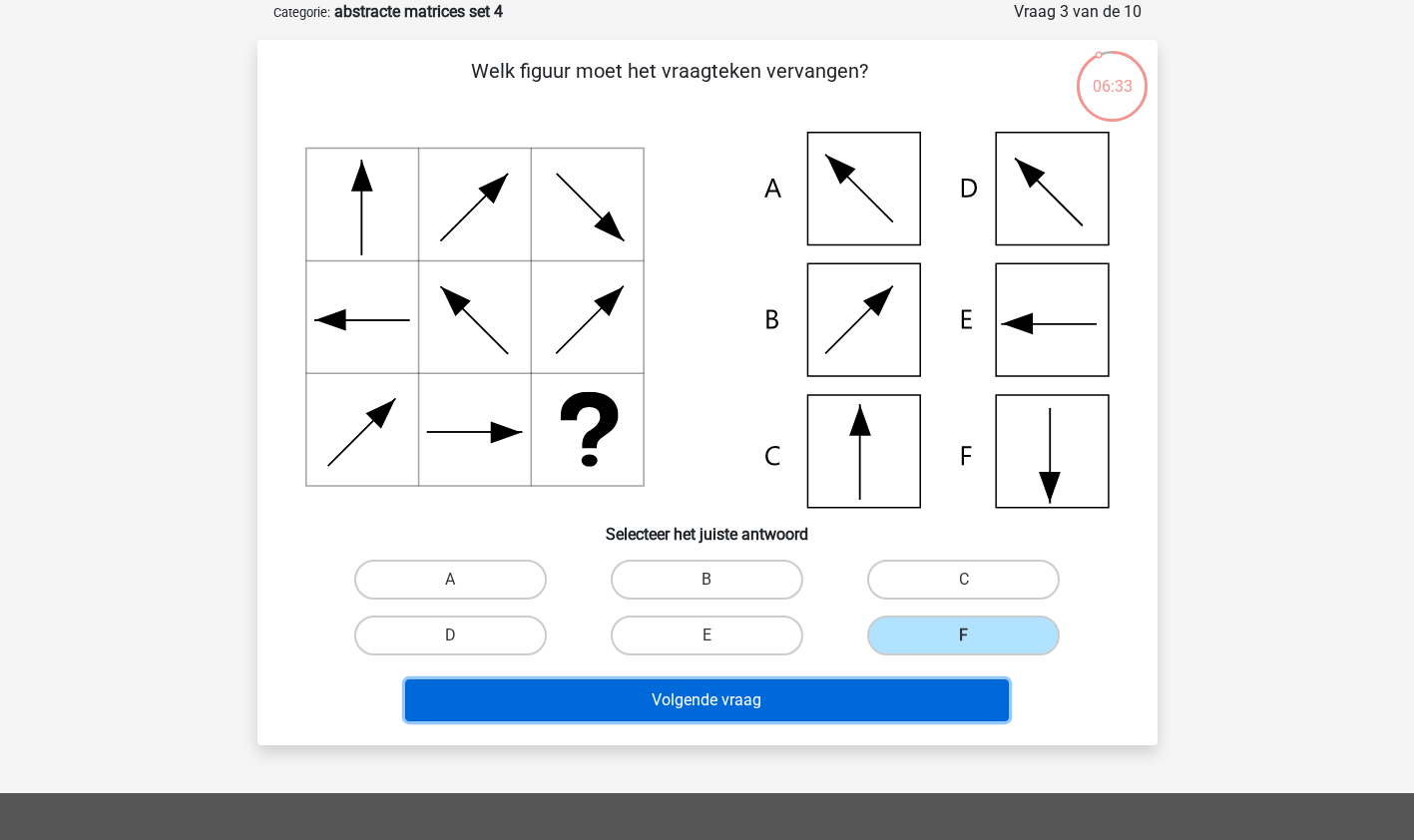 click on "Volgende vraag" at bounding box center (707, 700) 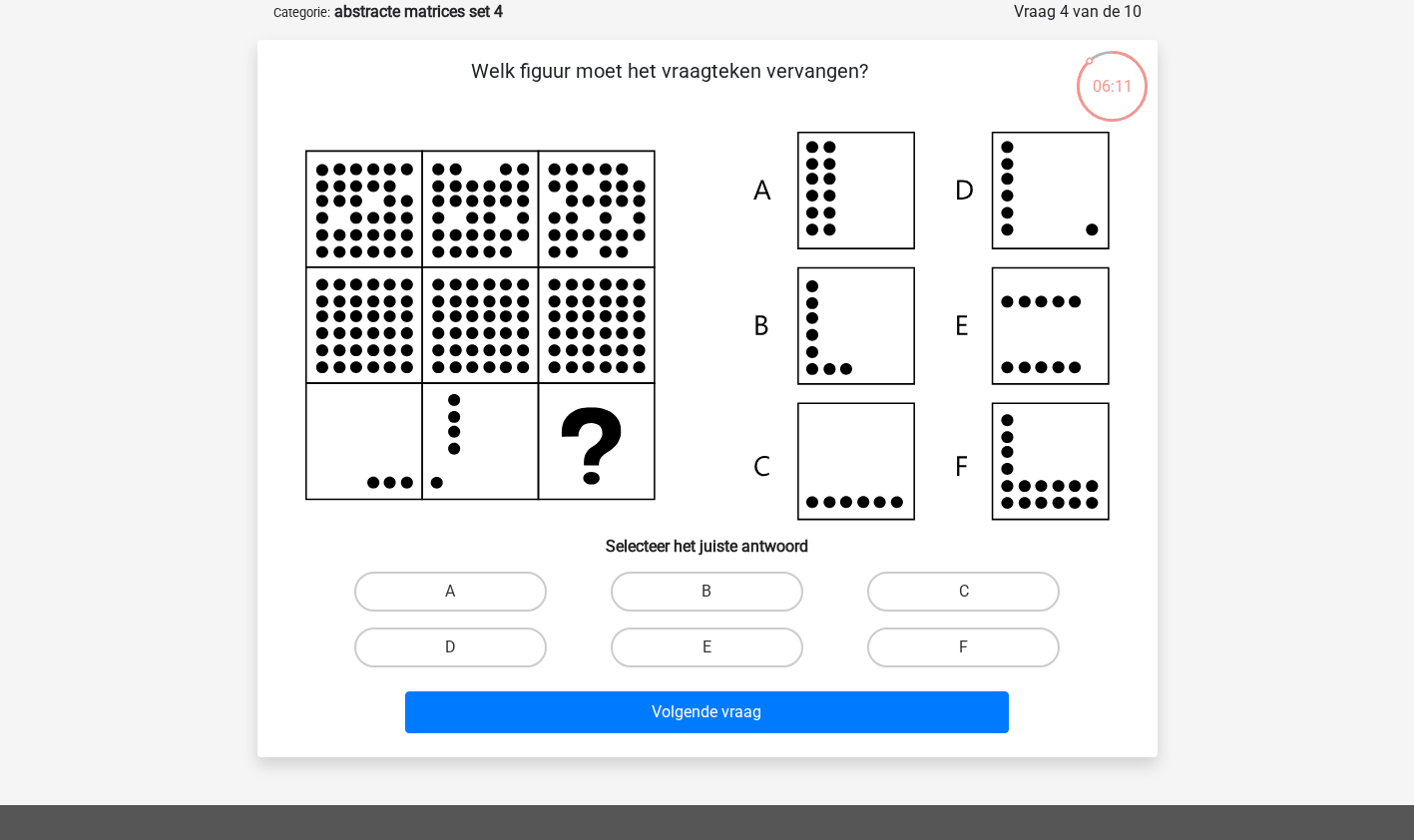 click on "D" at bounding box center [450, 647] 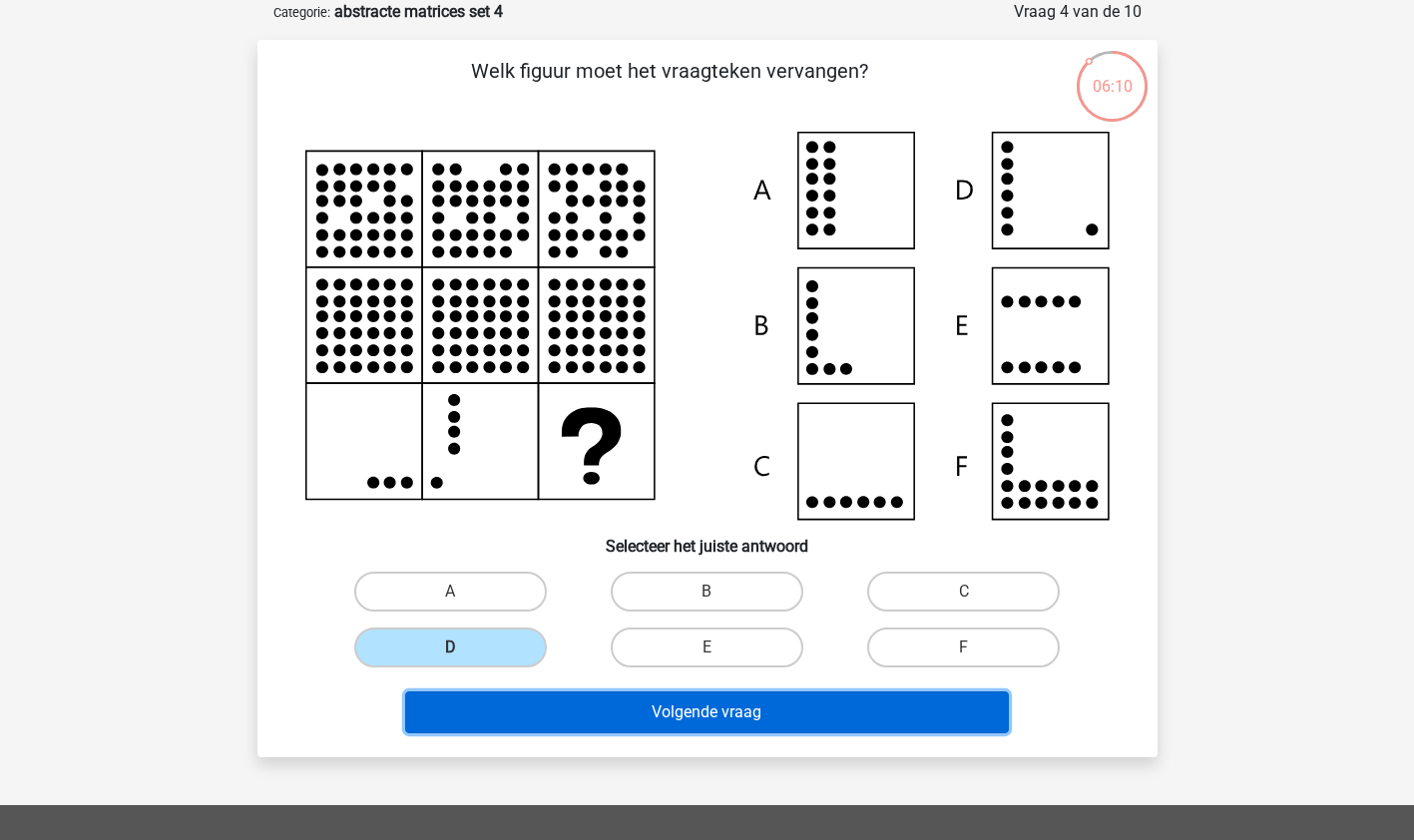click on "Volgende vraag" at bounding box center (707, 712) 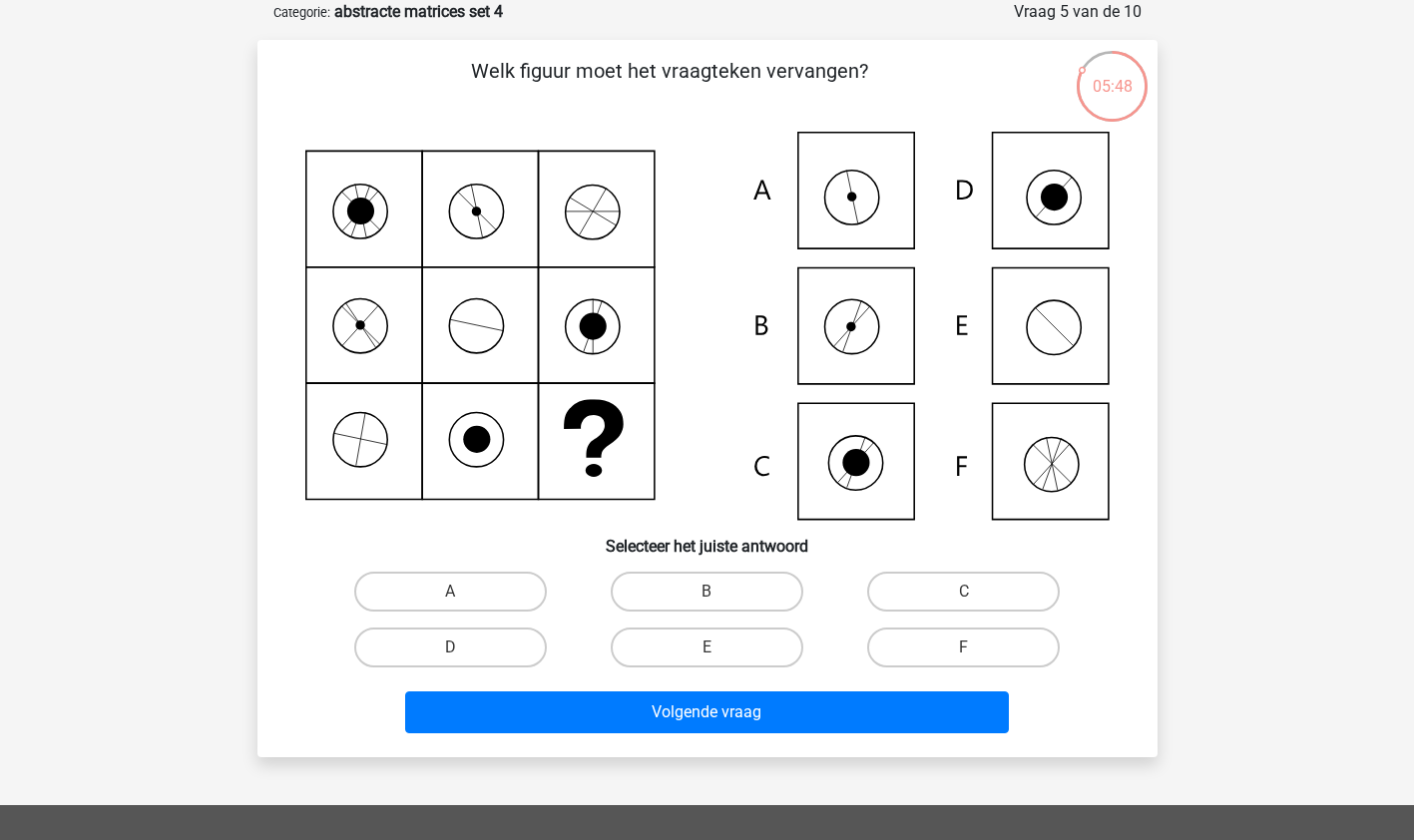 click on "A" at bounding box center [450, 592] 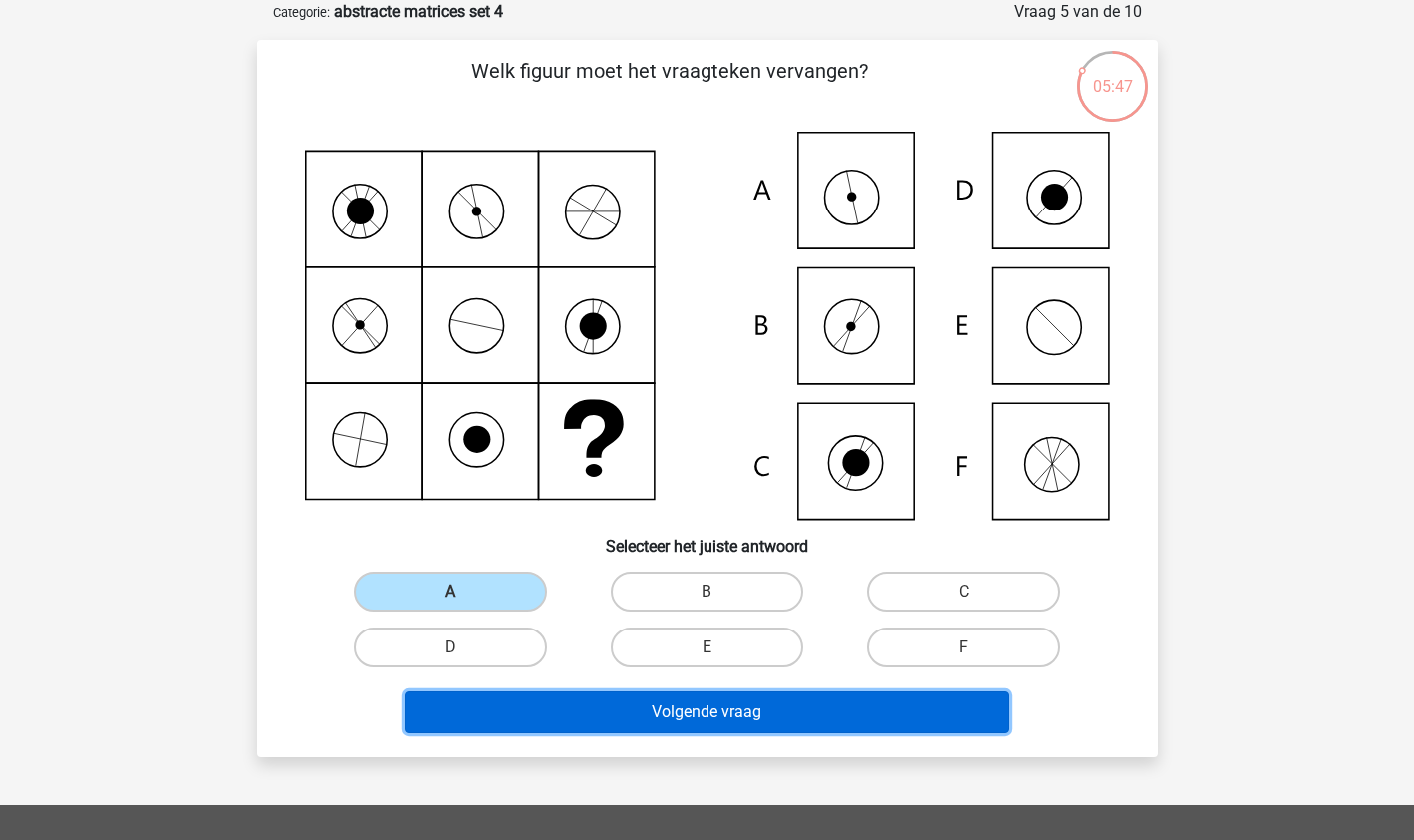 click on "Volgende vraag" at bounding box center (707, 712) 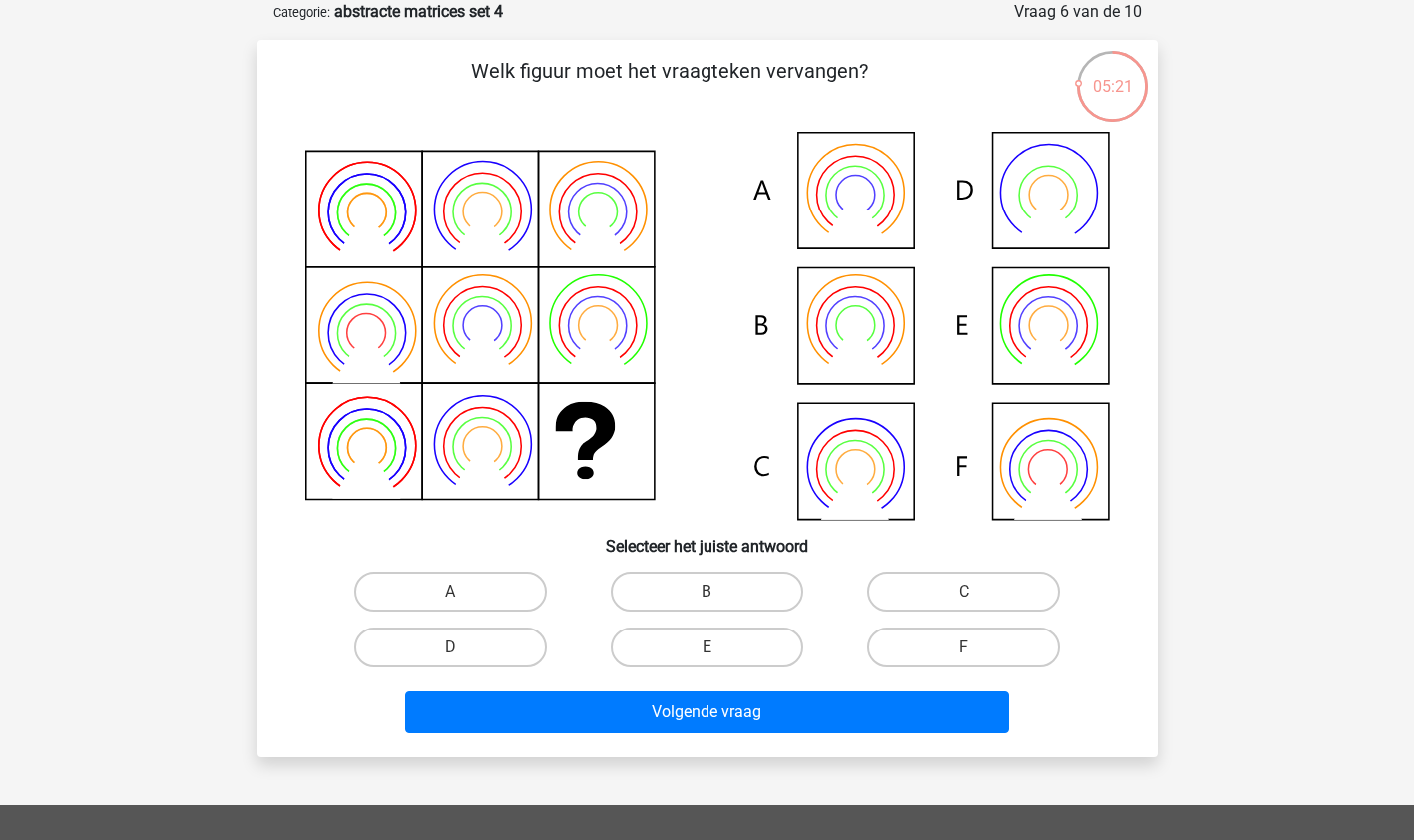 click on "B" at bounding box center [707, 592] 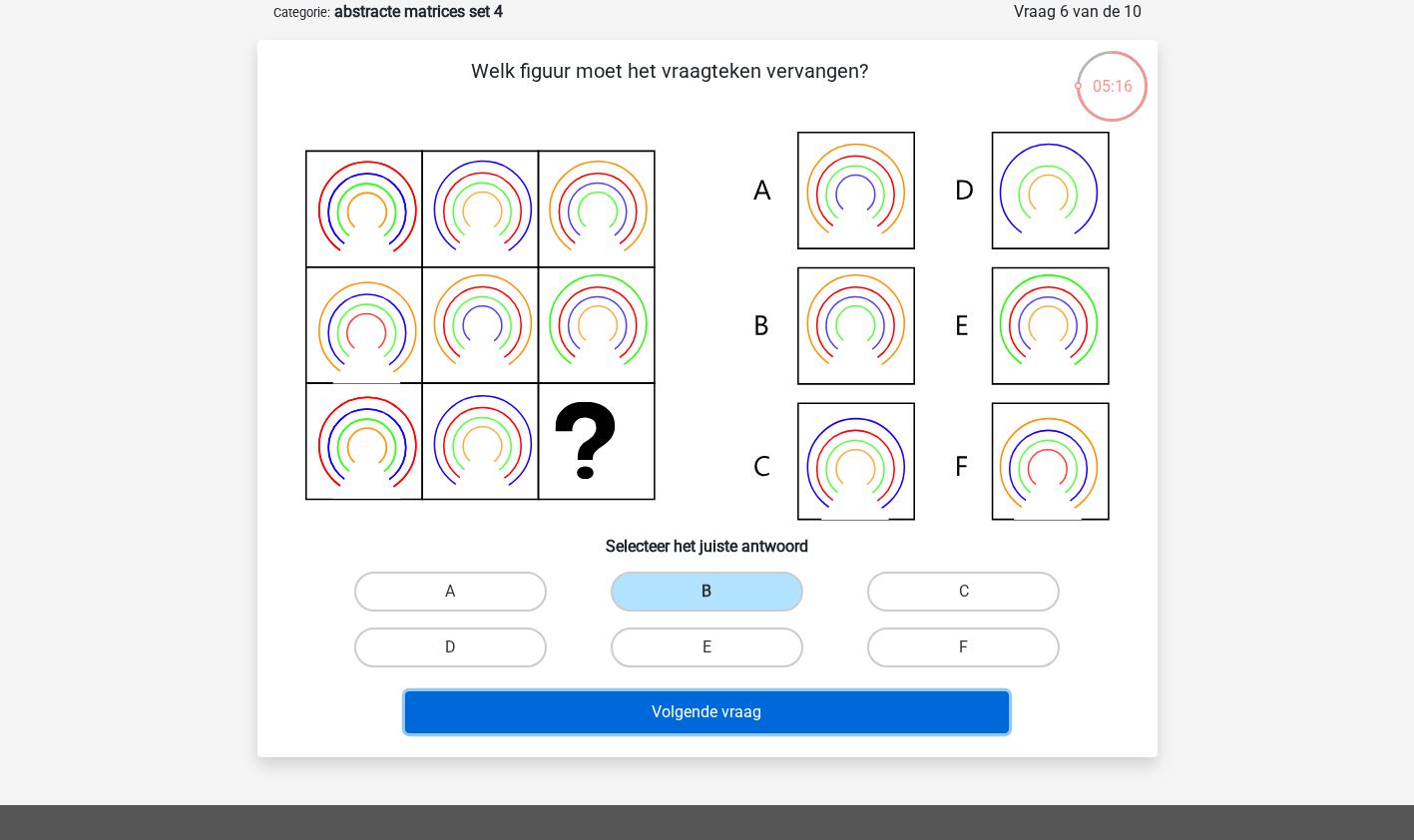 click on "Volgende vraag" at bounding box center [707, 712] 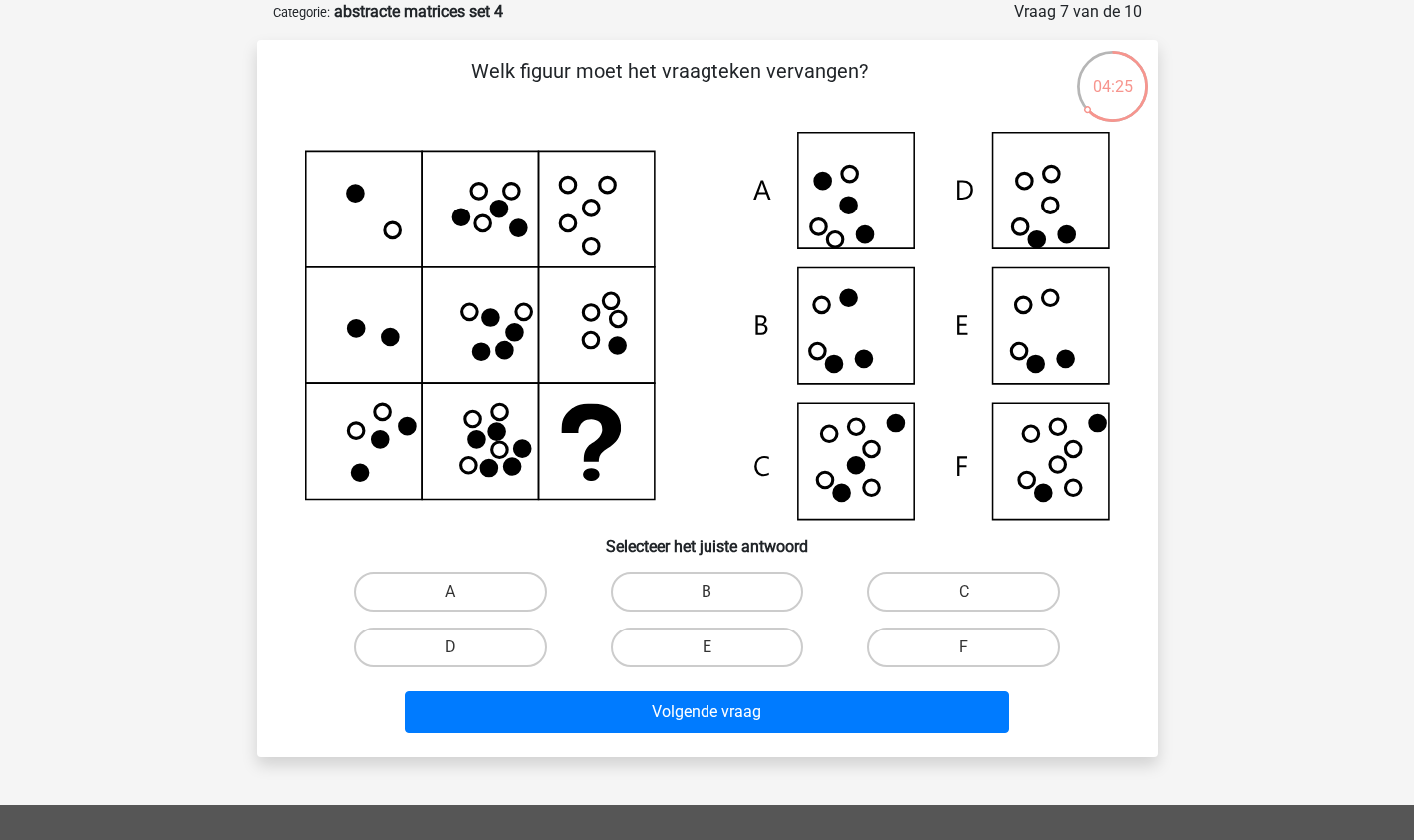 click on "F" at bounding box center (963, 647) 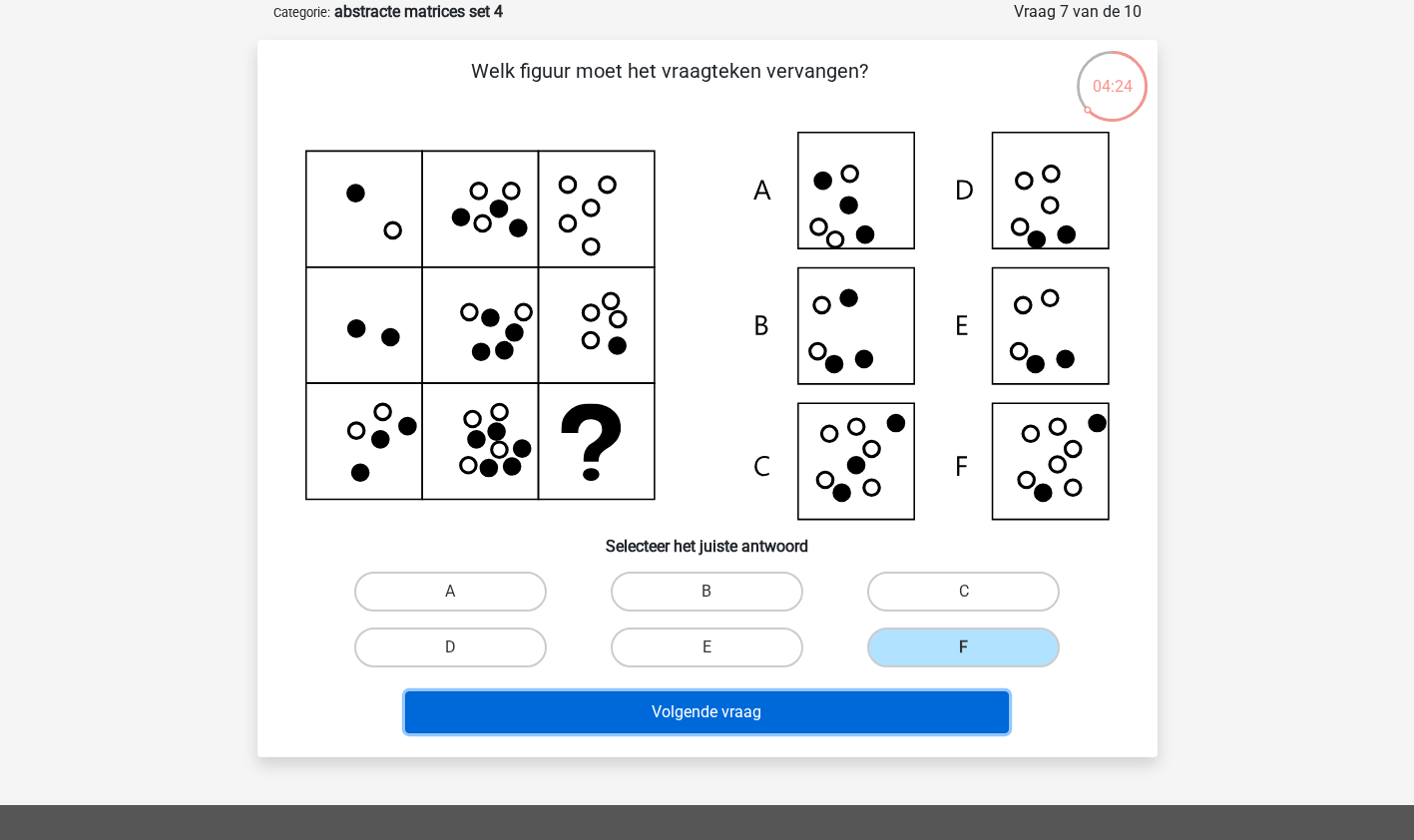 click on "Volgende vraag" at bounding box center (707, 712) 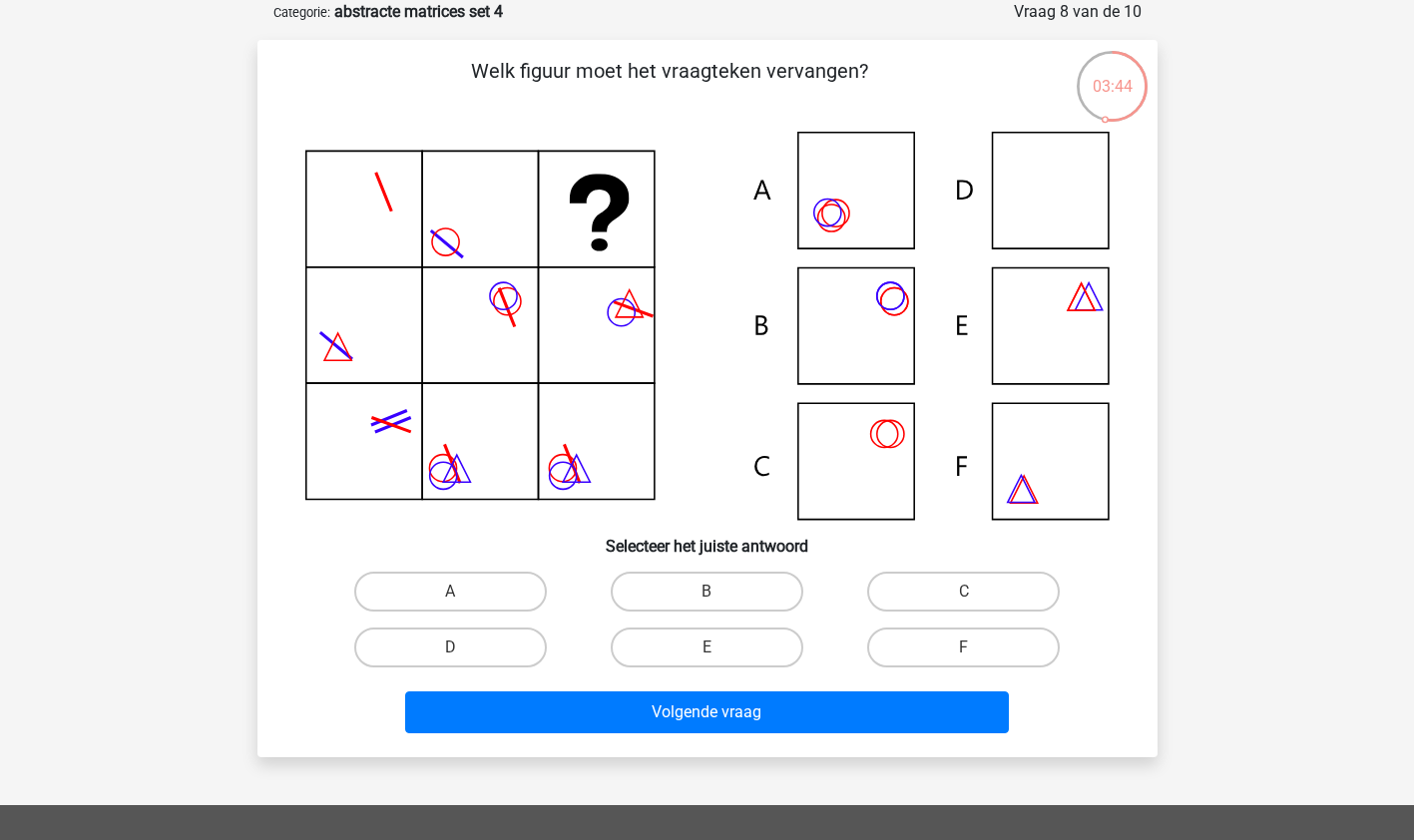 click on "F" at bounding box center [963, 647] 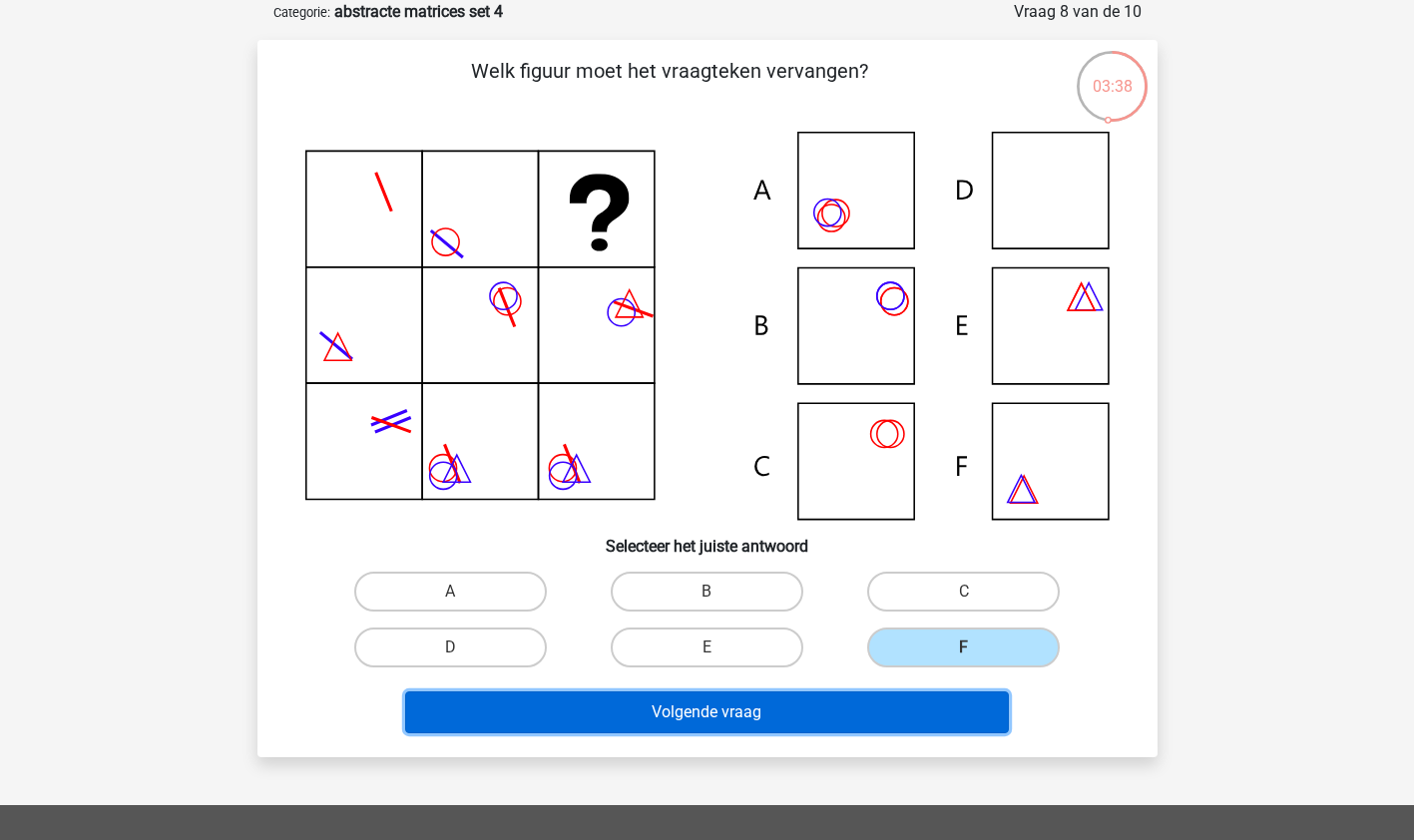 click on "Volgende vraag" at bounding box center (707, 712) 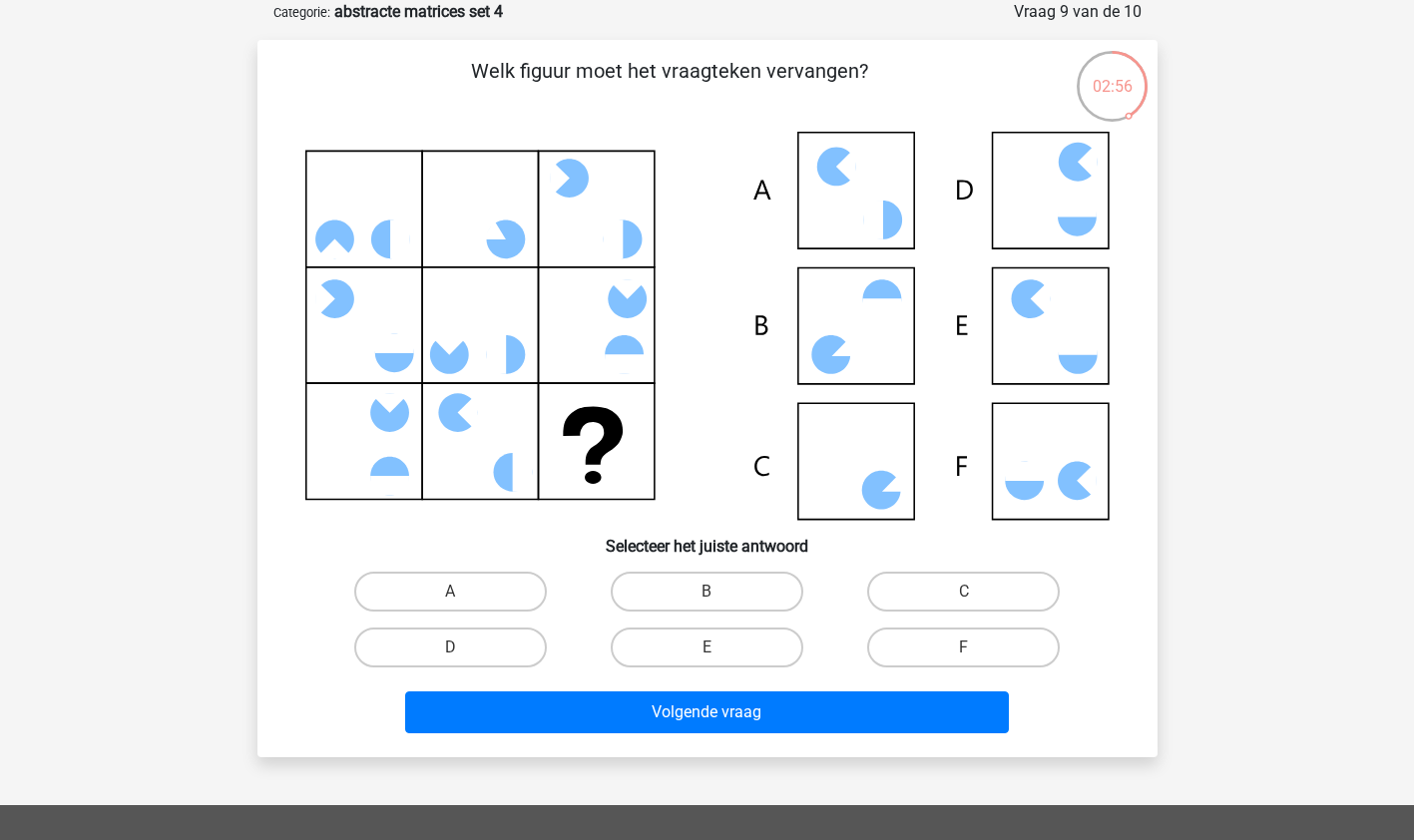 click on "C" at bounding box center [963, 592] 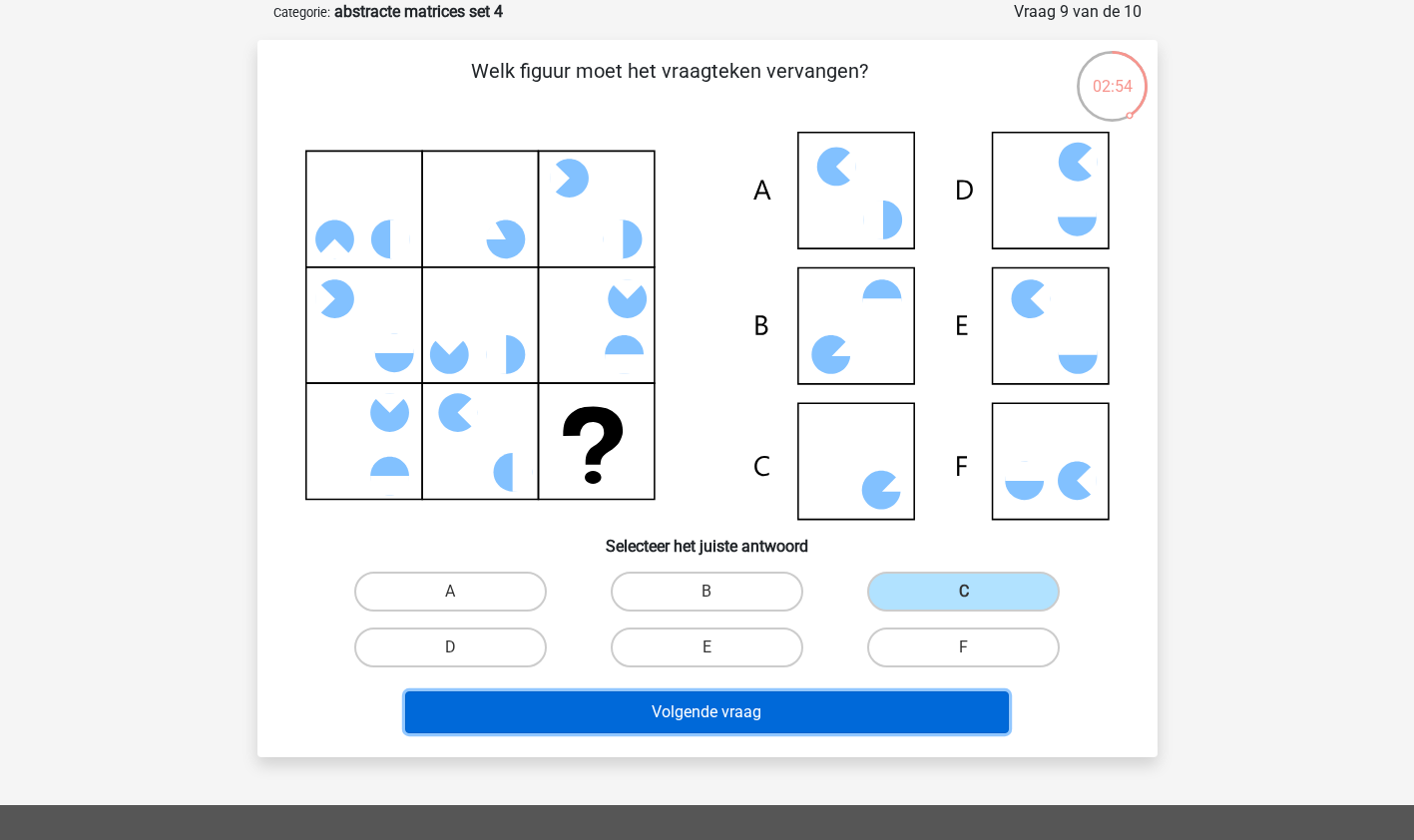 click on "Volgende vraag" at bounding box center [707, 712] 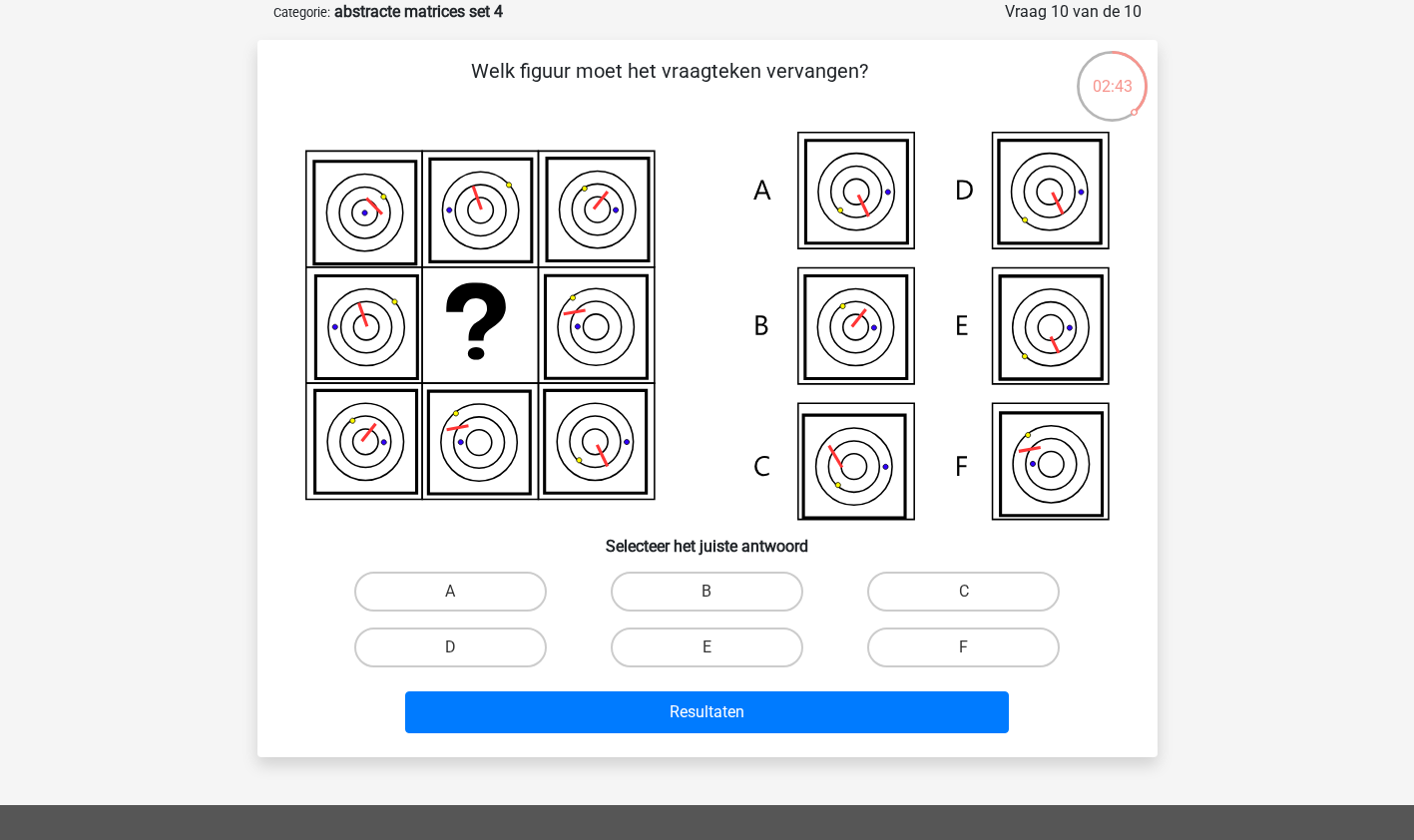 click 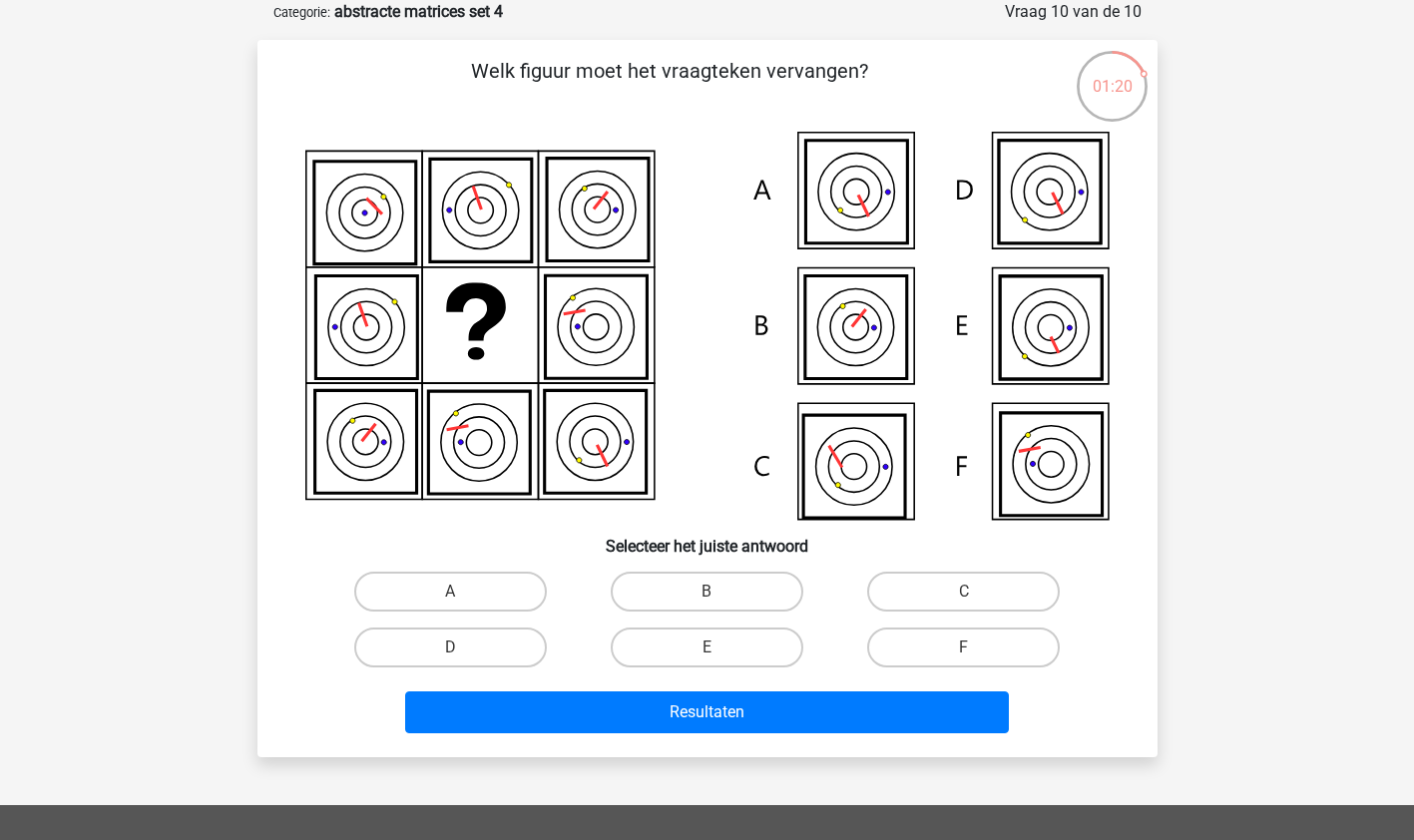 click on "F" at bounding box center [963, 647] 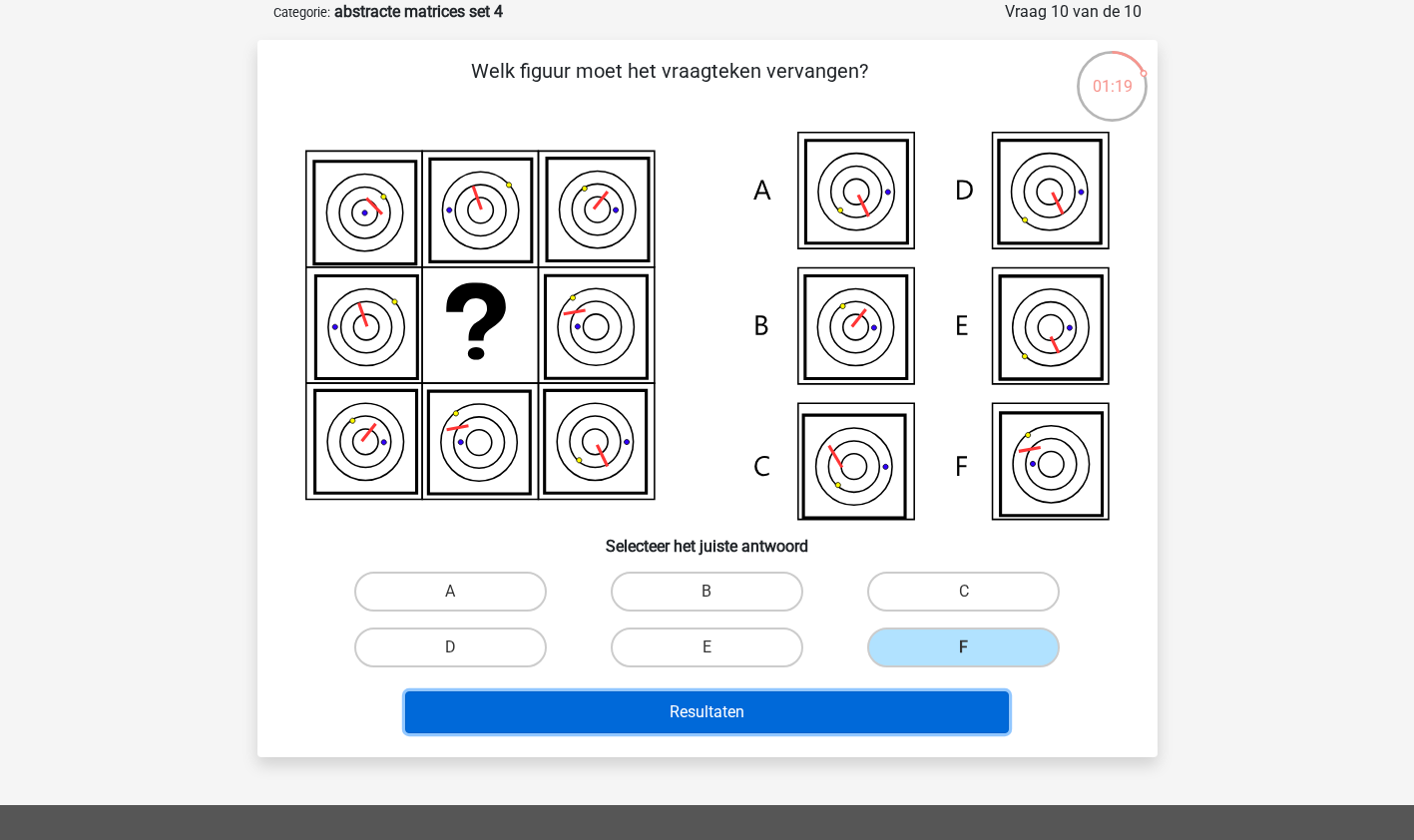 click on "Resultaten" at bounding box center (707, 712) 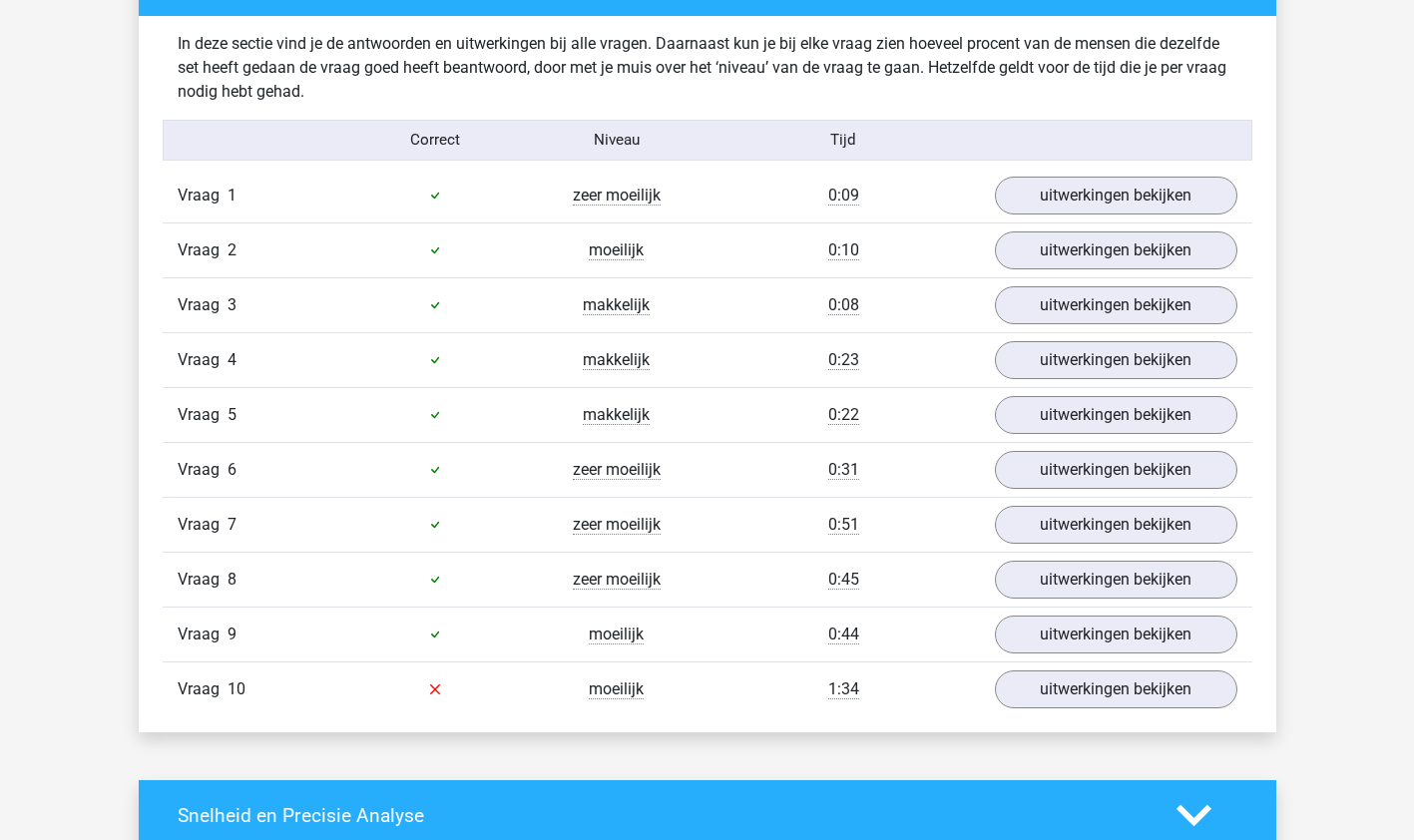 scroll, scrollTop: 1207, scrollLeft: 0, axis: vertical 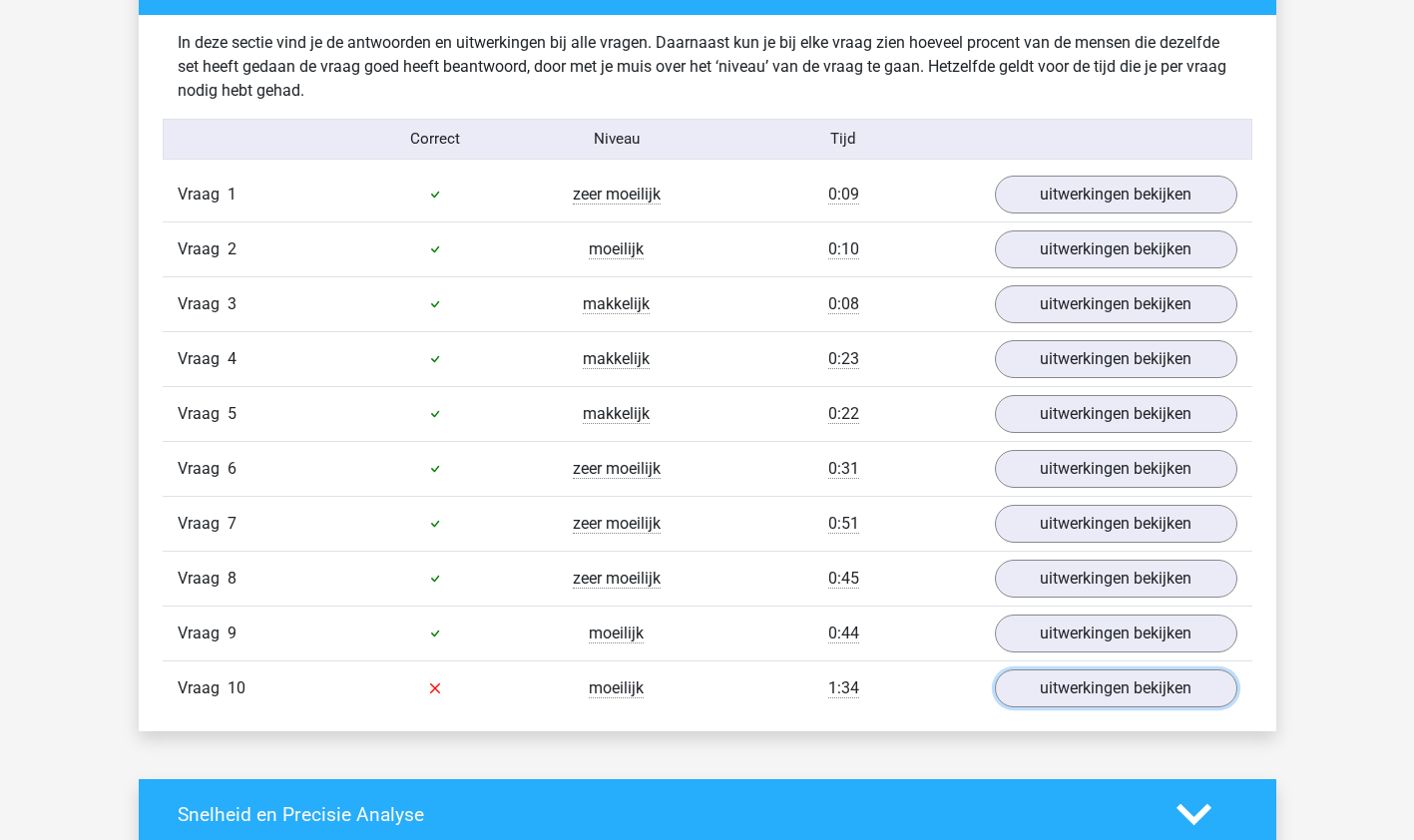 click on "uitwerkingen bekijken" at bounding box center (1116, 688) 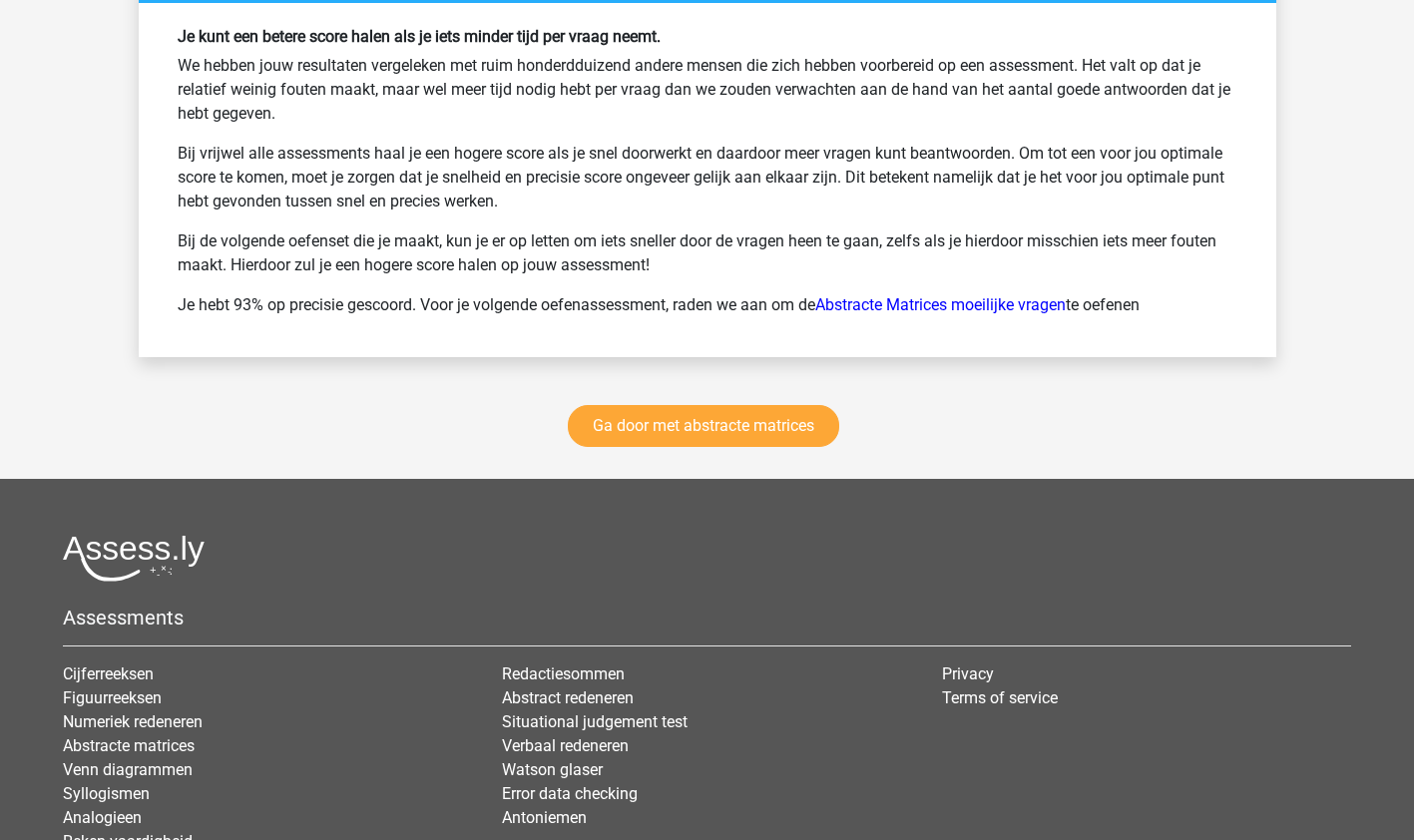 scroll, scrollTop: 3686, scrollLeft: 0, axis: vertical 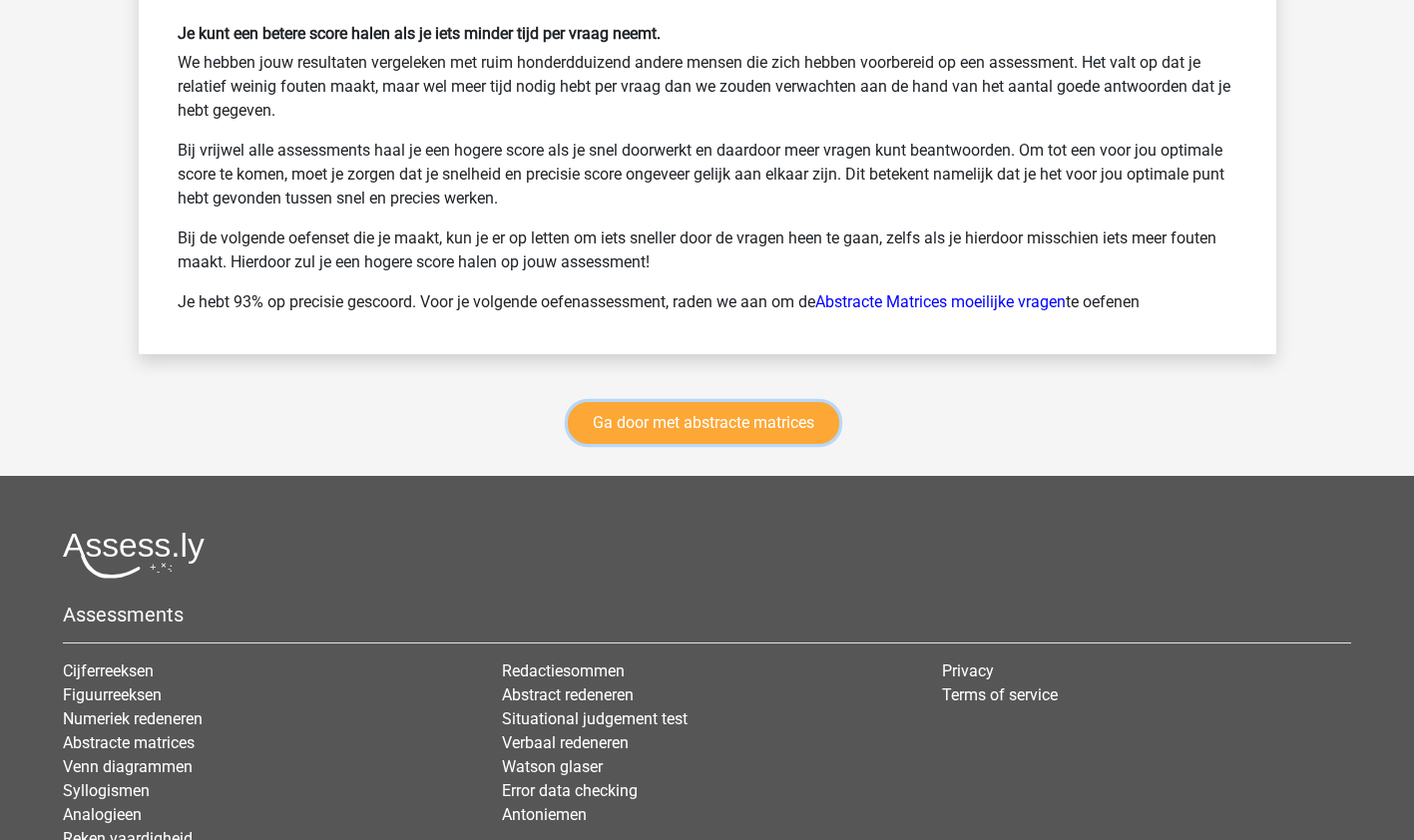 click on "Ga door met abstracte matrices" at bounding box center [704, 423] 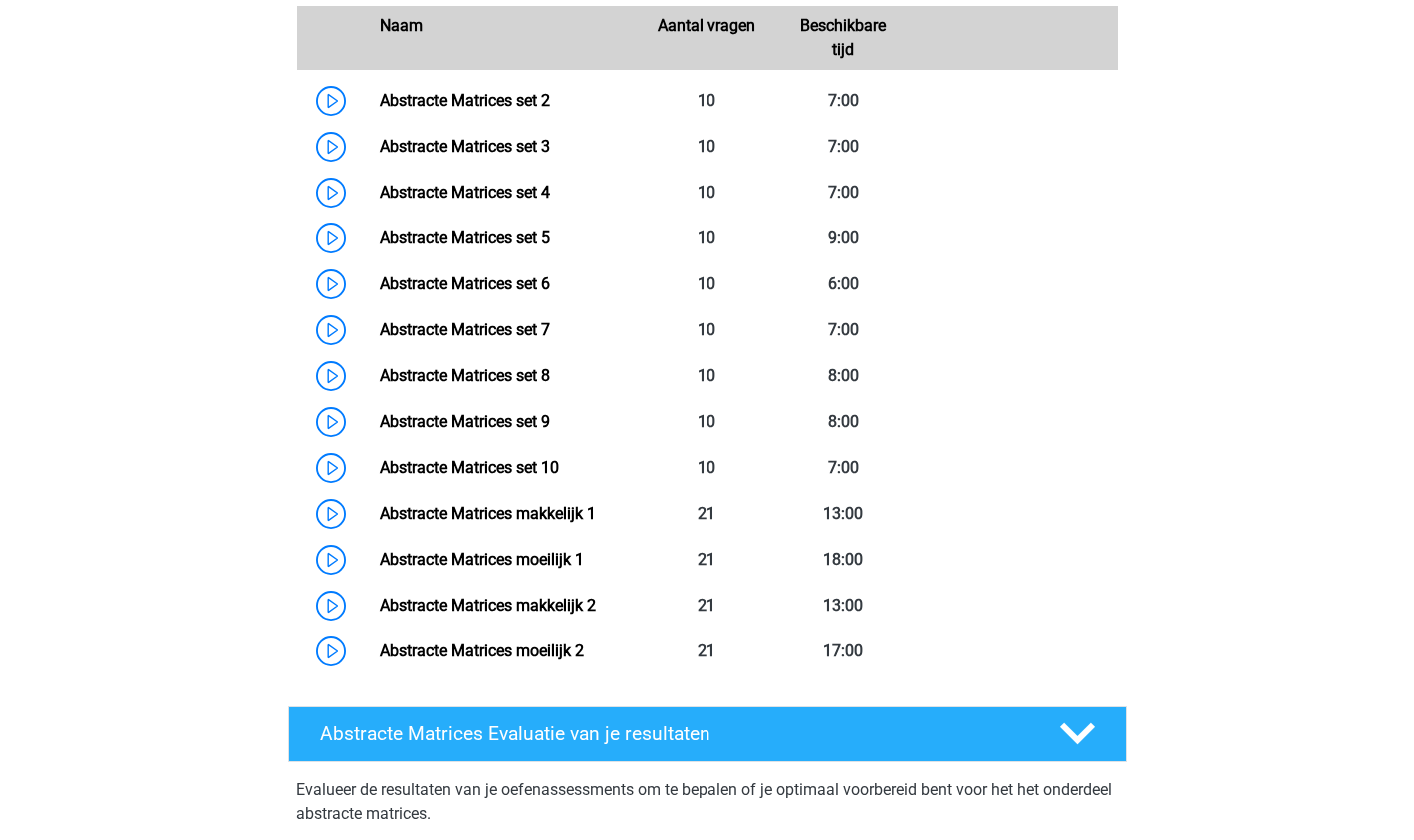 scroll, scrollTop: 1075, scrollLeft: 0, axis: vertical 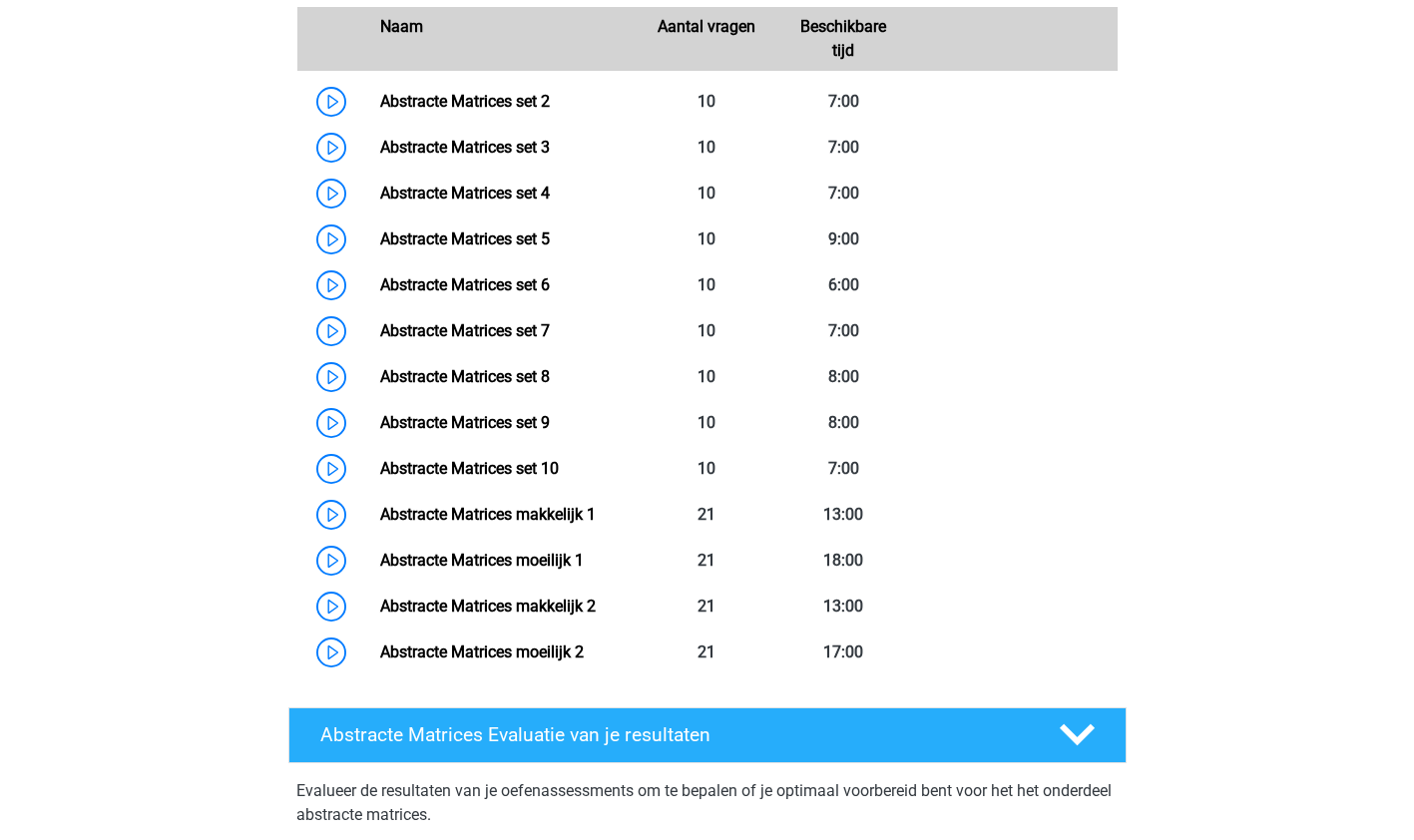 click on "Abstracte Matrices
set 5" at bounding box center [465, 238] 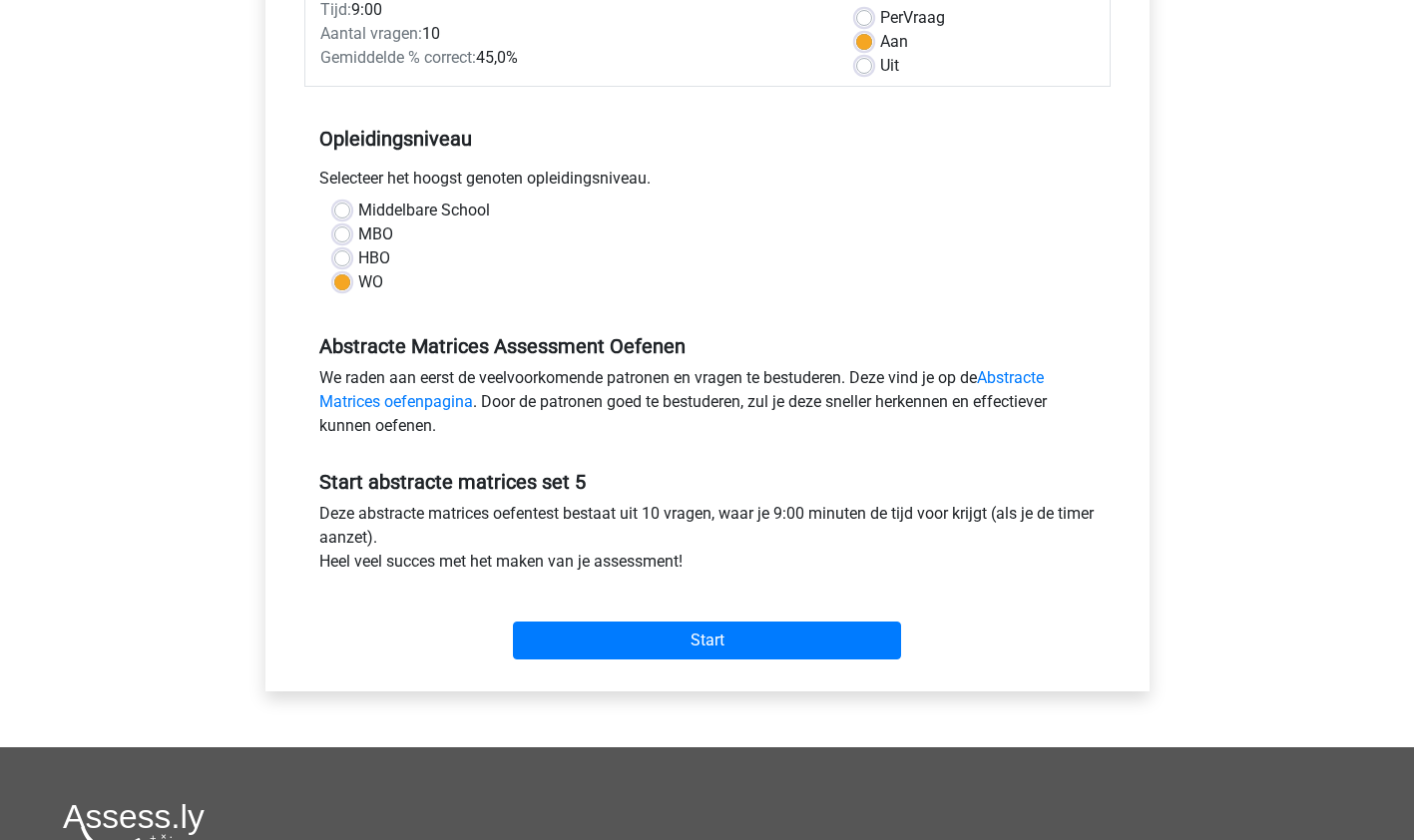 scroll, scrollTop: 332, scrollLeft: 0, axis: vertical 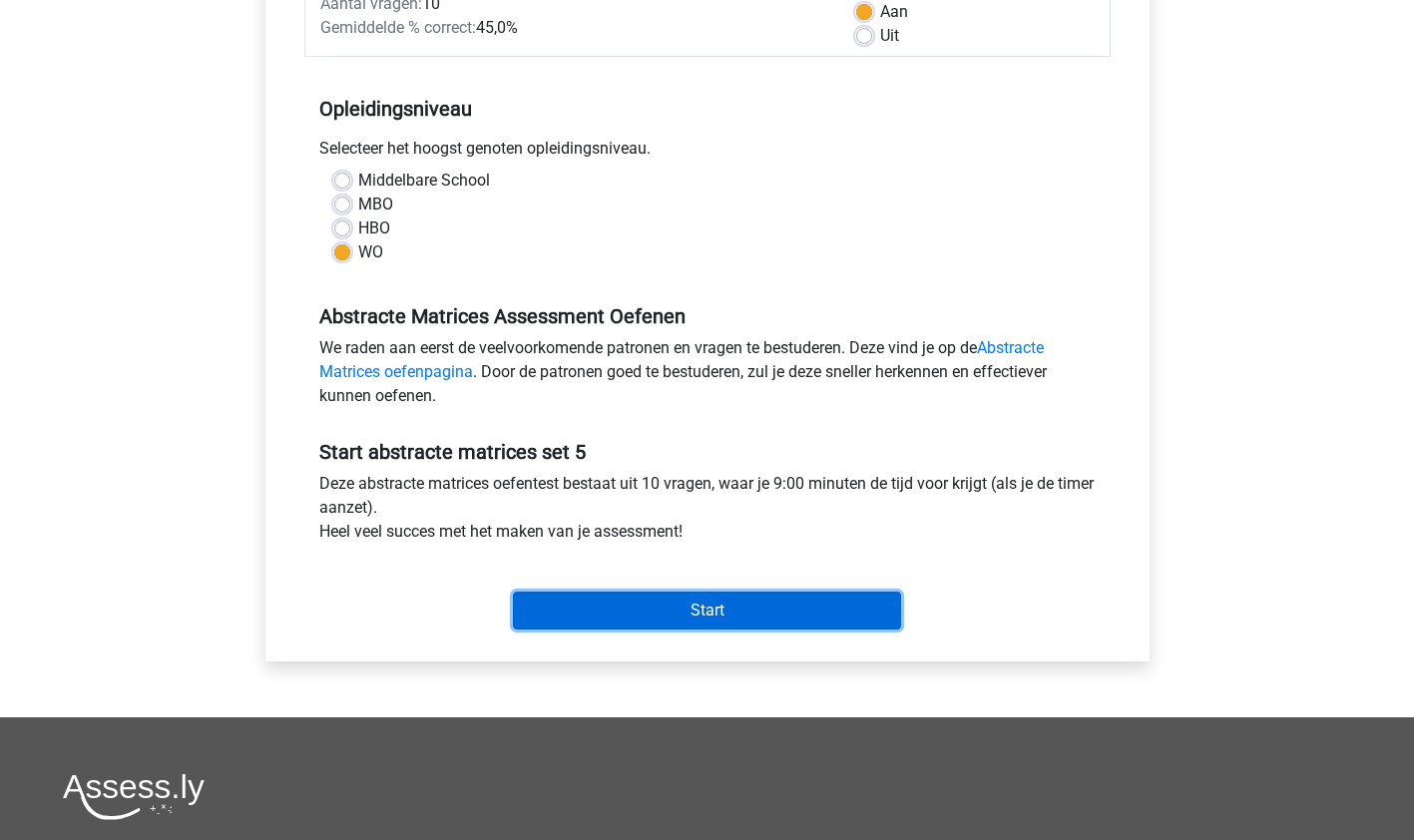 click on "Start" at bounding box center [707, 611] 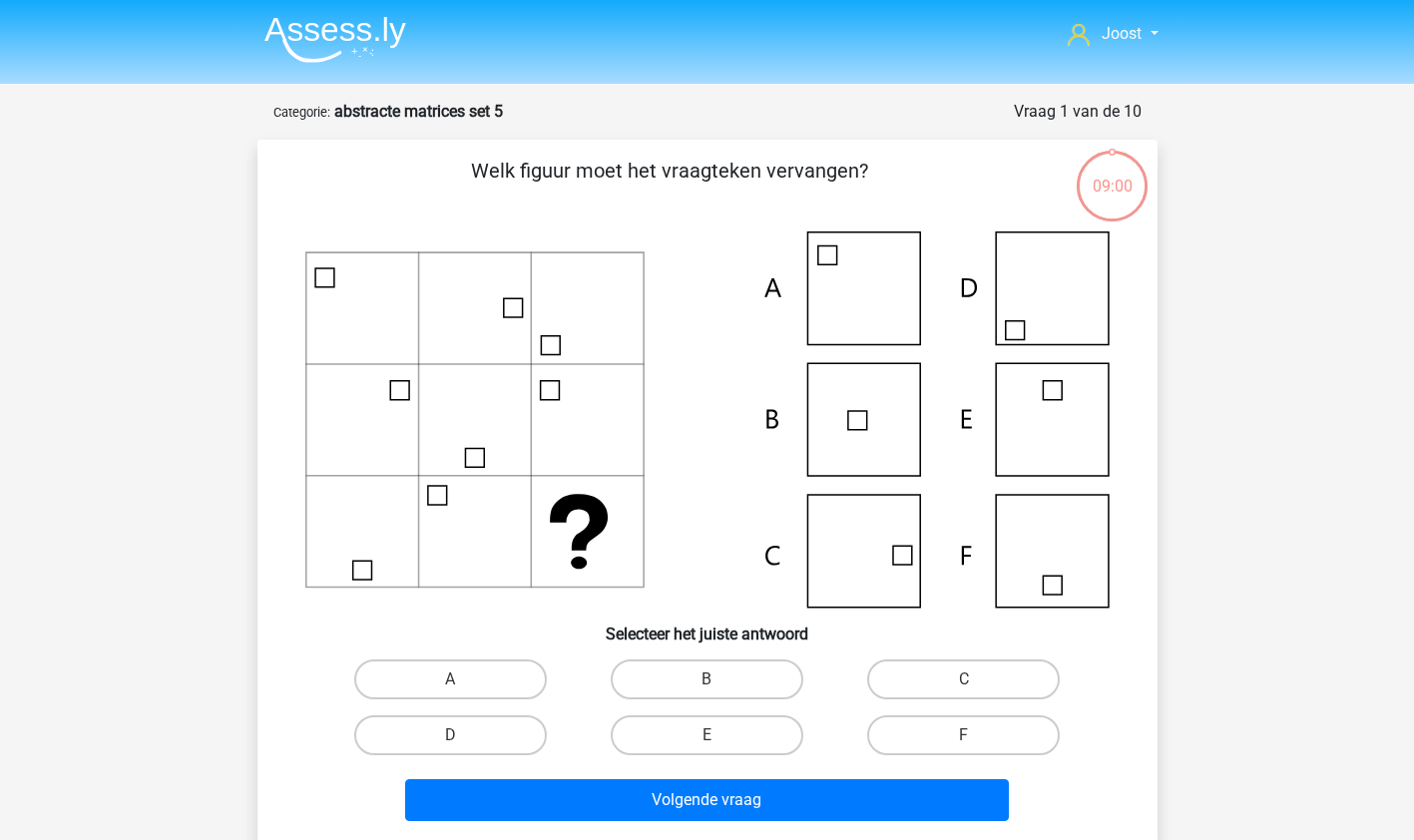 scroll, scrollTop: 0, scrollLeft: 0, axis: both 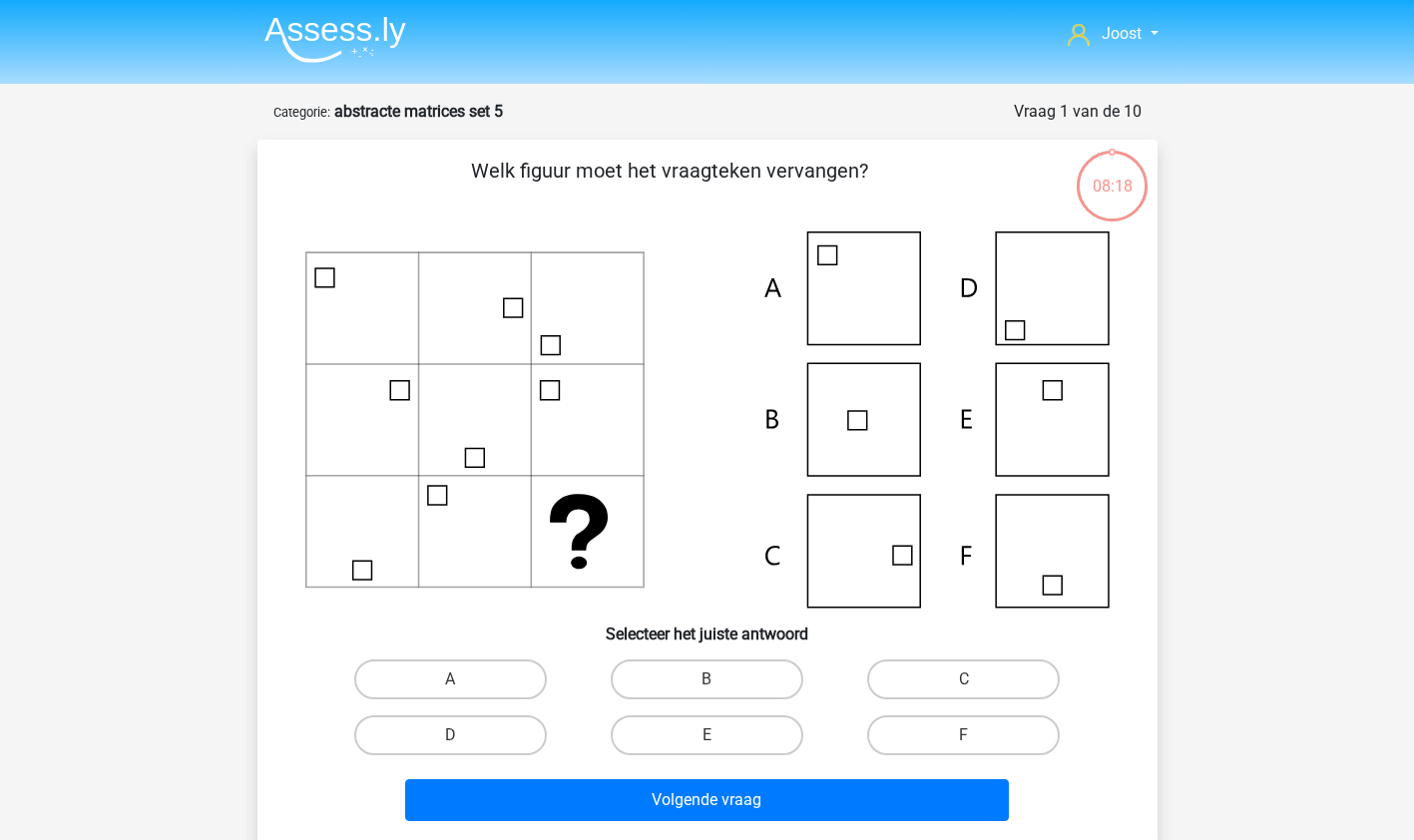 click on "C" at bounding box center [963, 679] 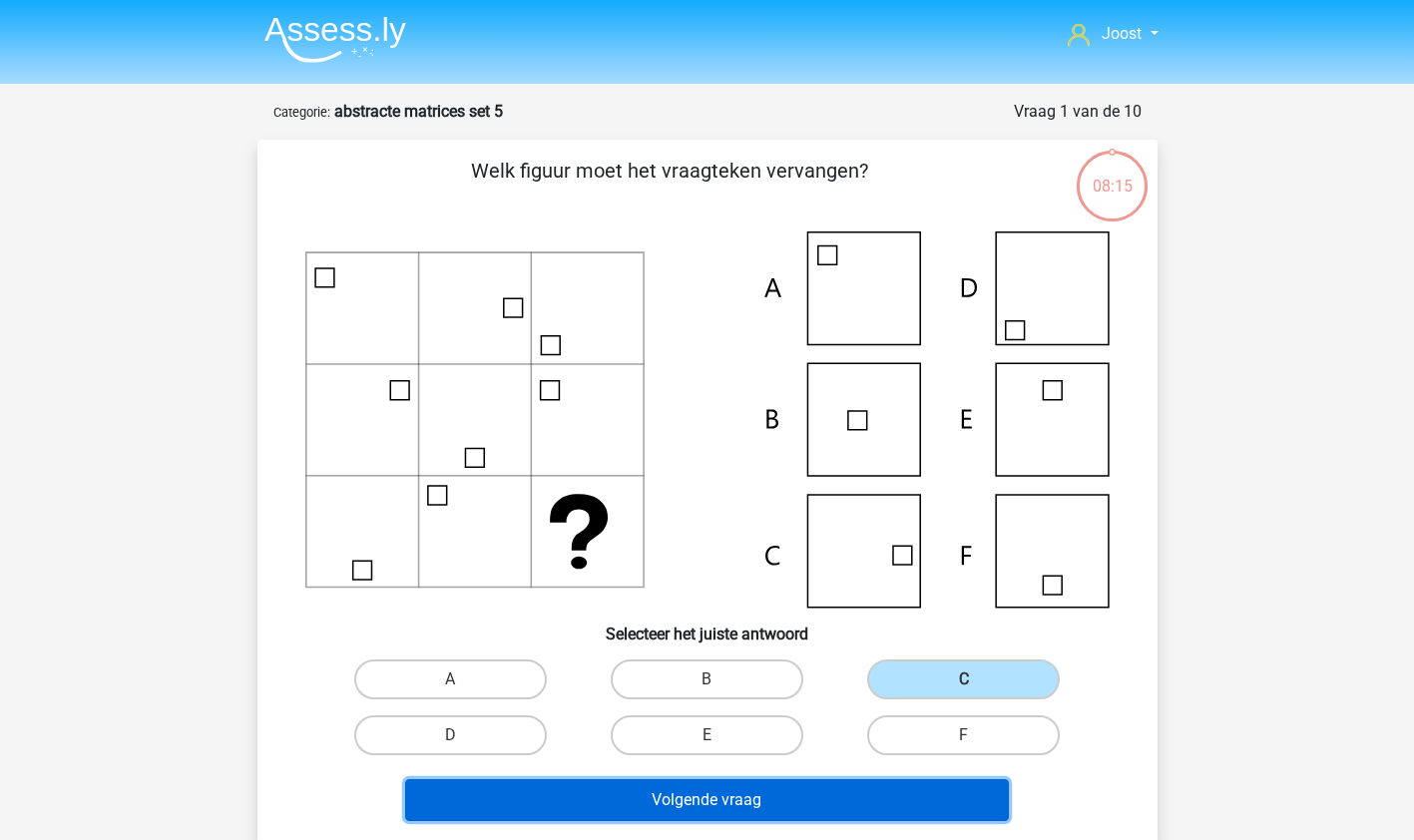 click on "Volgende vraag" at bounding box center [707, 800] 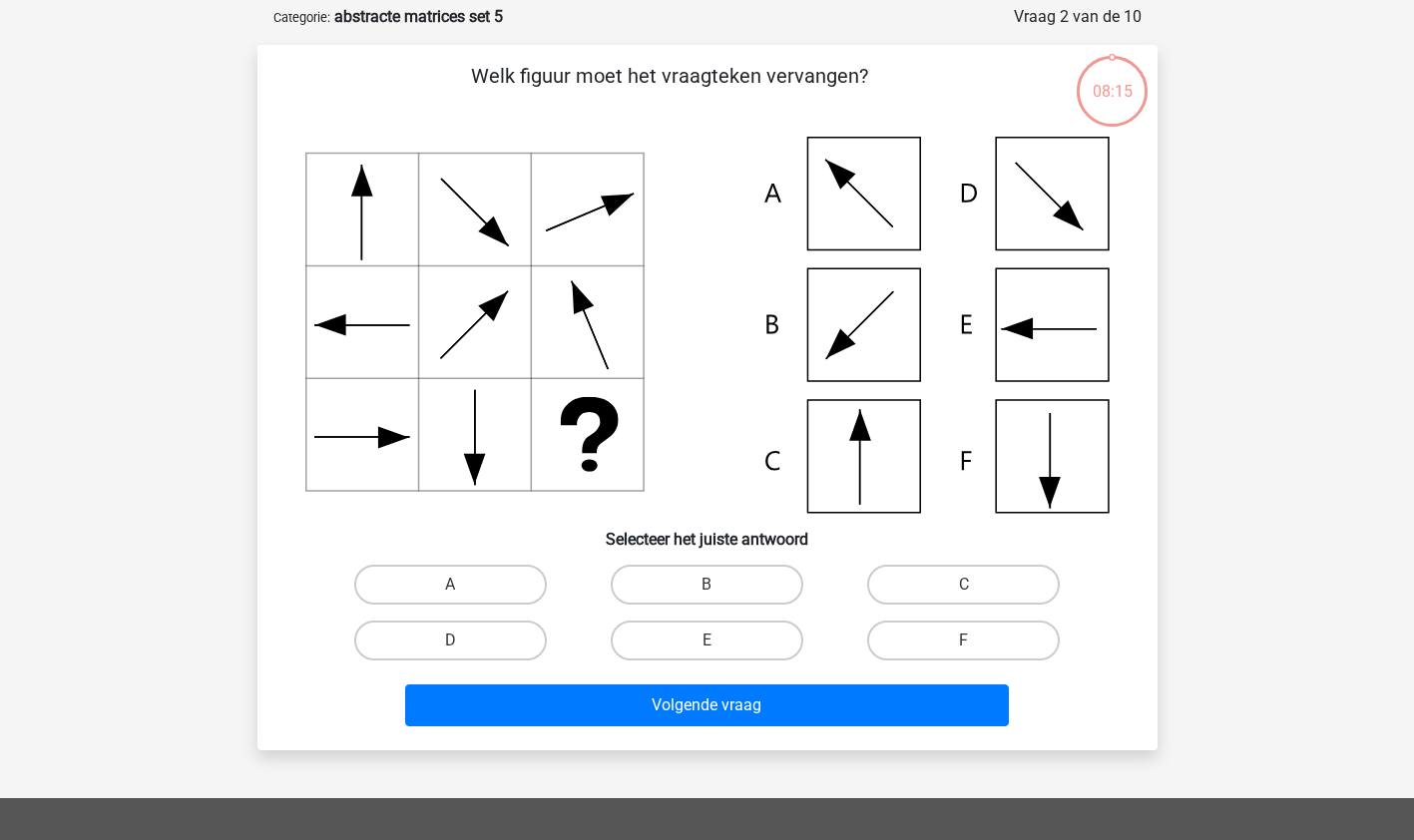 scroll, scrollTop: 100, scrollLeft: 0, axis: vertical 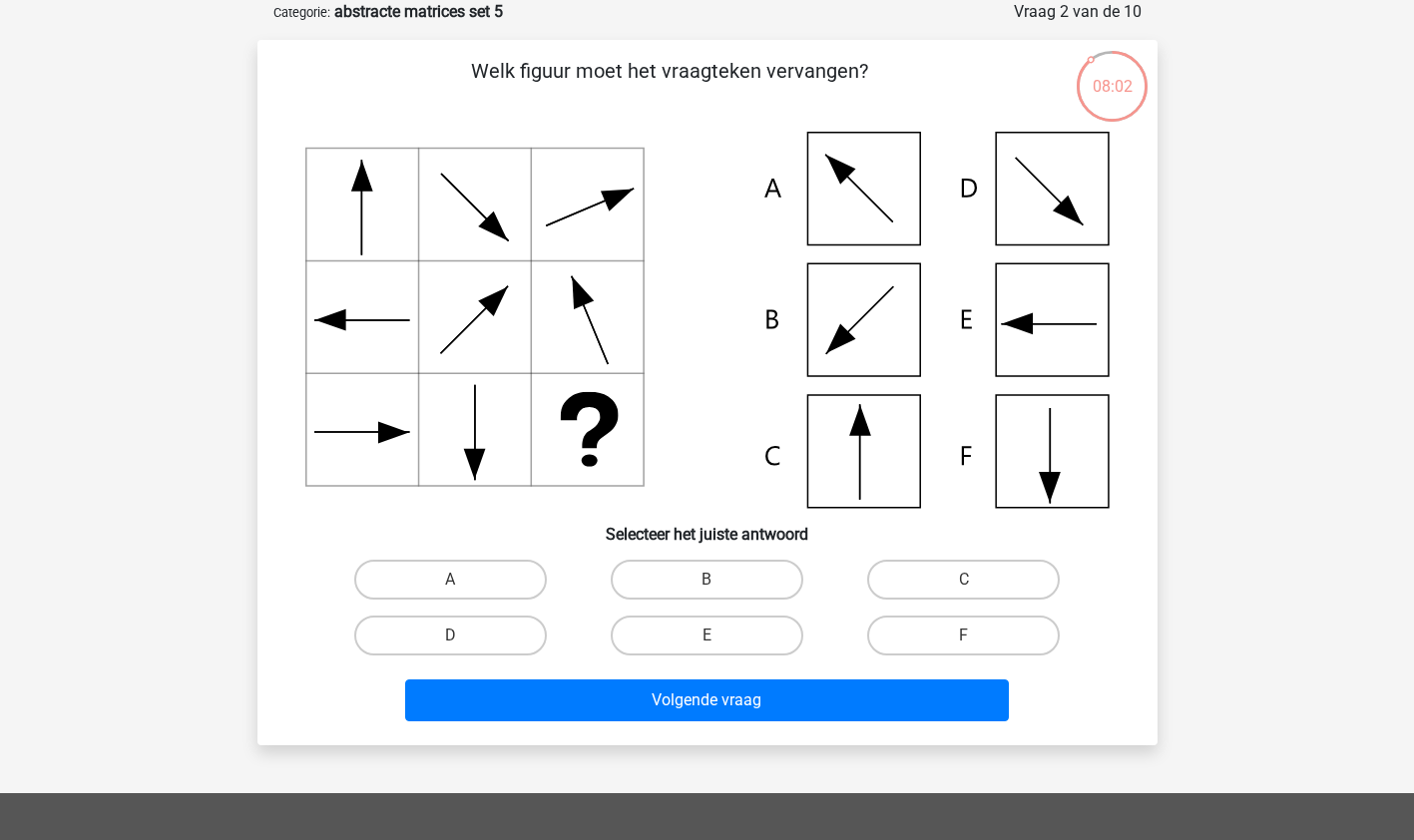 click on "D" at bounding box center (450, 635) 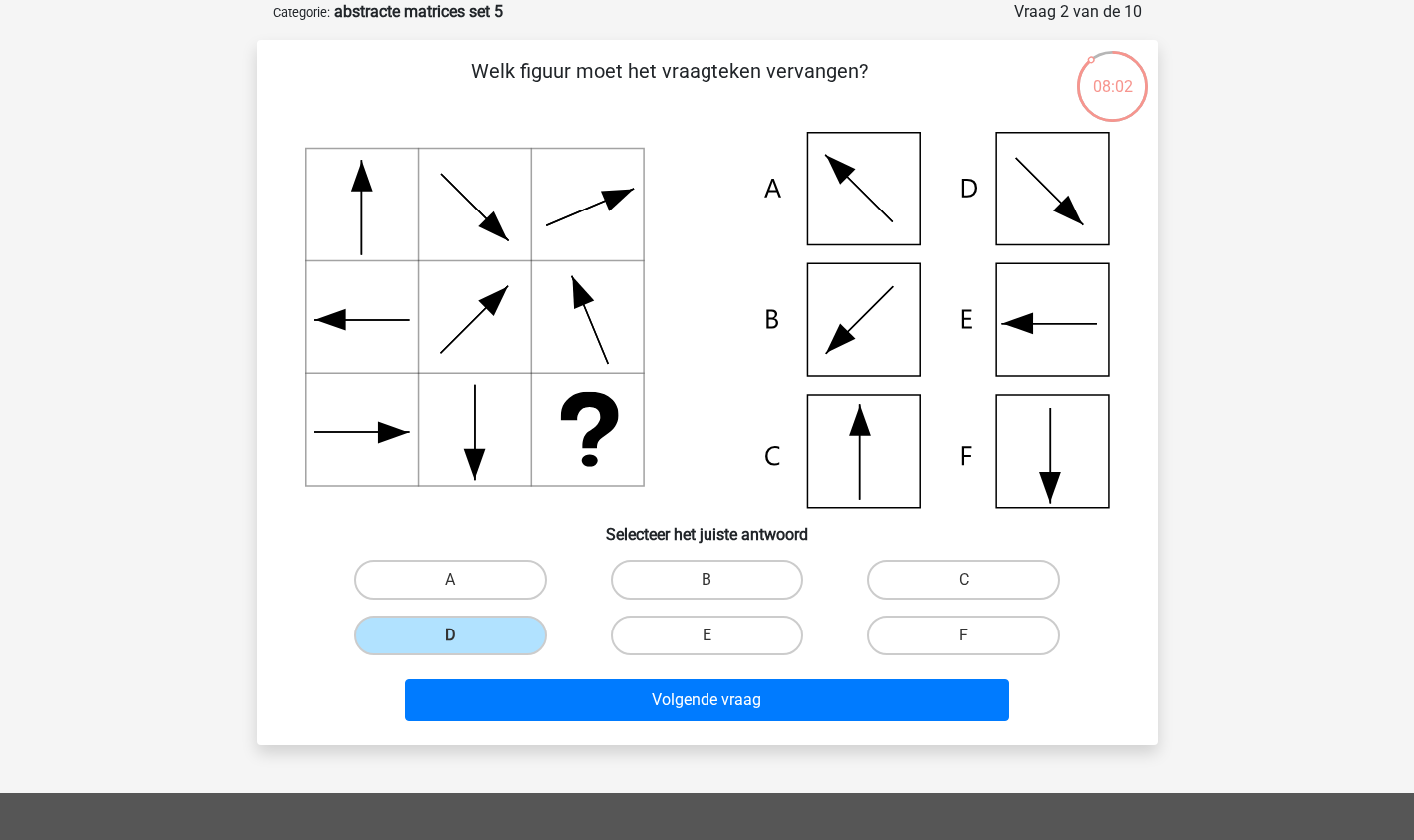 click on "Volgende vraag" at bounding box center [707, 700] 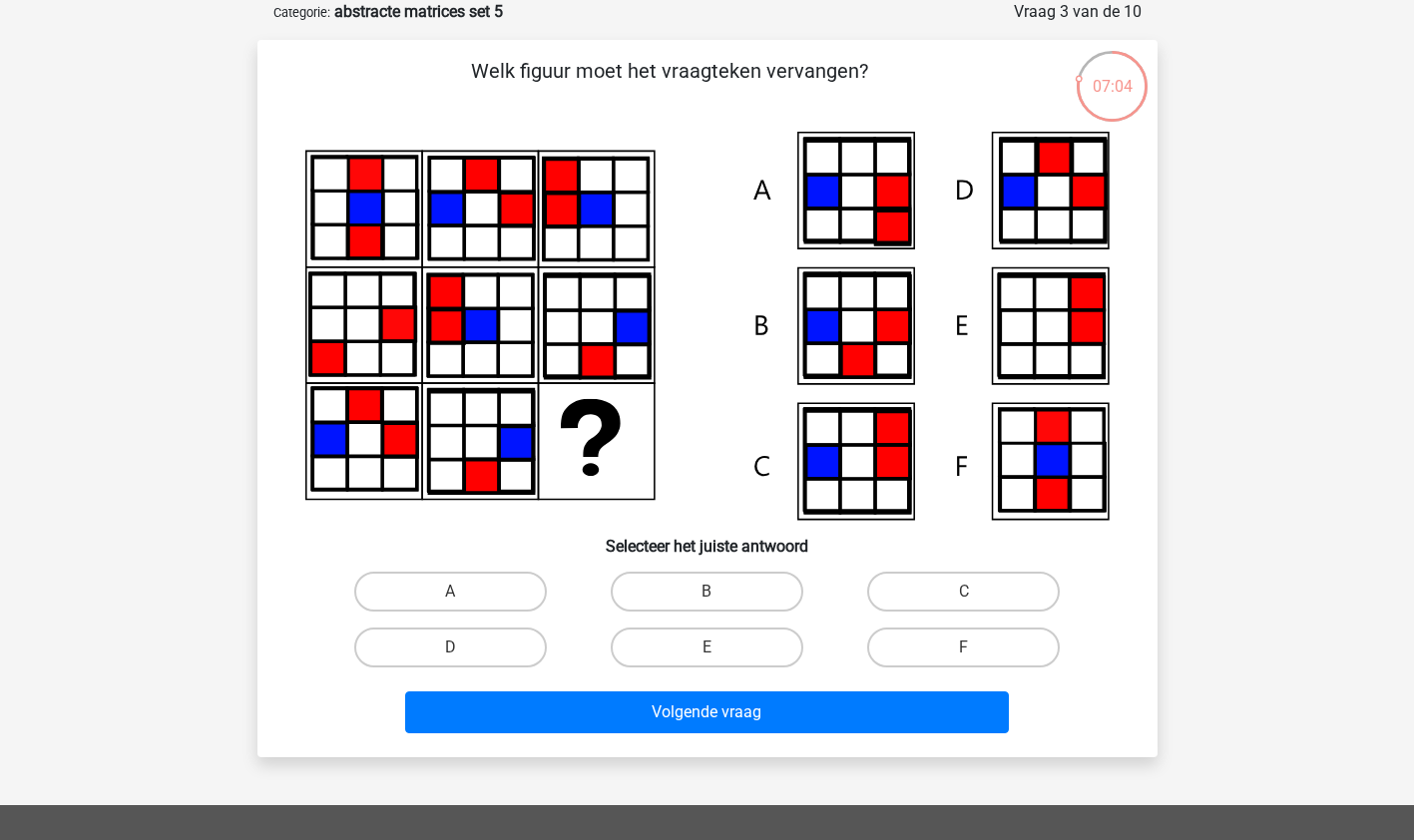 click on "C" at bounding box center [963, 592] 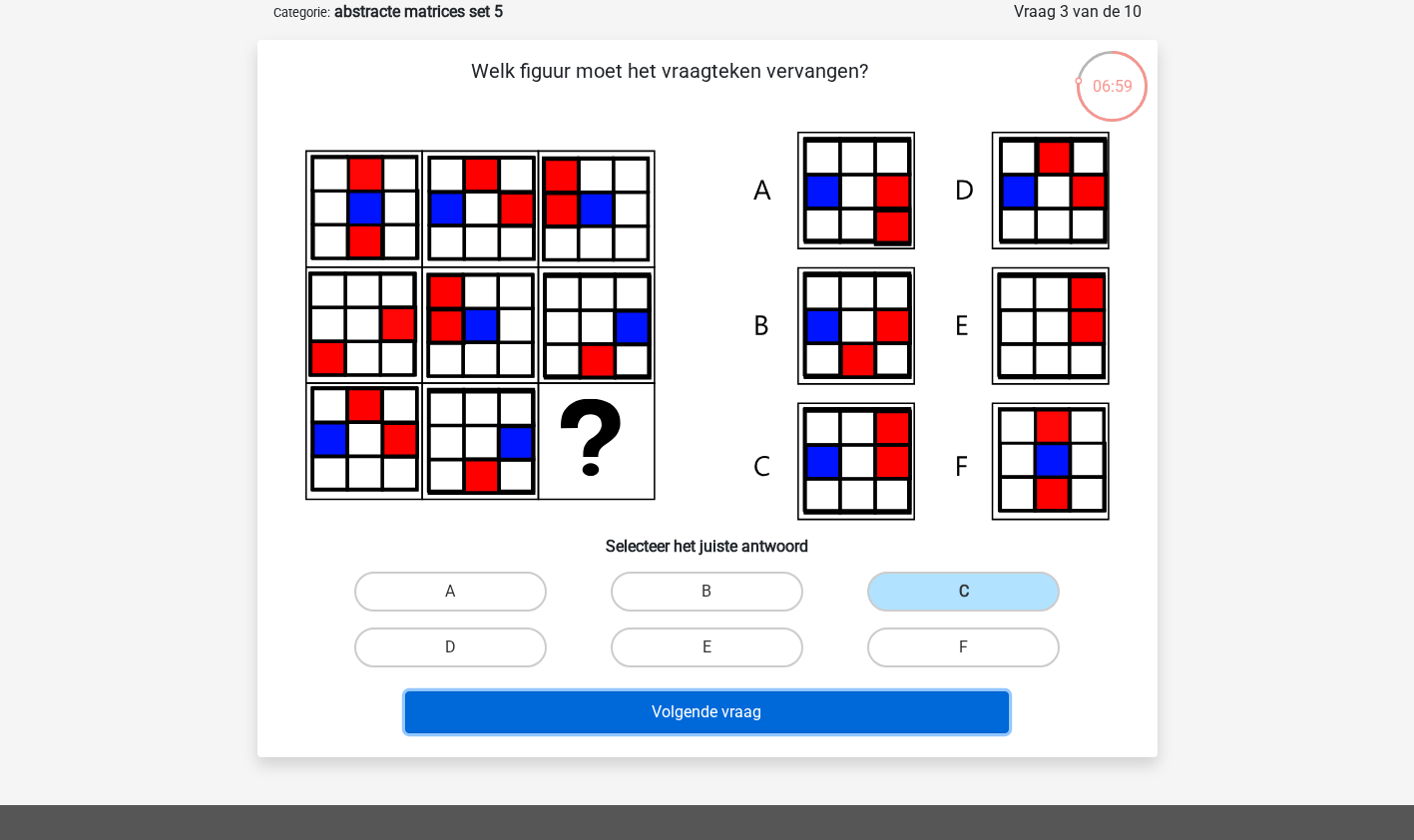 click on "Volgende vraag" at bounding box center (707, 712) 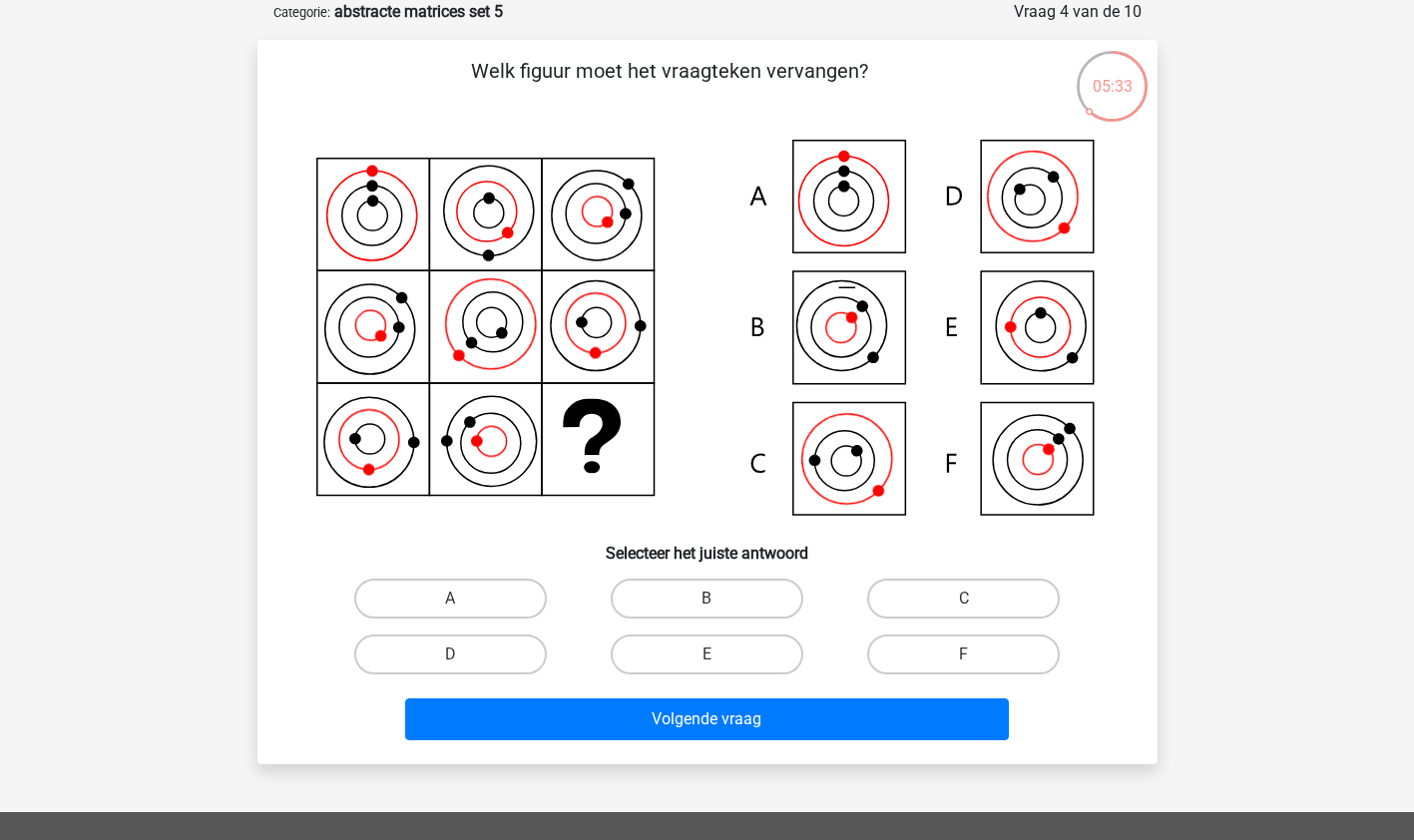 click on "C" at bounding box center (963, 599) 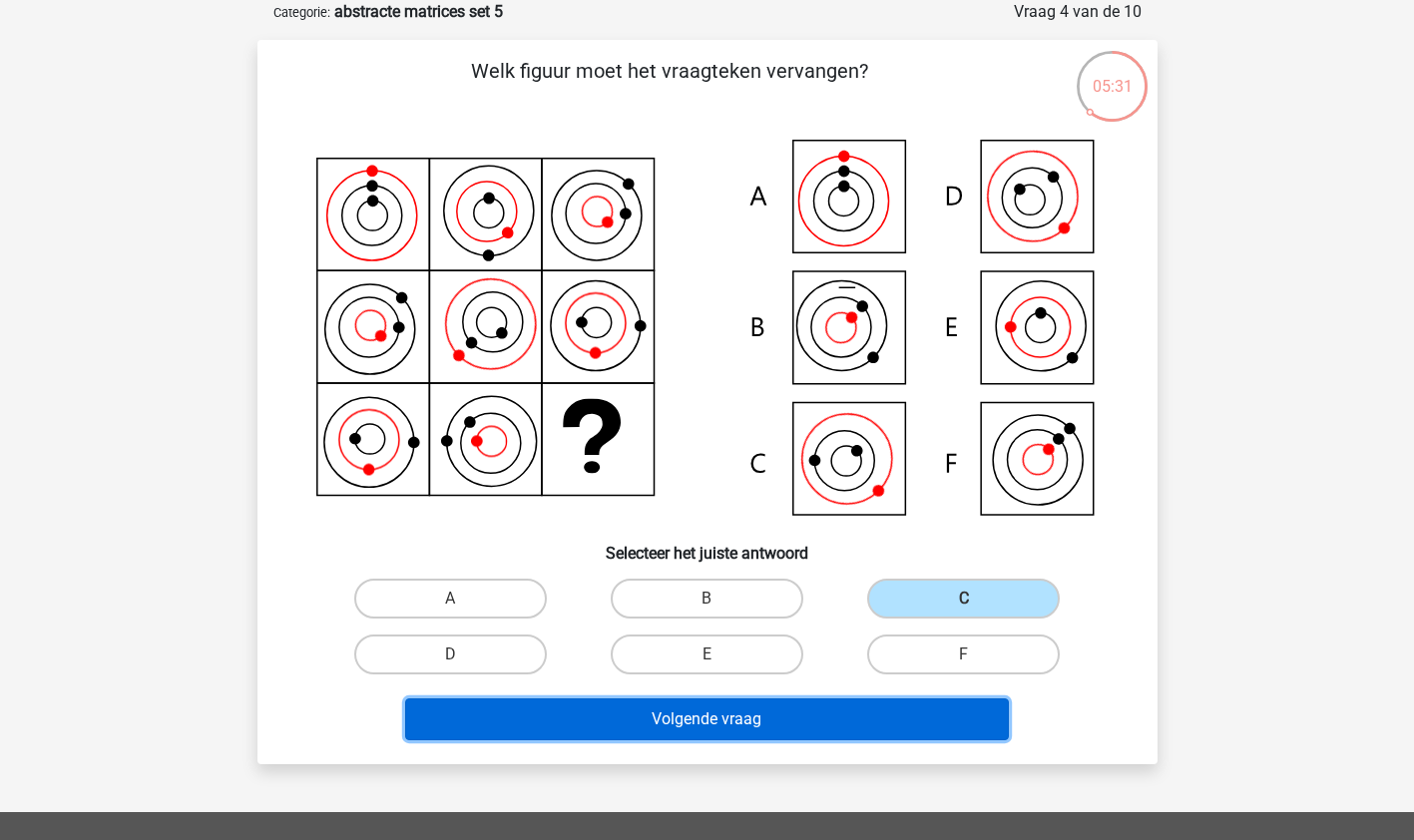 click on "Volgende vraag" at bounding box center [707, 719] 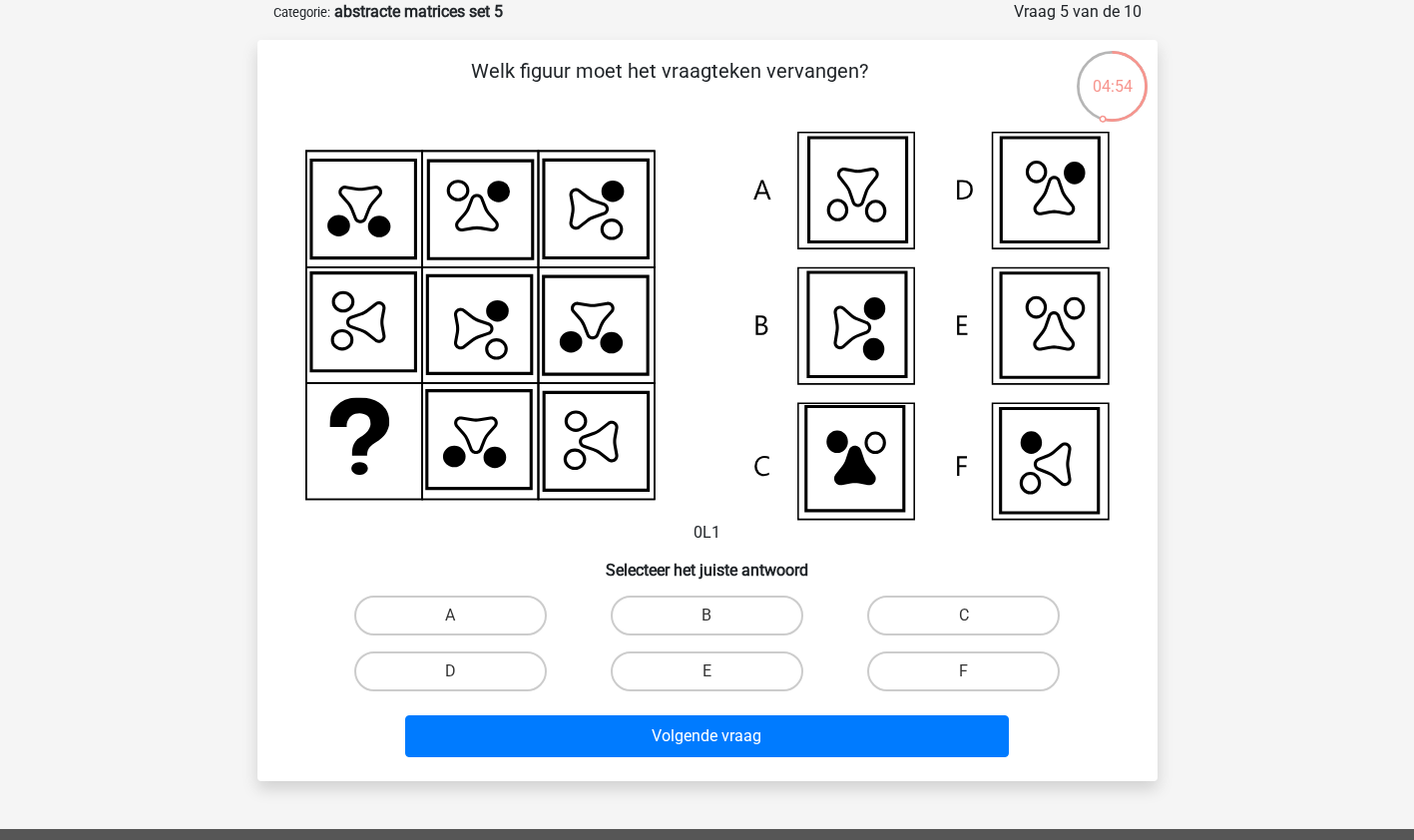 click on "D" at bounding box center (450, 671) 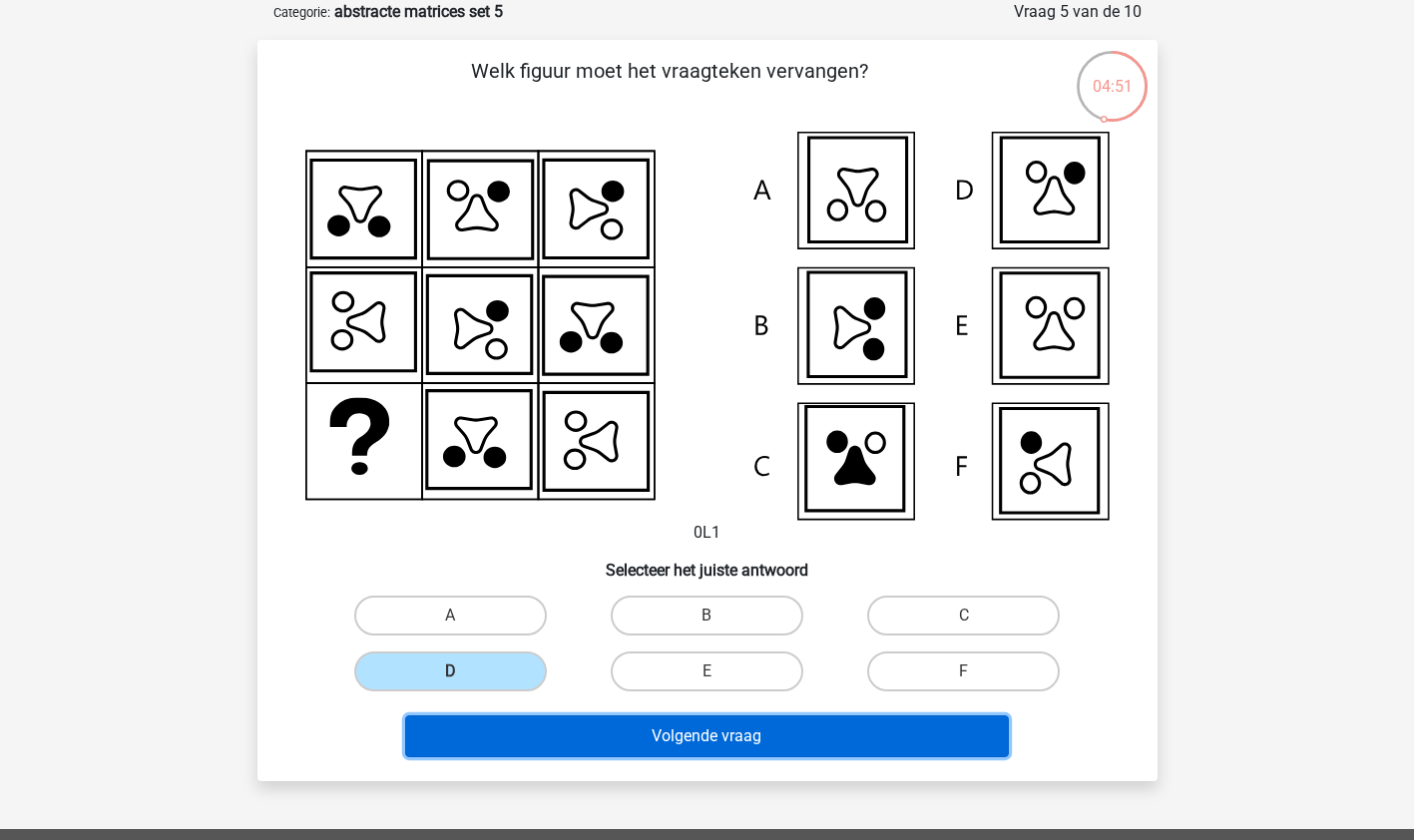 click on "Volgende vraag" at bounding box center (707, 736) 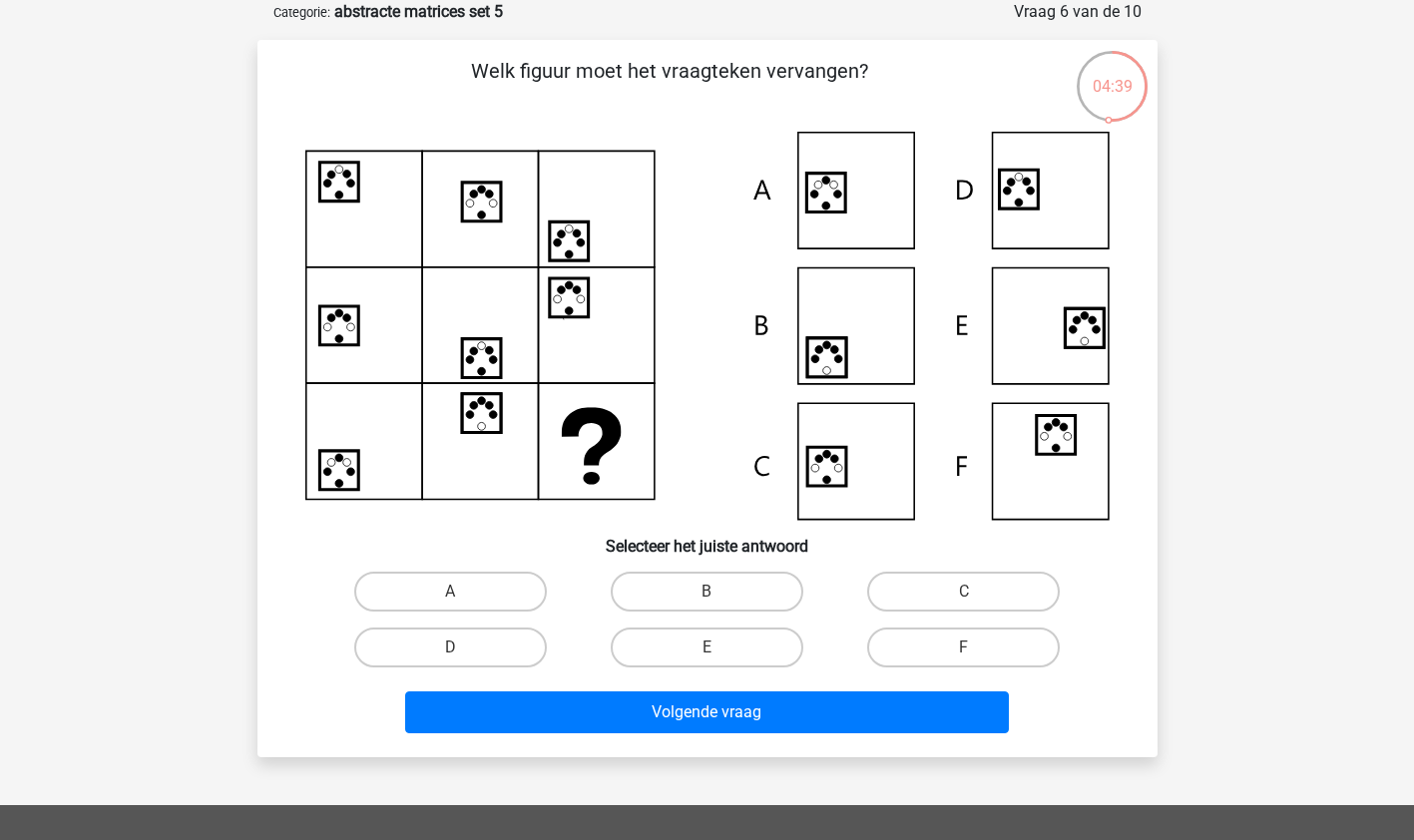 click on "A" at bounding box center (450, 592) 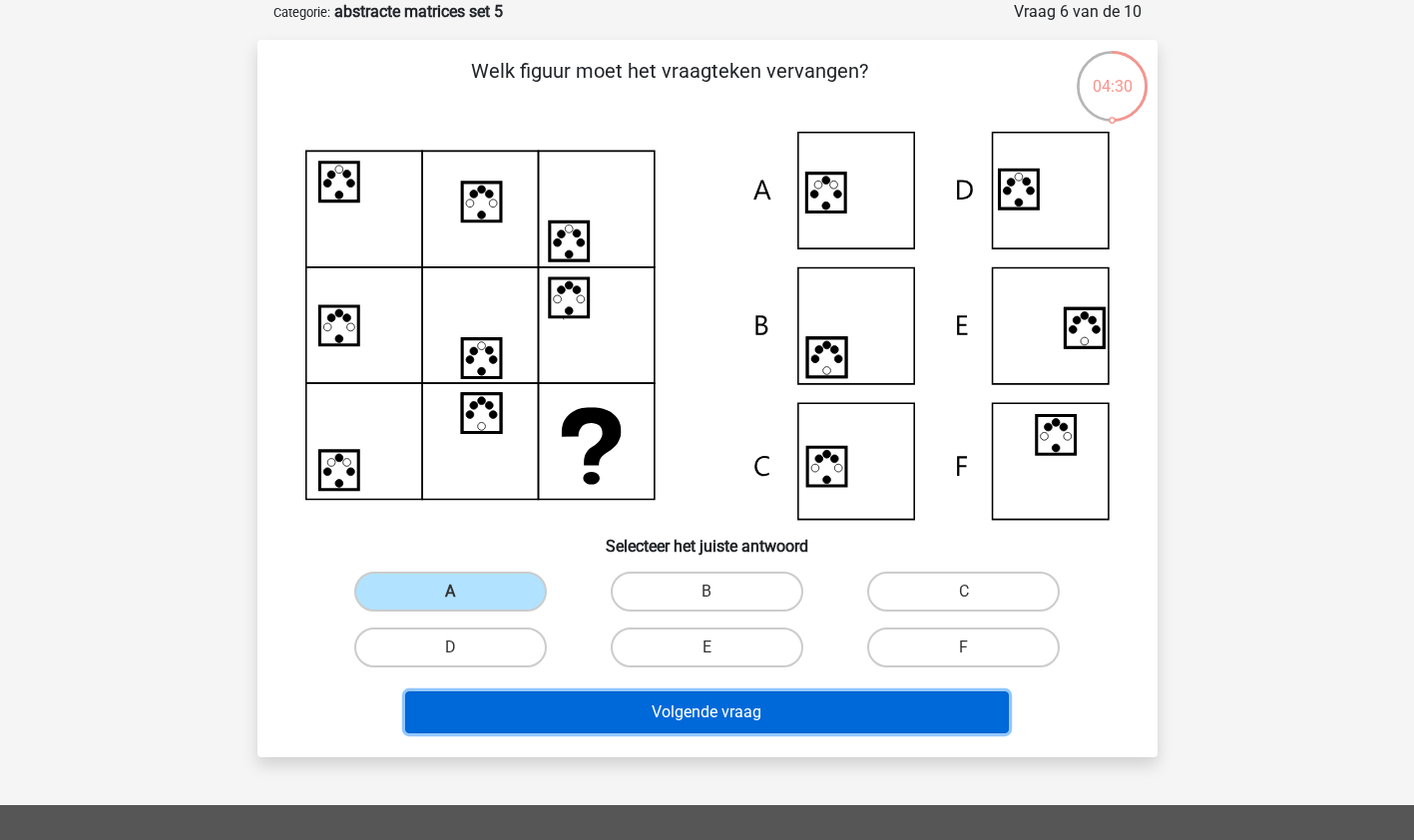 click on "Volgende vraag" at bounding box center (707, 712) 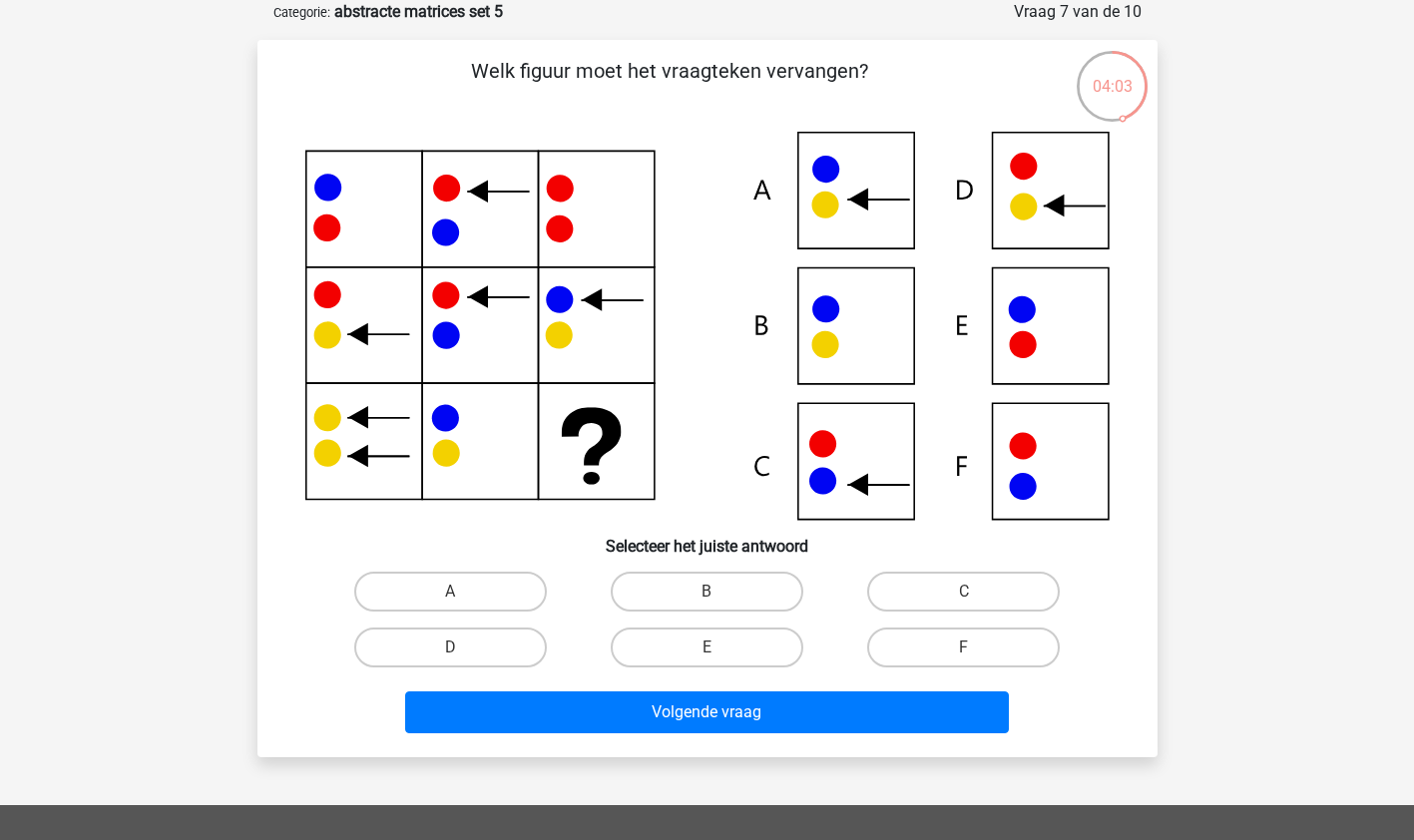 click on "C" at bounding box center (970, 598) 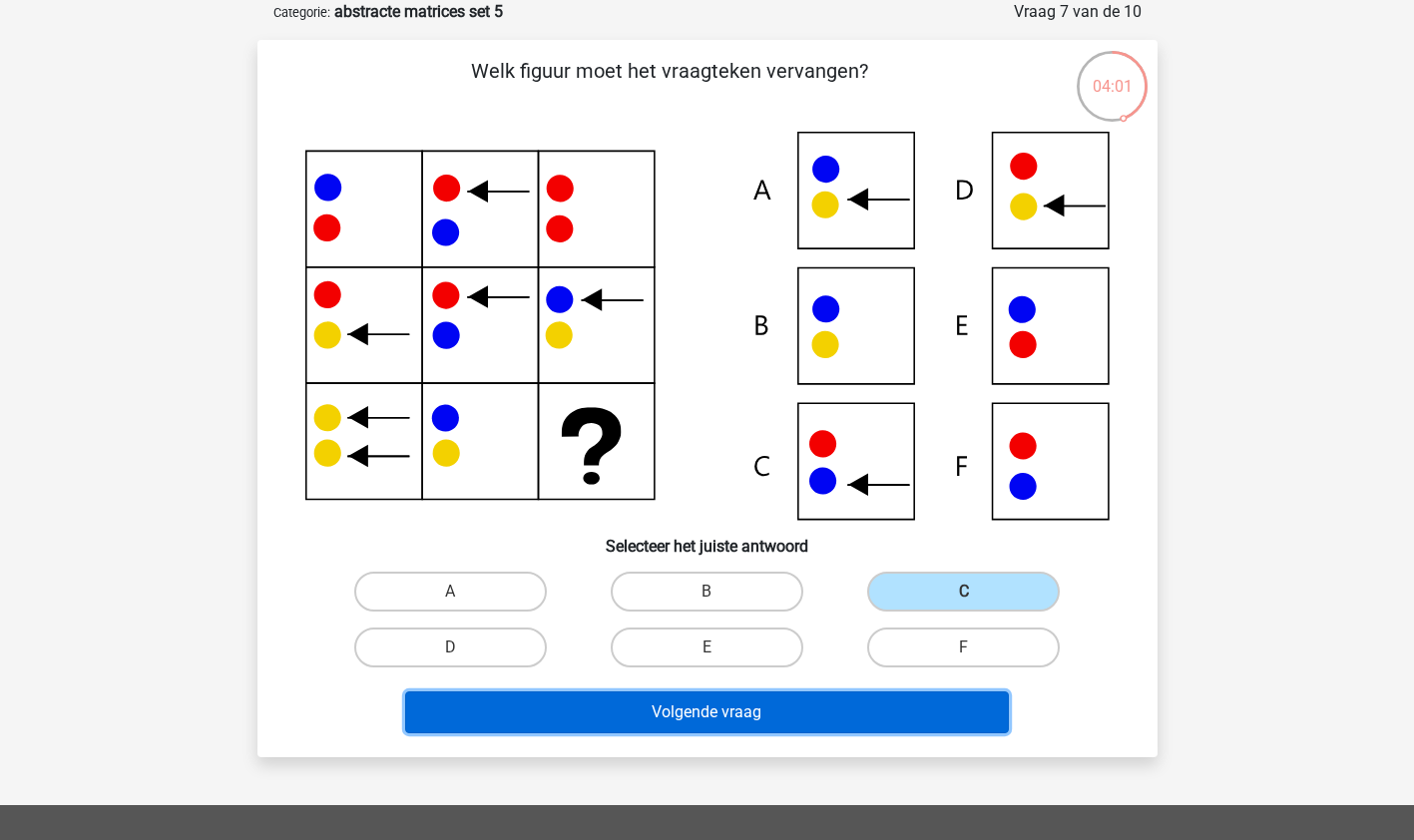click on "Volgende vraag" at bounding box center (707, 712) 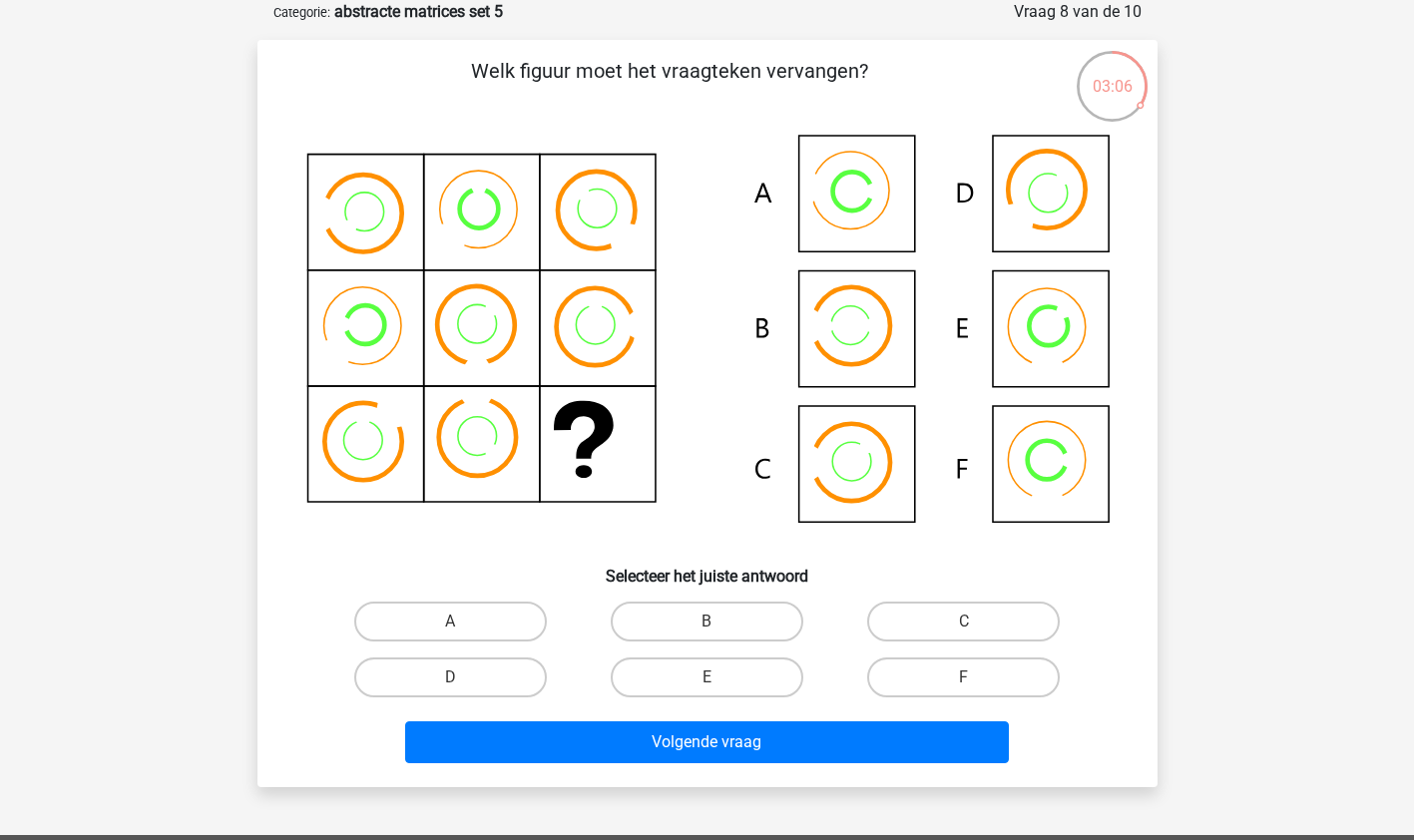 click on "A" at bounding box center (450, 622) 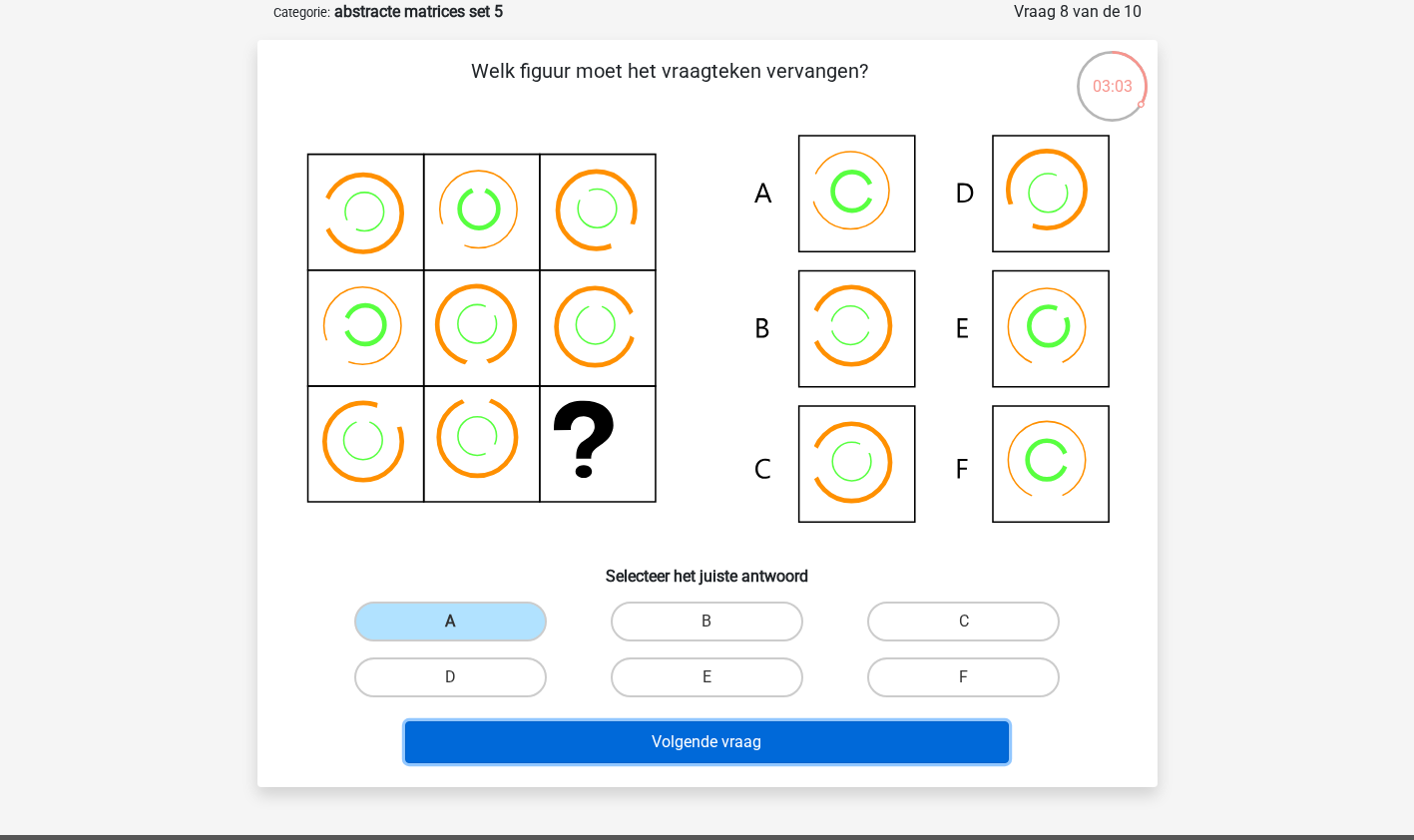 click on "Volgende vraag" at bounding box center (707, 742) 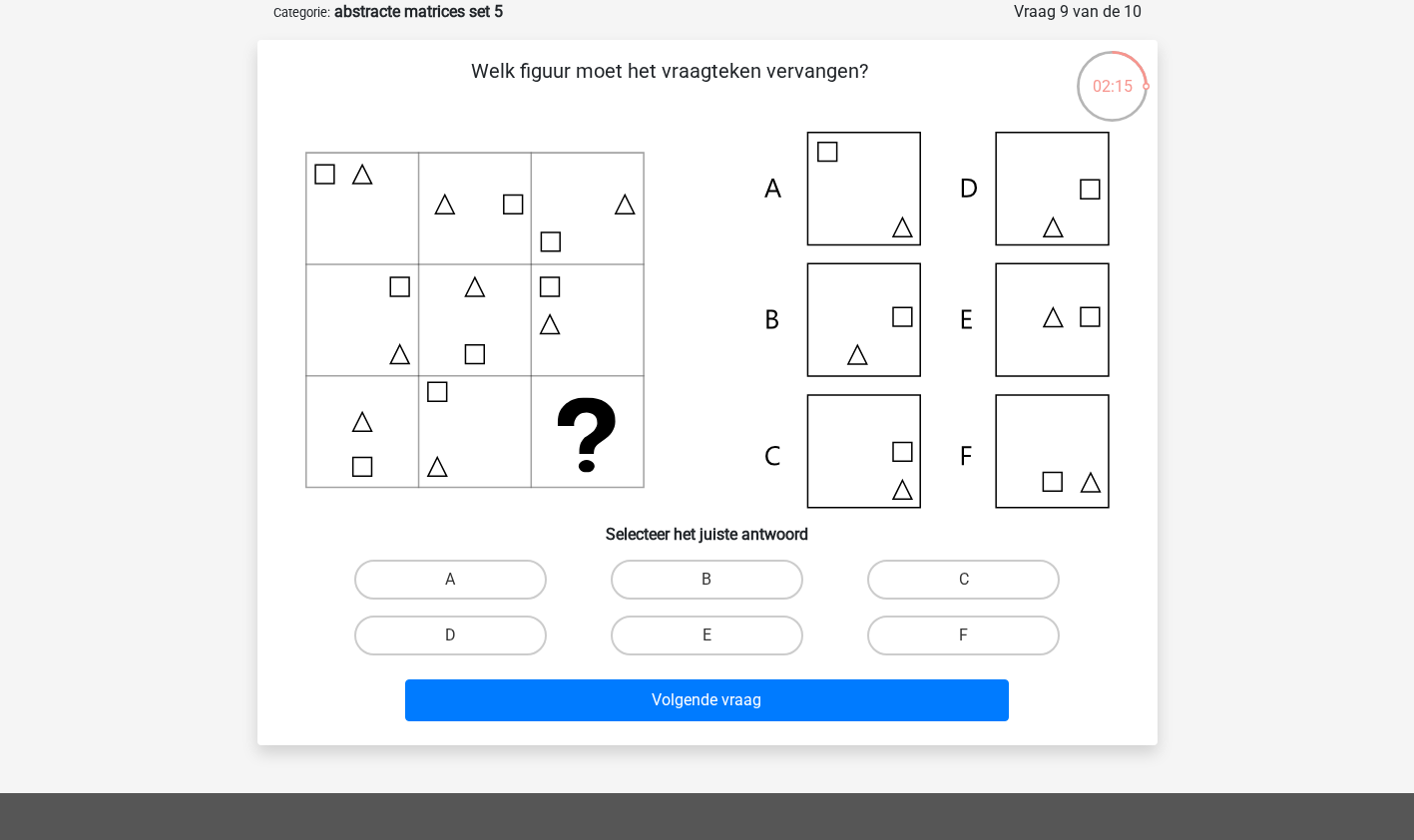 drag, startPoint x: 404, startPoint y: 201, endPoint x: 426, endPoint y: 175, distance: 34.058773 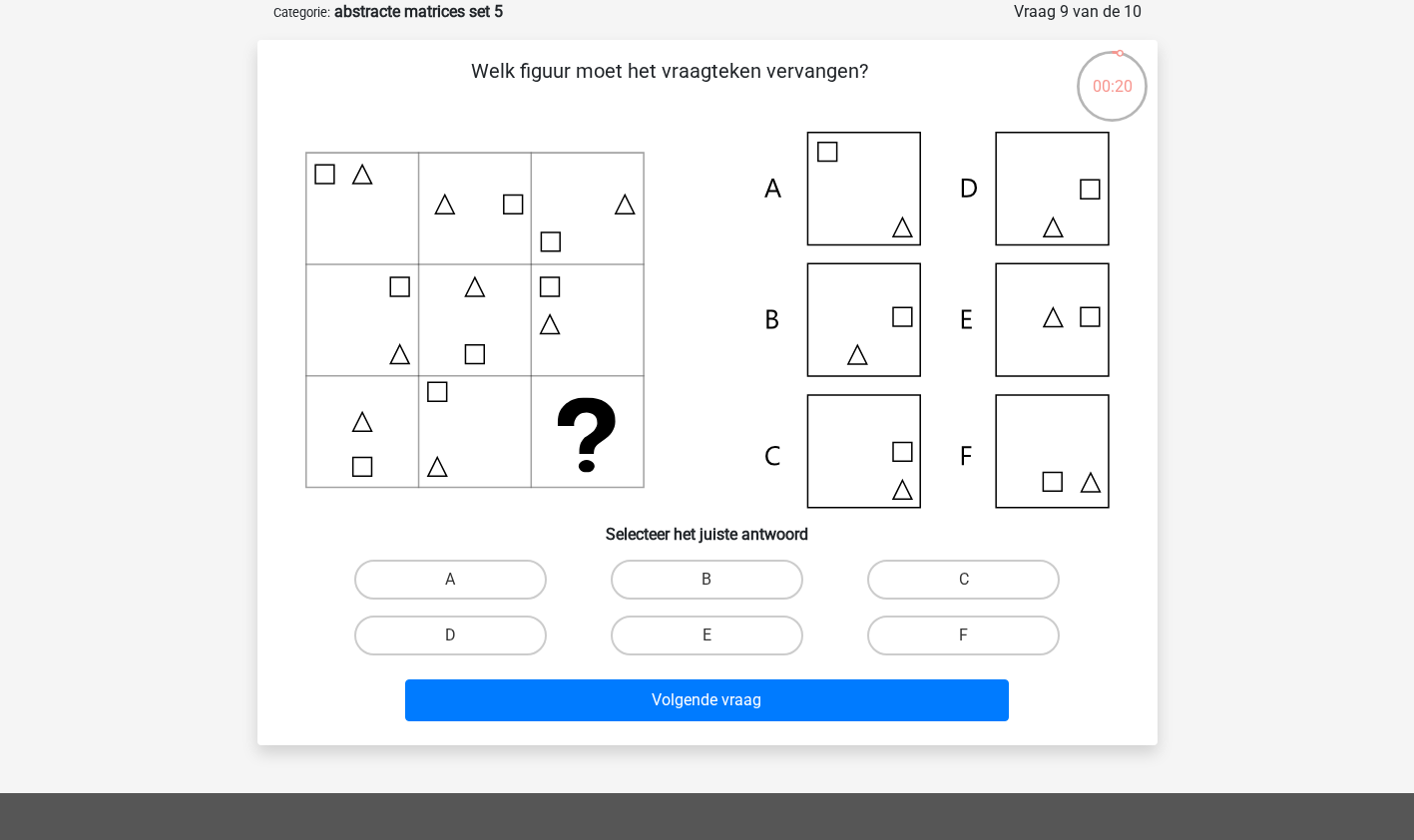 click on "B" at bounding box center (712, 586) 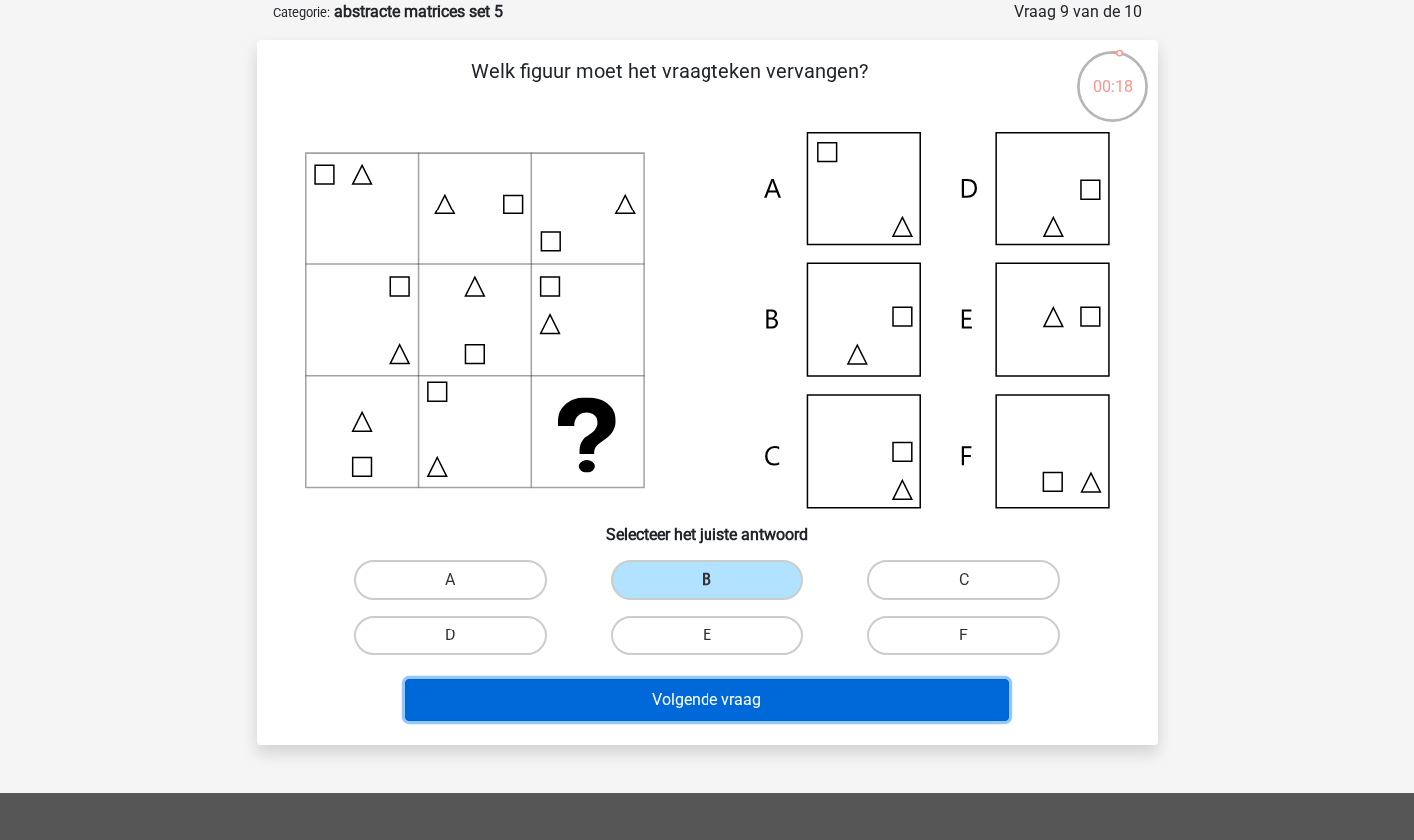 click on "Volgende vraag" at bounding box center (707, 700) 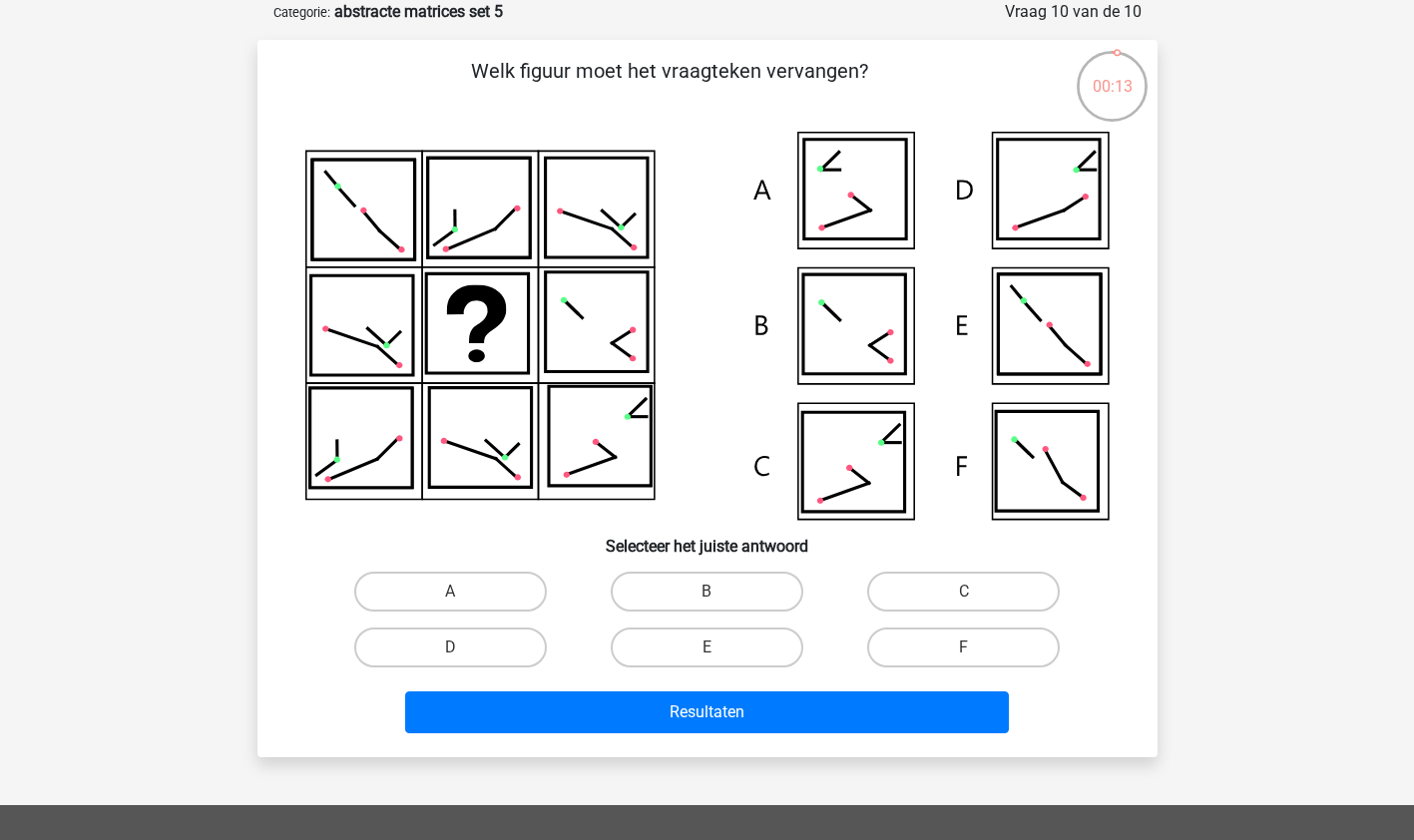 click on "C" at bounding box center (963, 592) 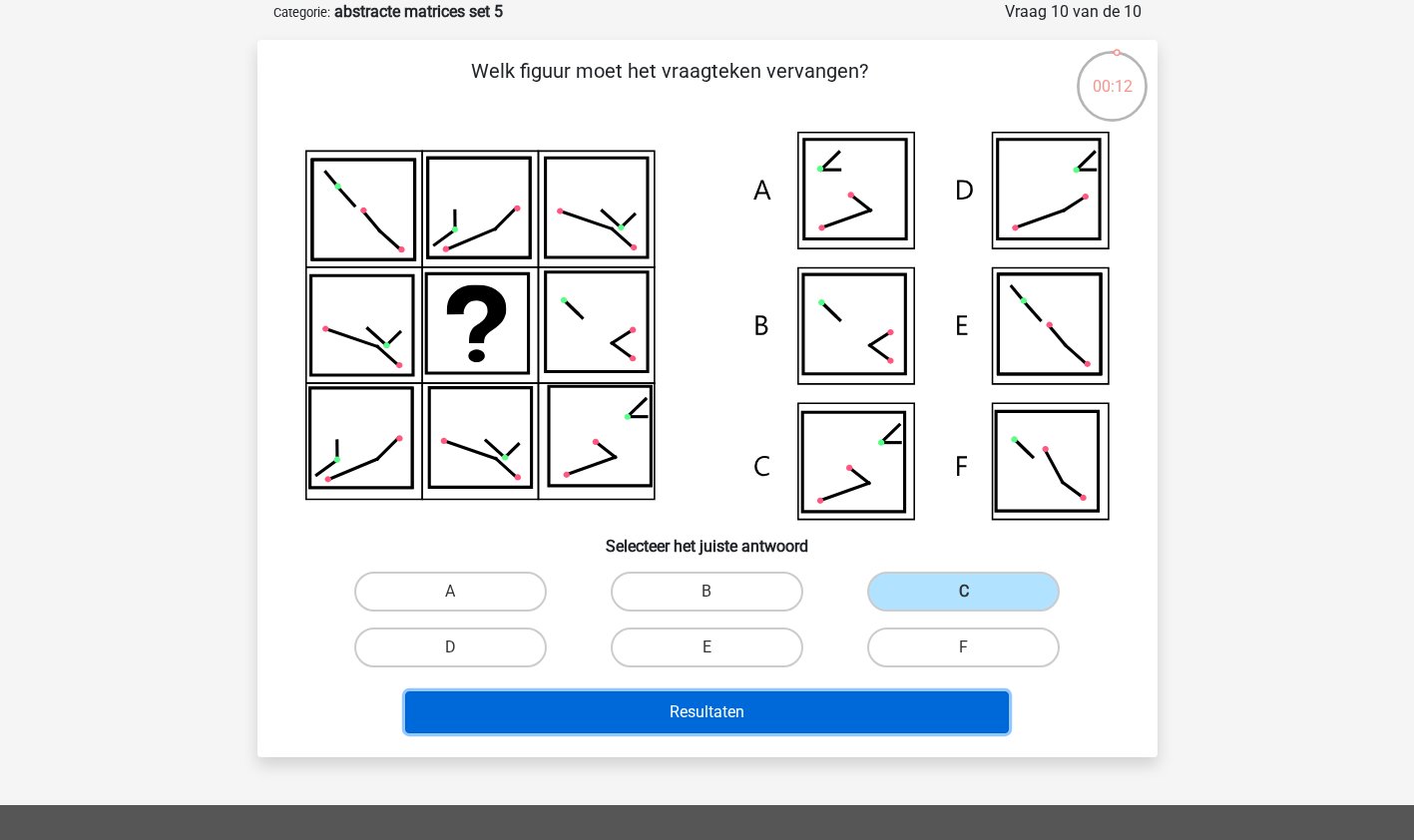 click on "Resultaten" at bounding box center [707, 712] 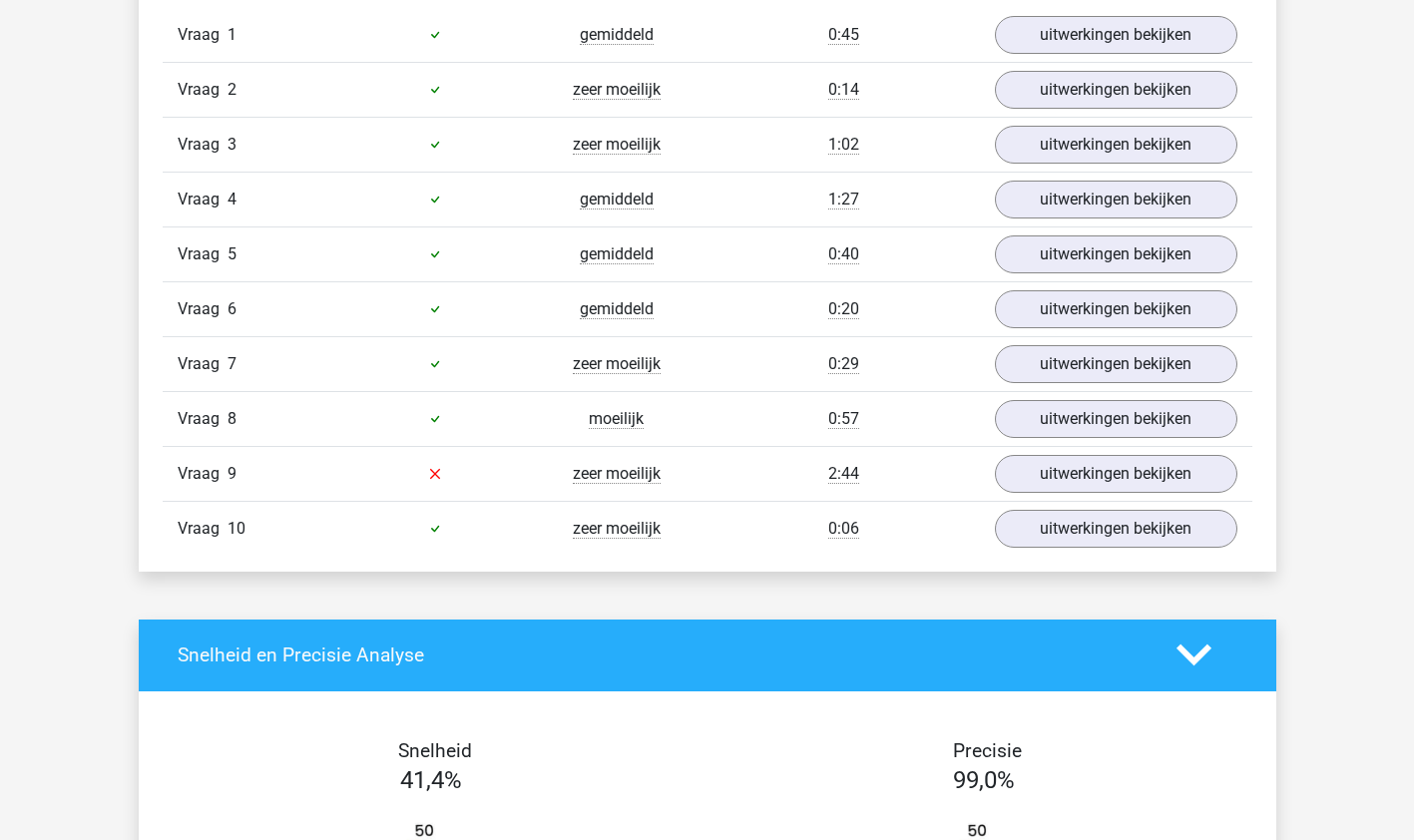scroll, scrollTop: 1267, scrollLeft: 0, axis: vertical 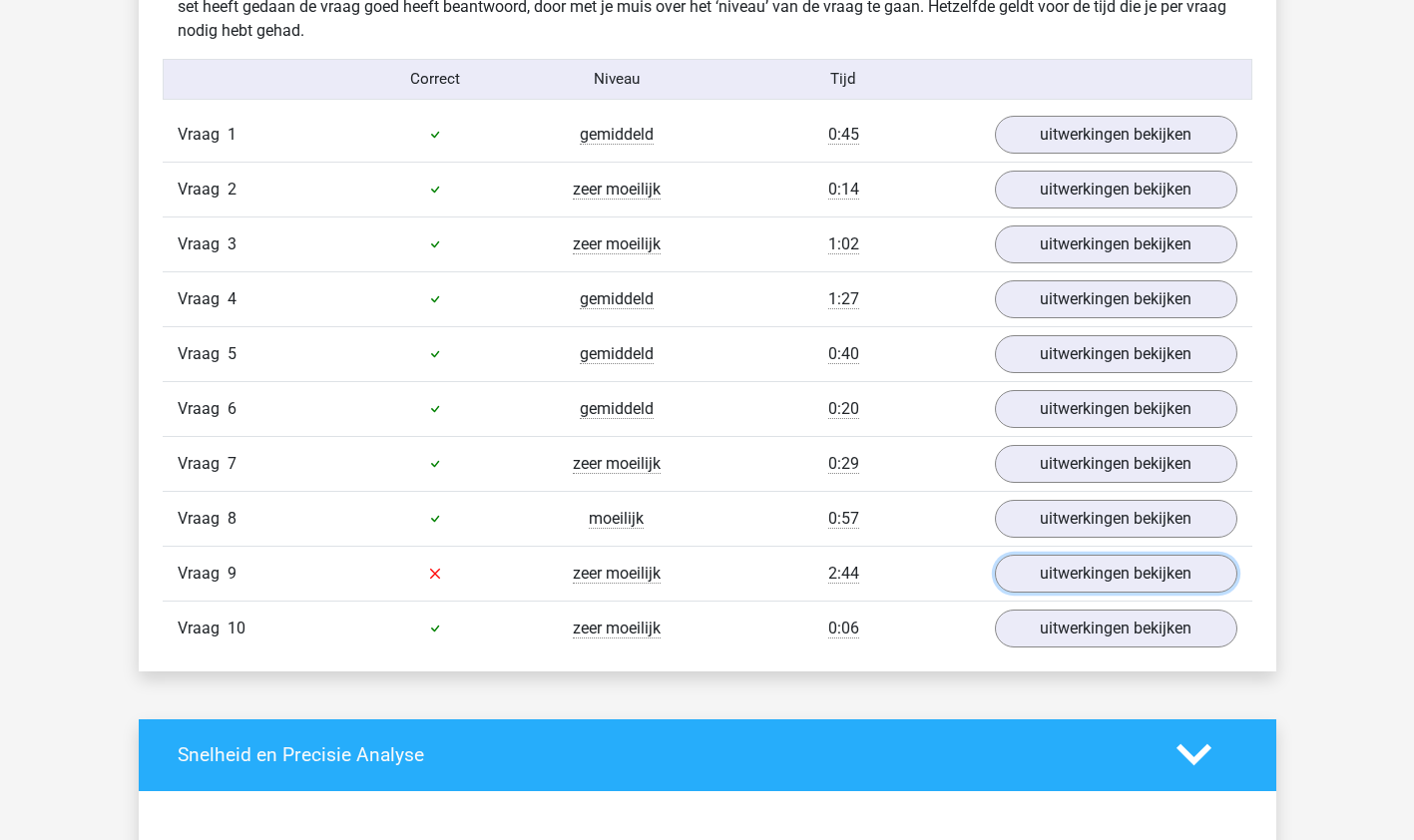click on "uitwerkingen bekijken" at bounding box center (1116, 574) 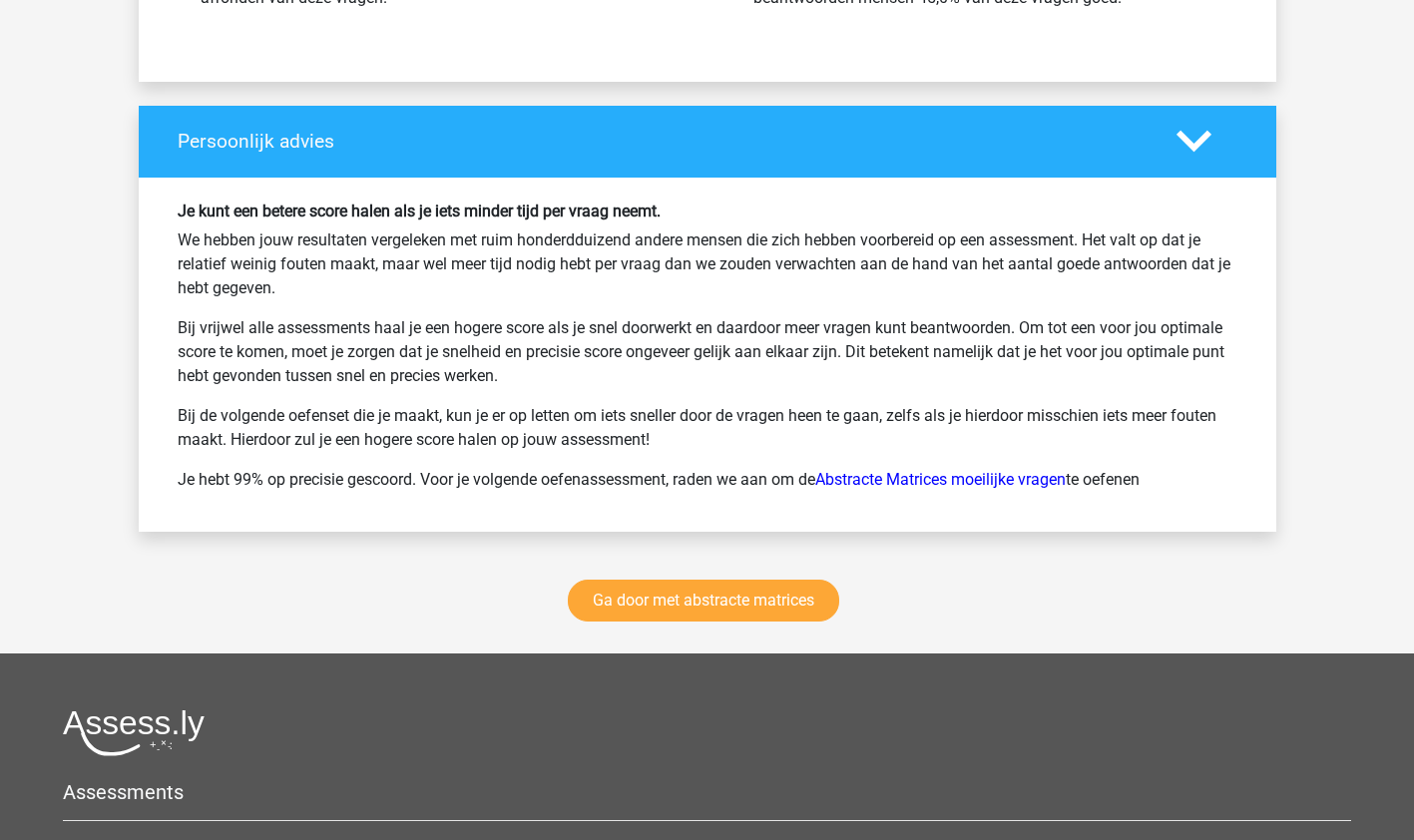 scroll, scrollTop: 3479, scrollLeft: 0, axis: vertical 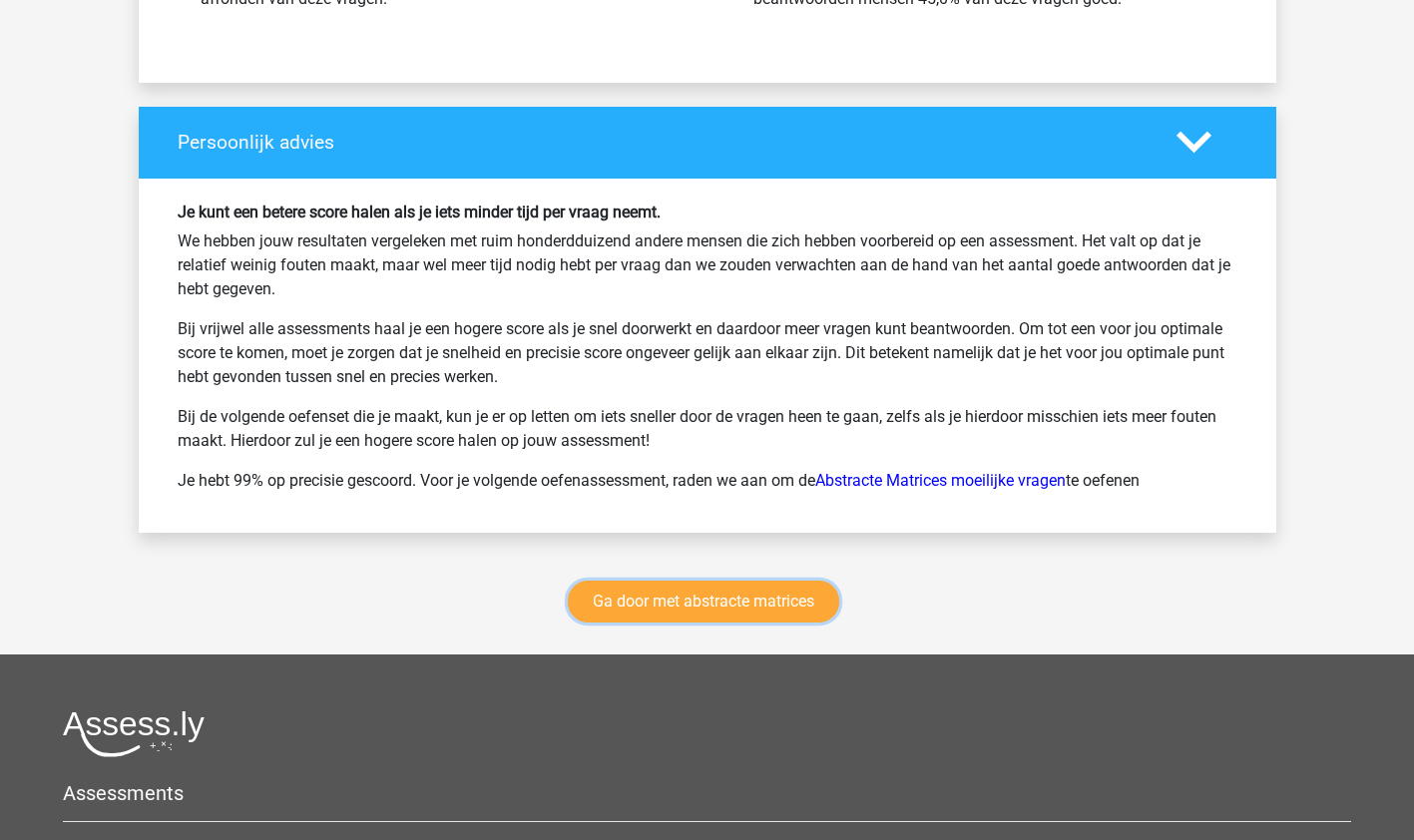 click on "Ga door met abstracte matrices" at bounding box center [704, 602] 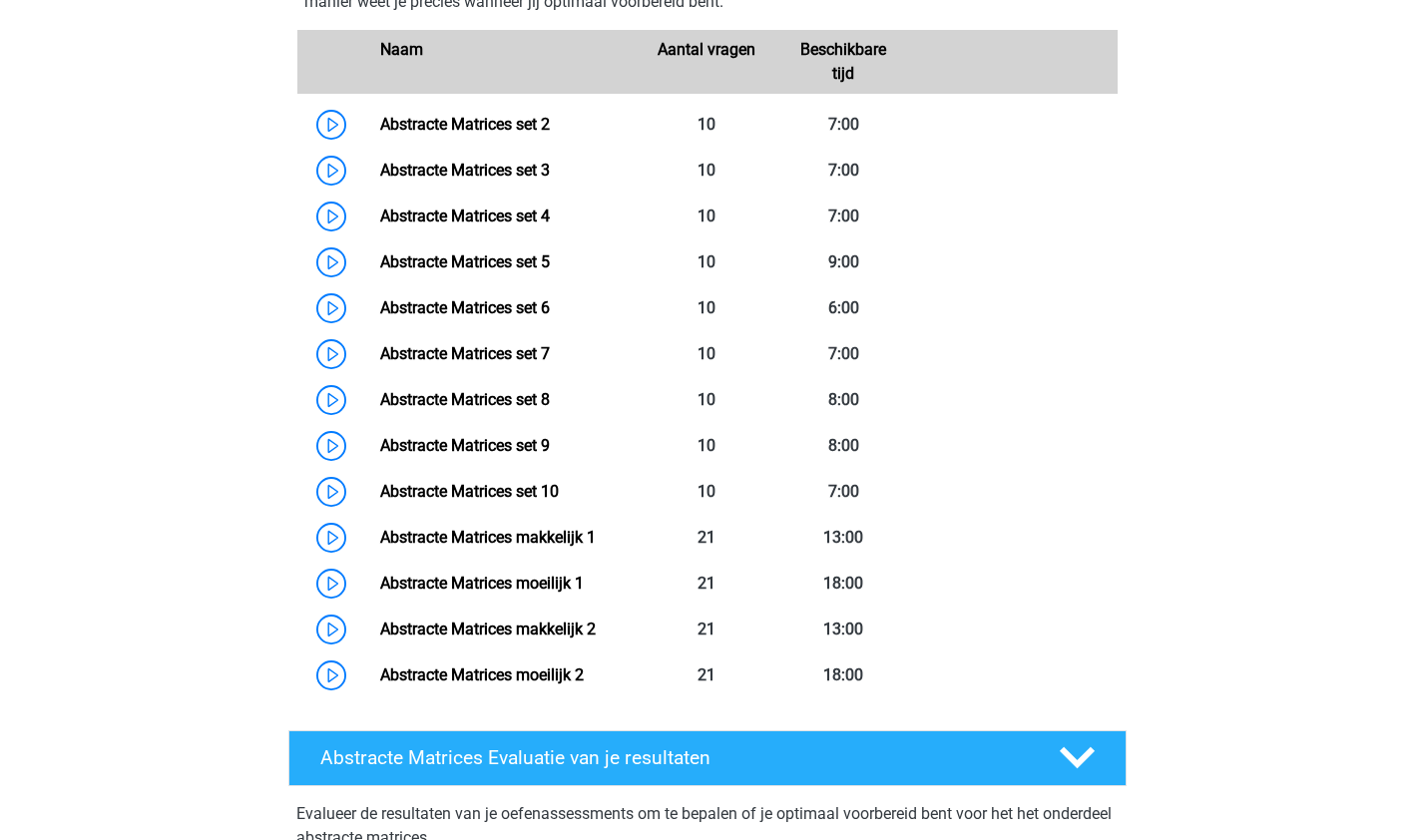 scroll, scrollTop: 1051, scrollLeft: 0, axis: vertical 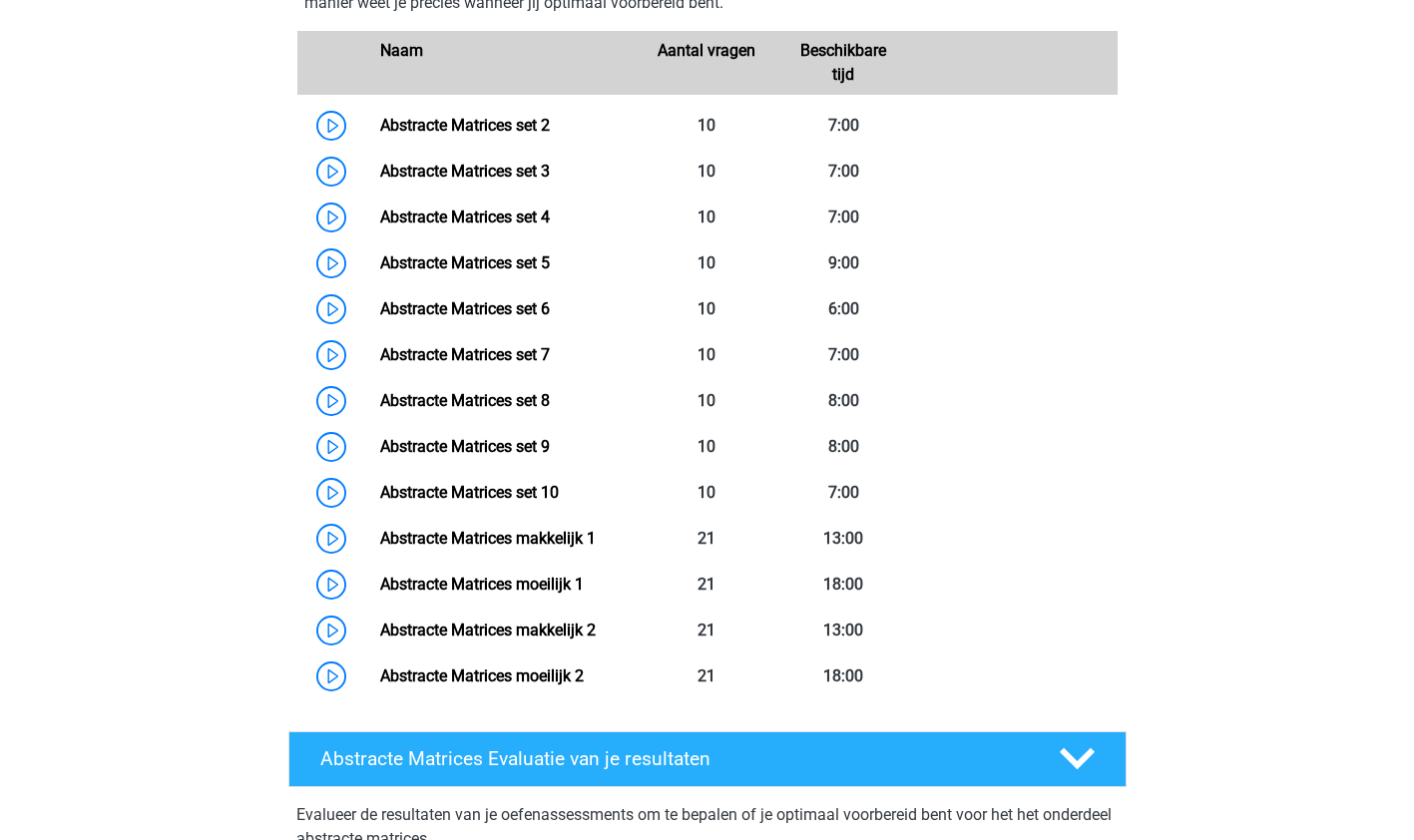 click on "Abstracte Matrices
moeilijk 1" at bounding box center [482, 584] 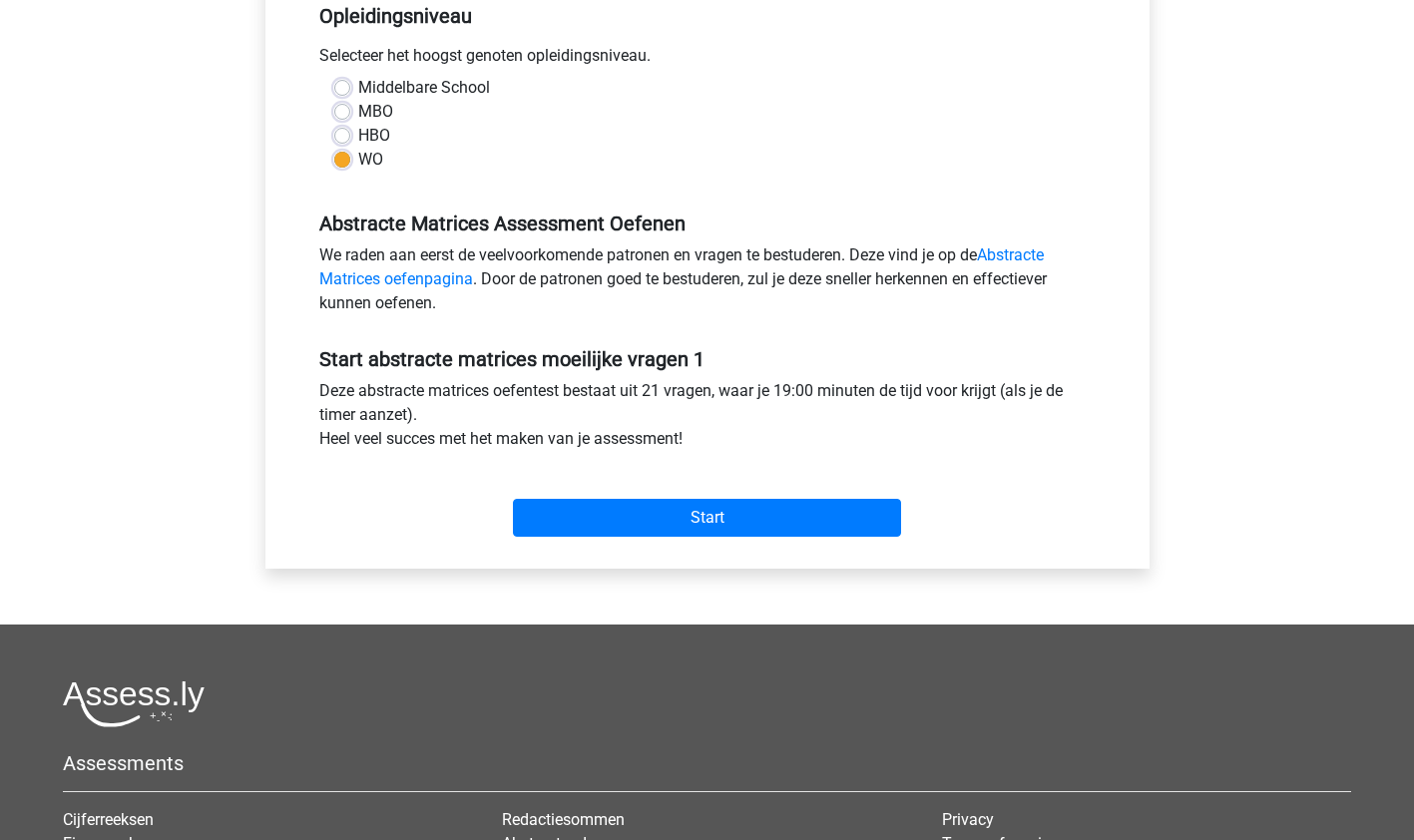 scroll, scrollTop: 424, scrollLeft: 0, axis: vertical 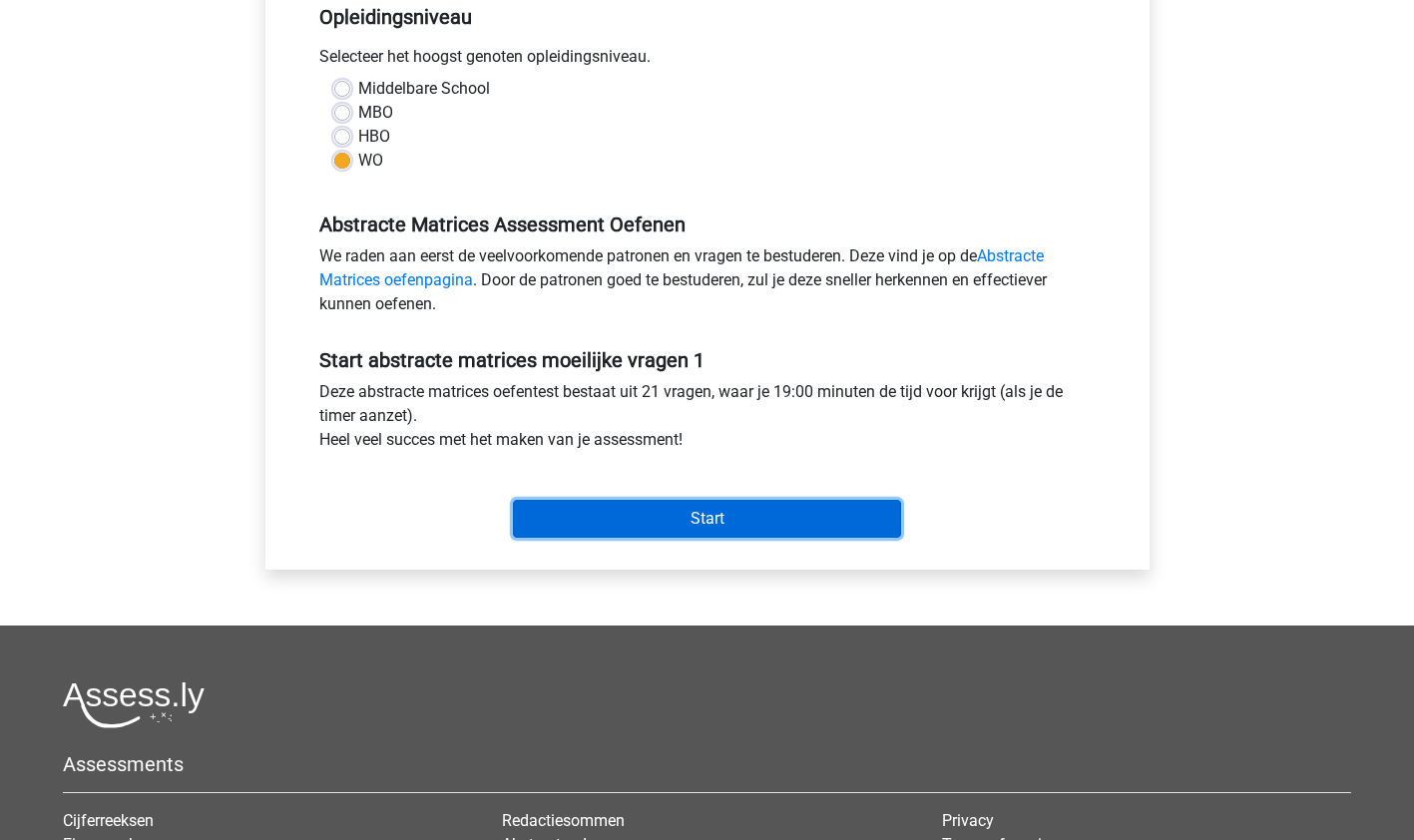 click on "Start" at bounding box center [707, 519] 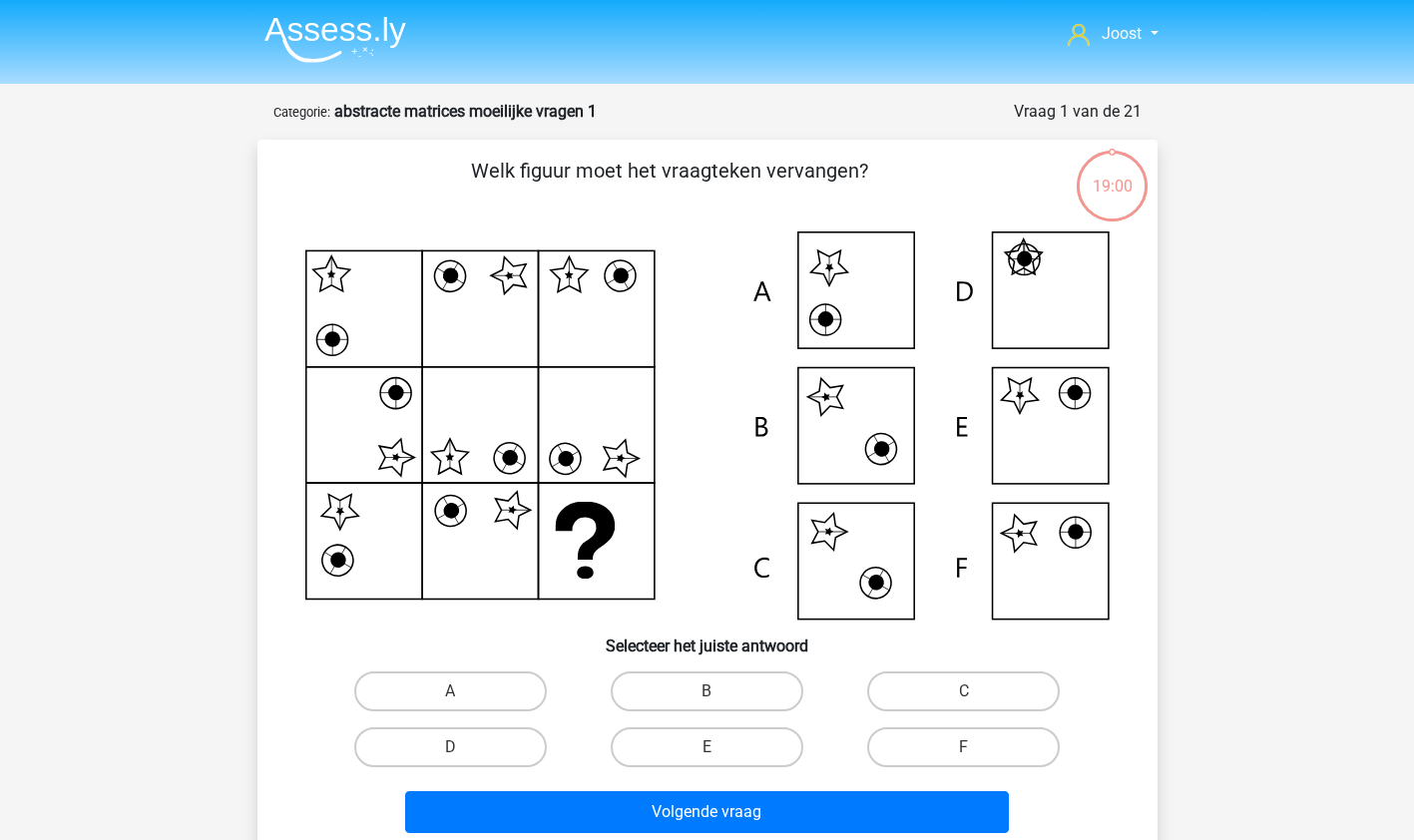 scroll, scrollTop: 0, scrollLeft: 0, axis: both 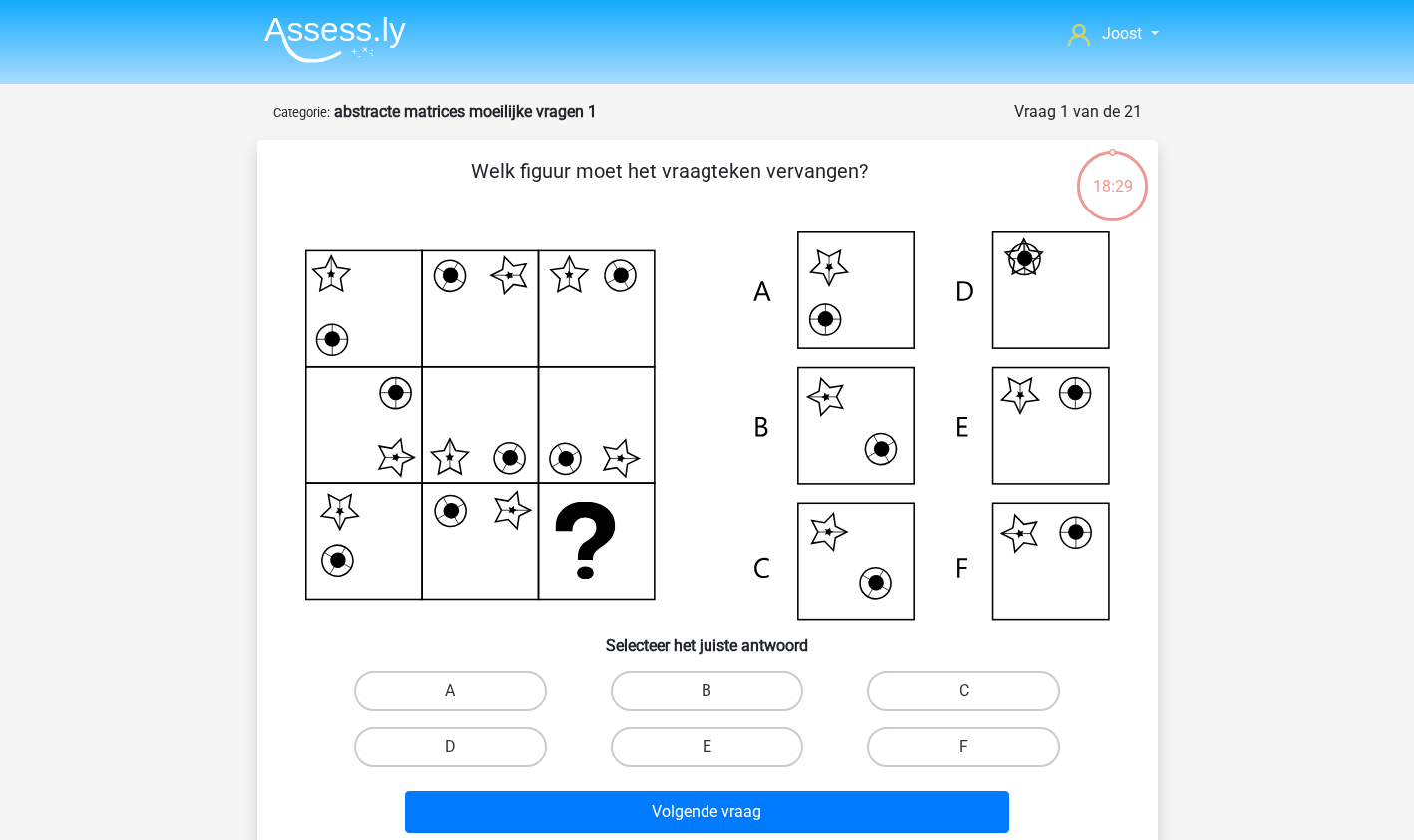 click on "A" at bounding box center [456, 697] 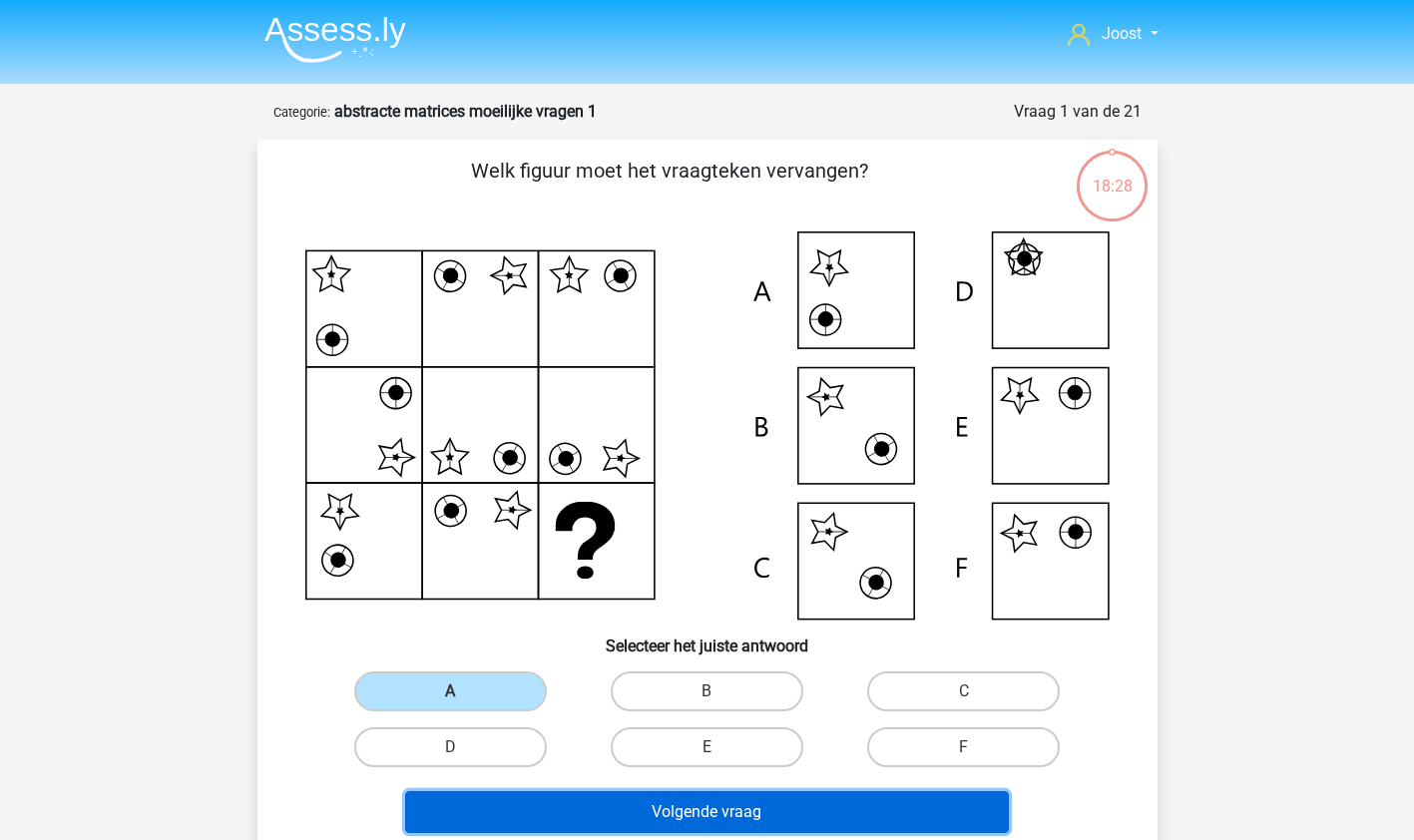 click on "Volgende vraag" at bounding box center [707, 812] 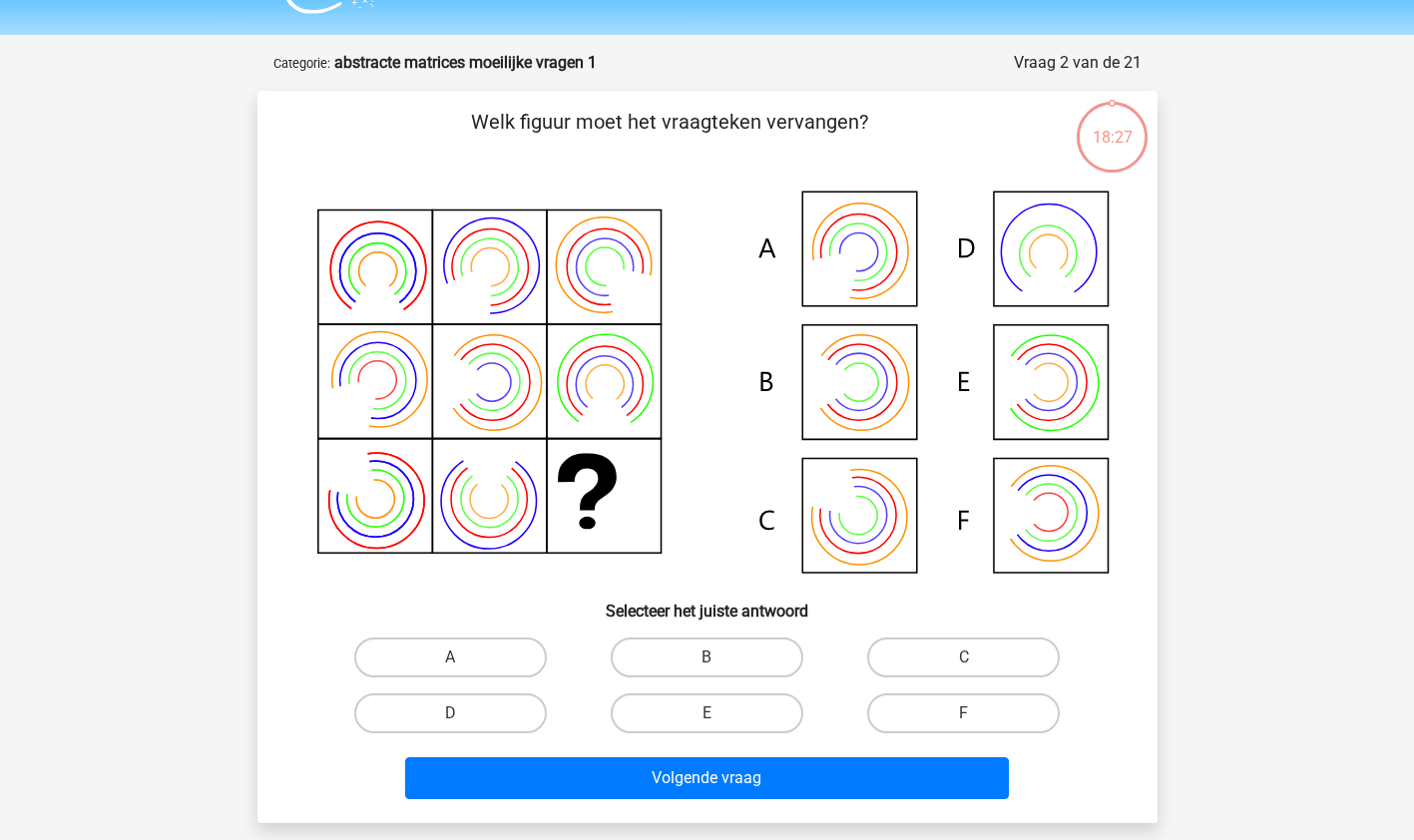 scroll, scrollTop: 100, scrollLeft: 0, axis: vertical 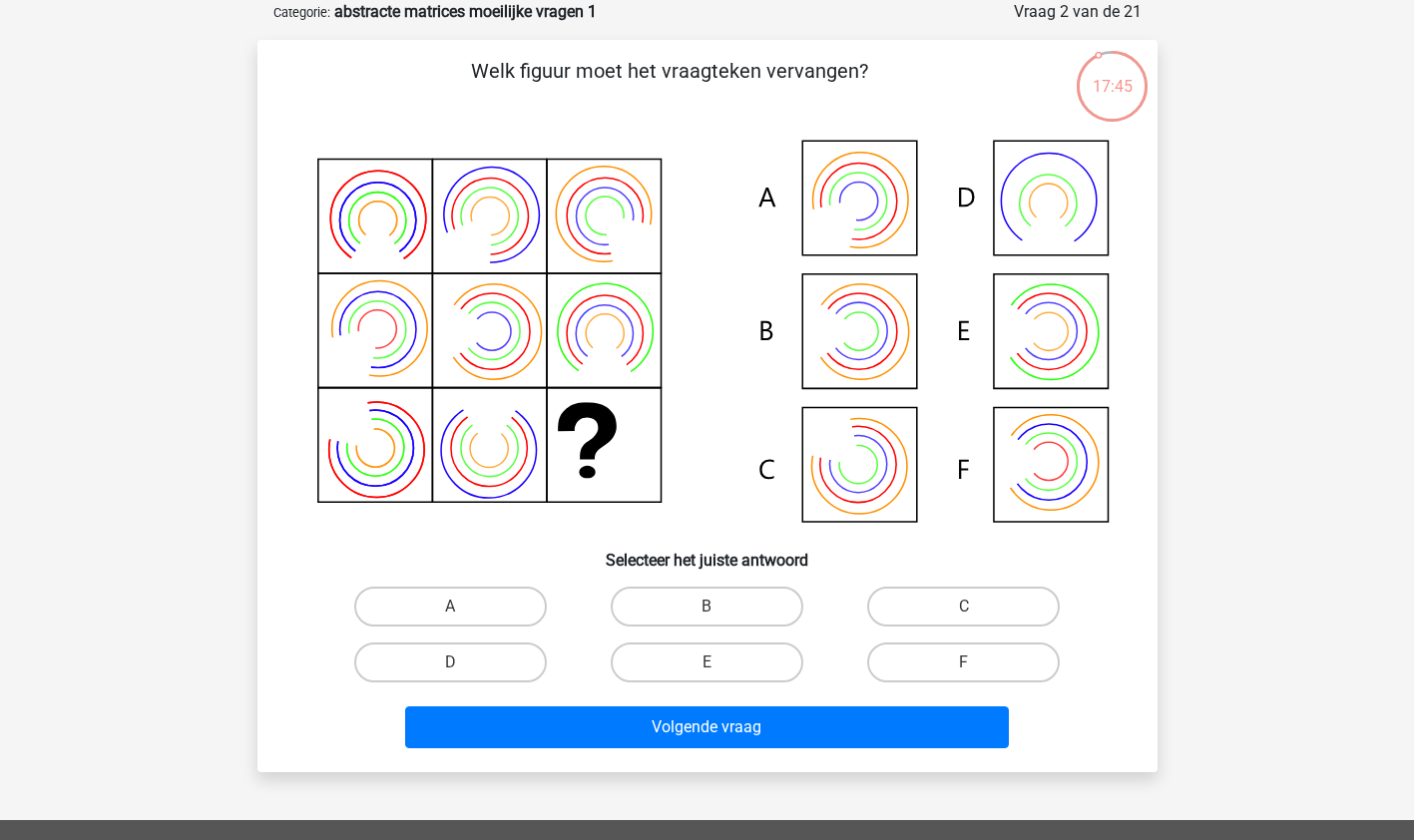 click on "B" at bounding box center (712, 613) 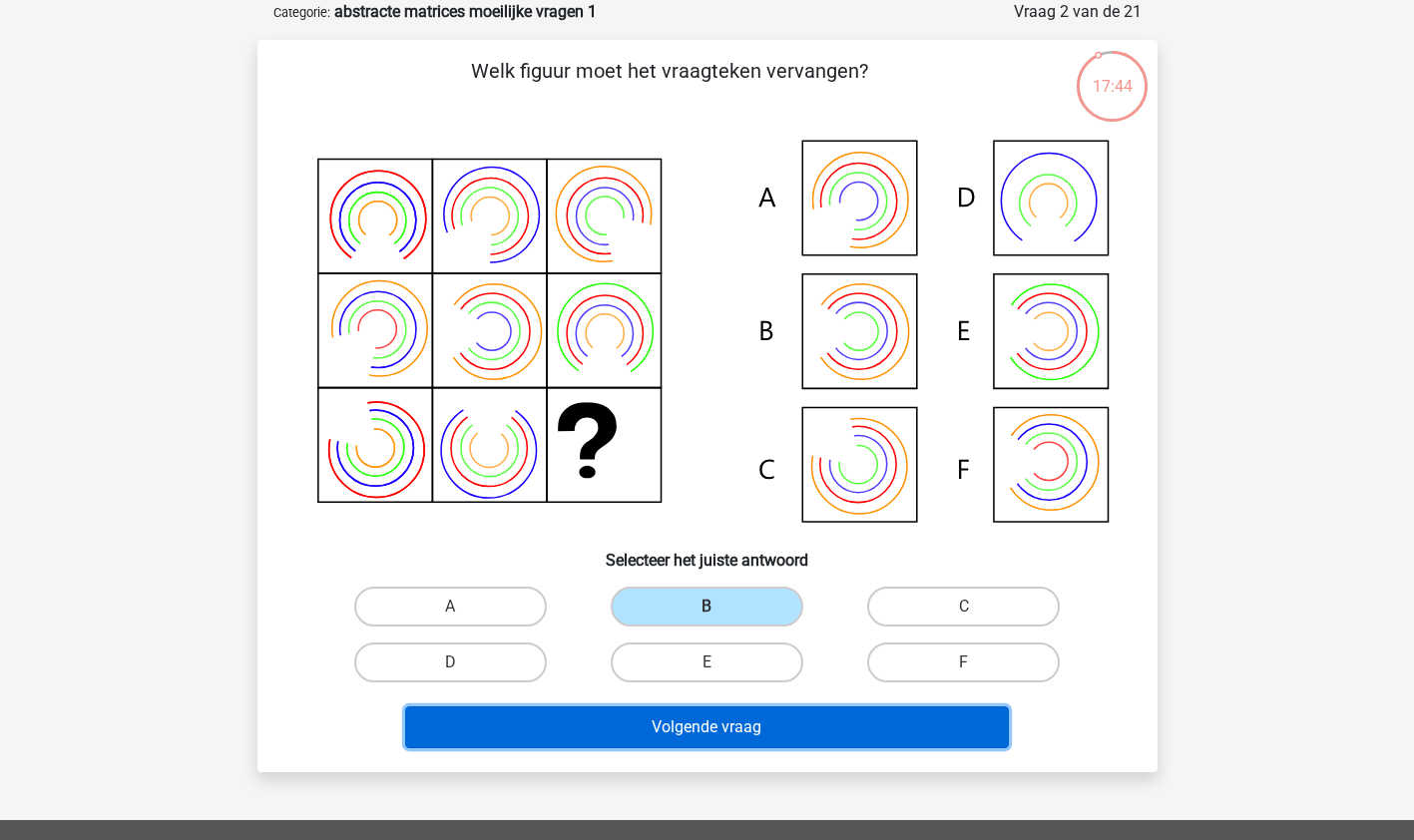 click on "Volgende vraag" at bounding box center [707, 727] 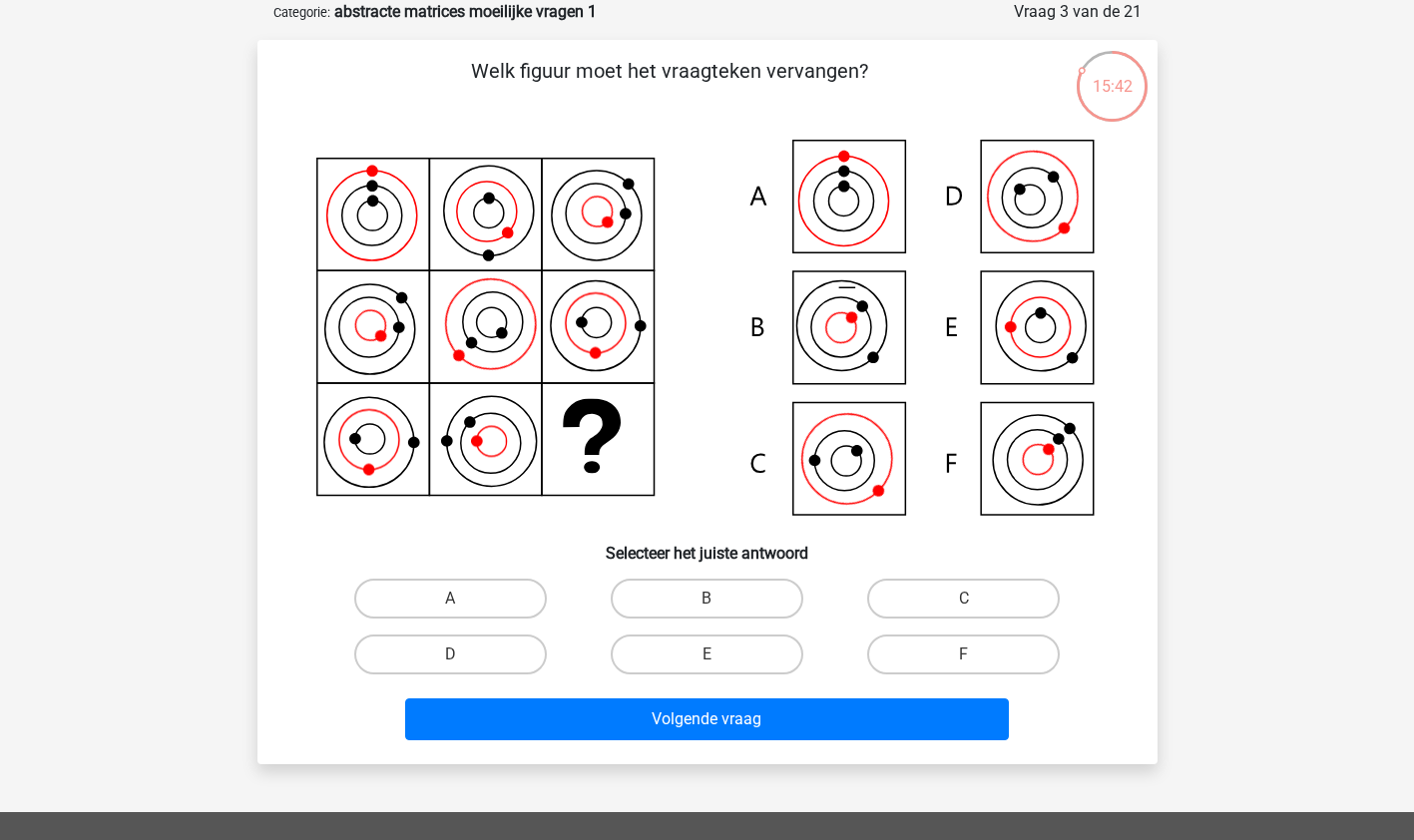 click on "C" at bounding box center (963, 599) 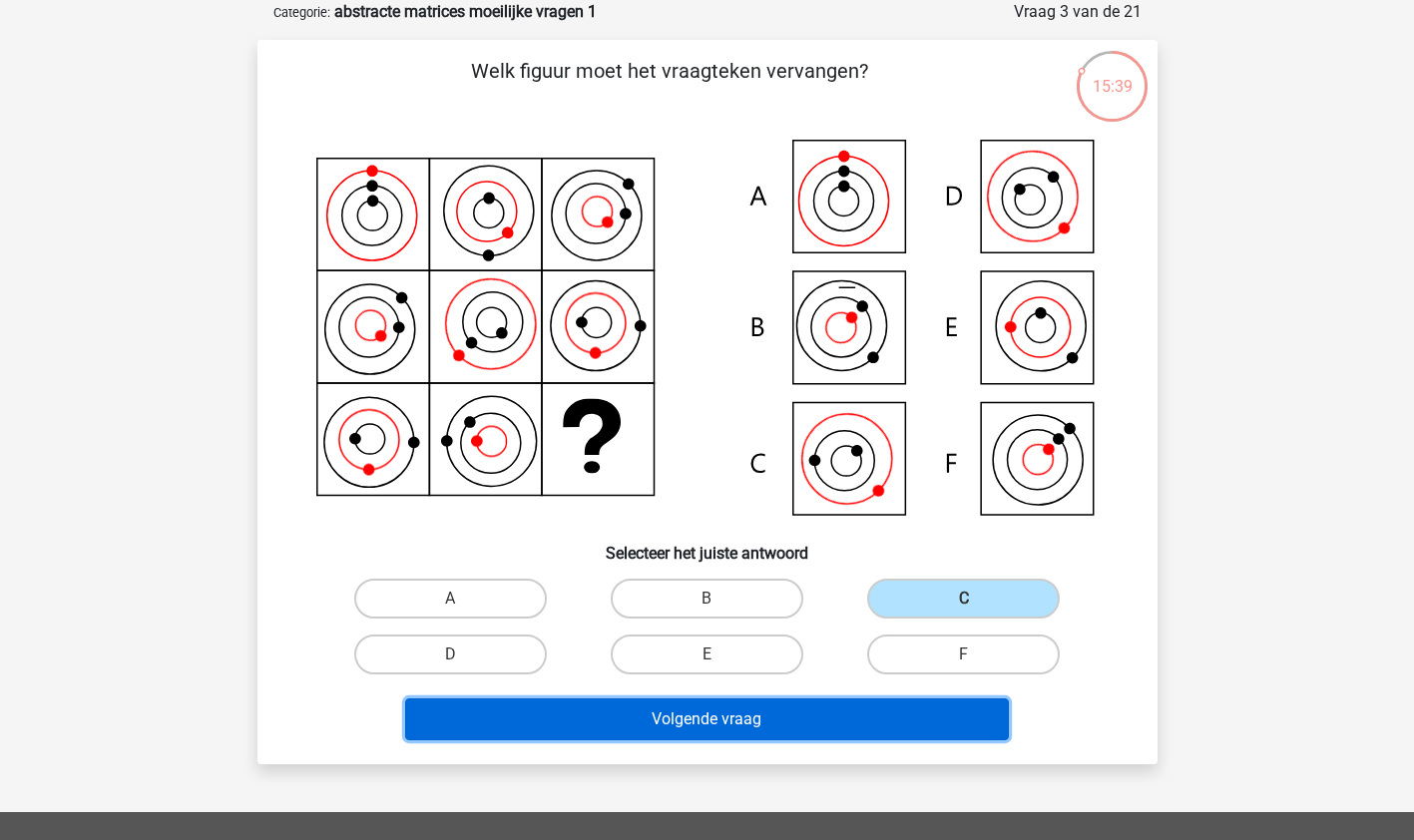 click on "Volgende vraag" at bounding box center (707, 719) 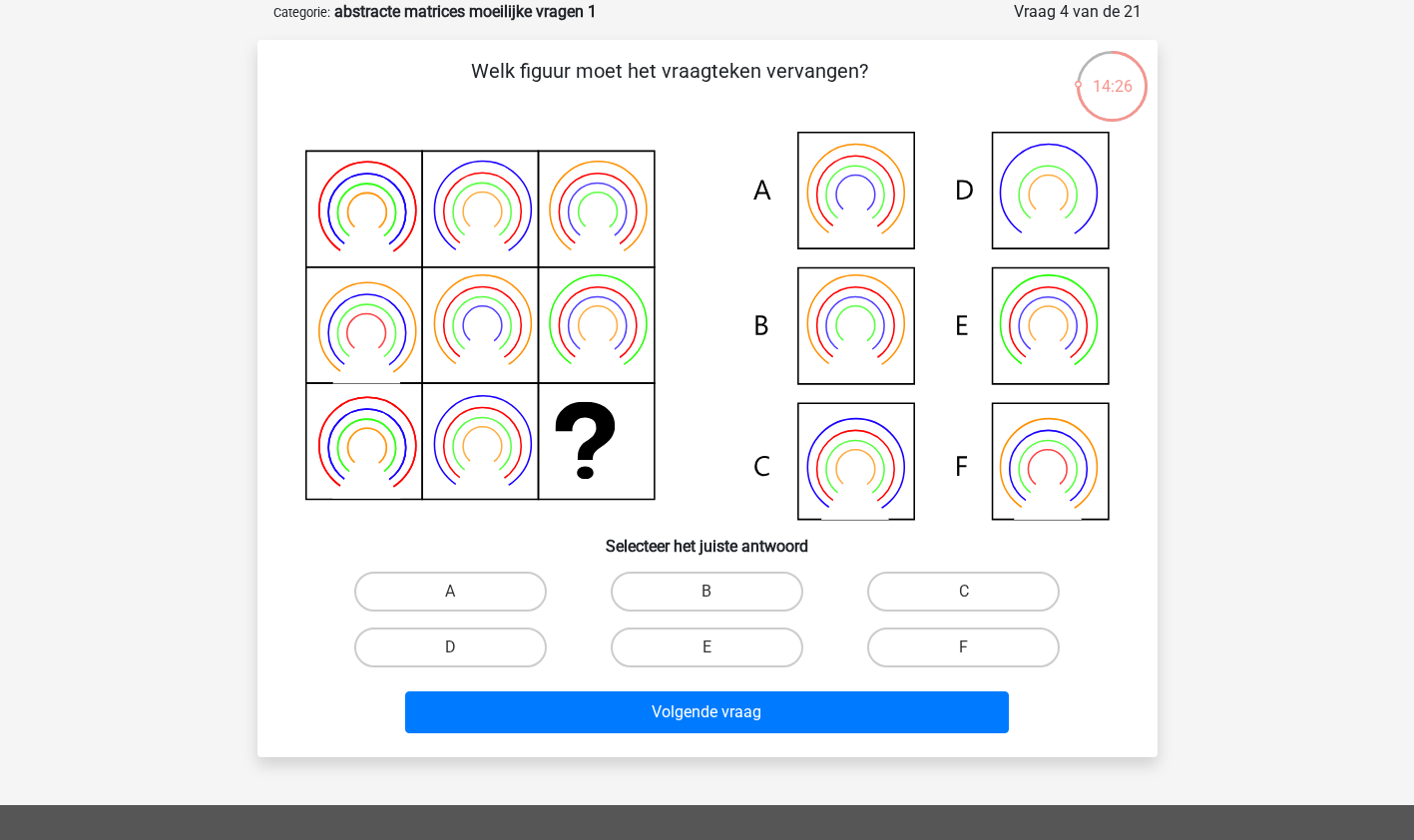click on "B" at bounding box center (707, 592) 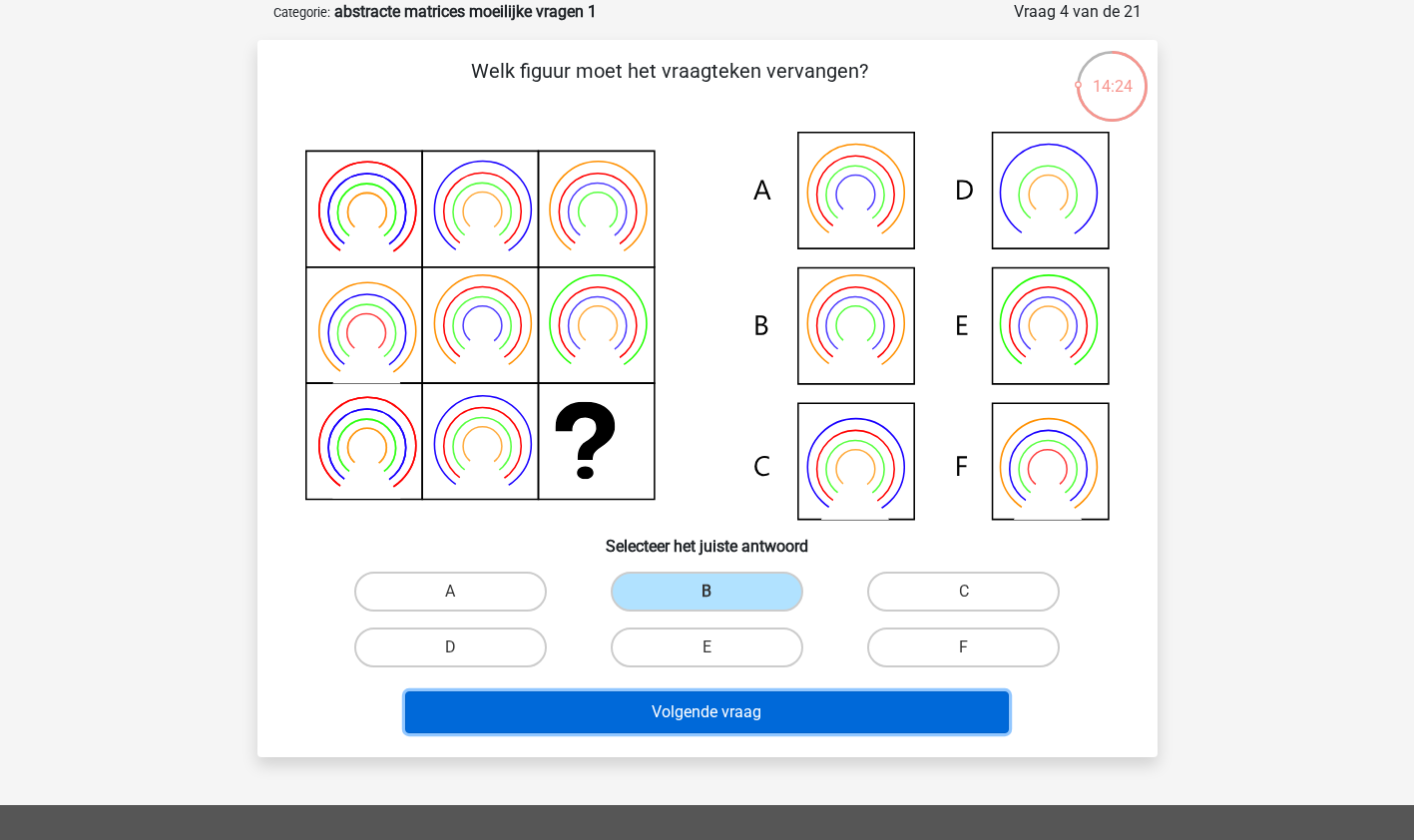 click on "Volgende vraag" at bounding box center (707, 712) 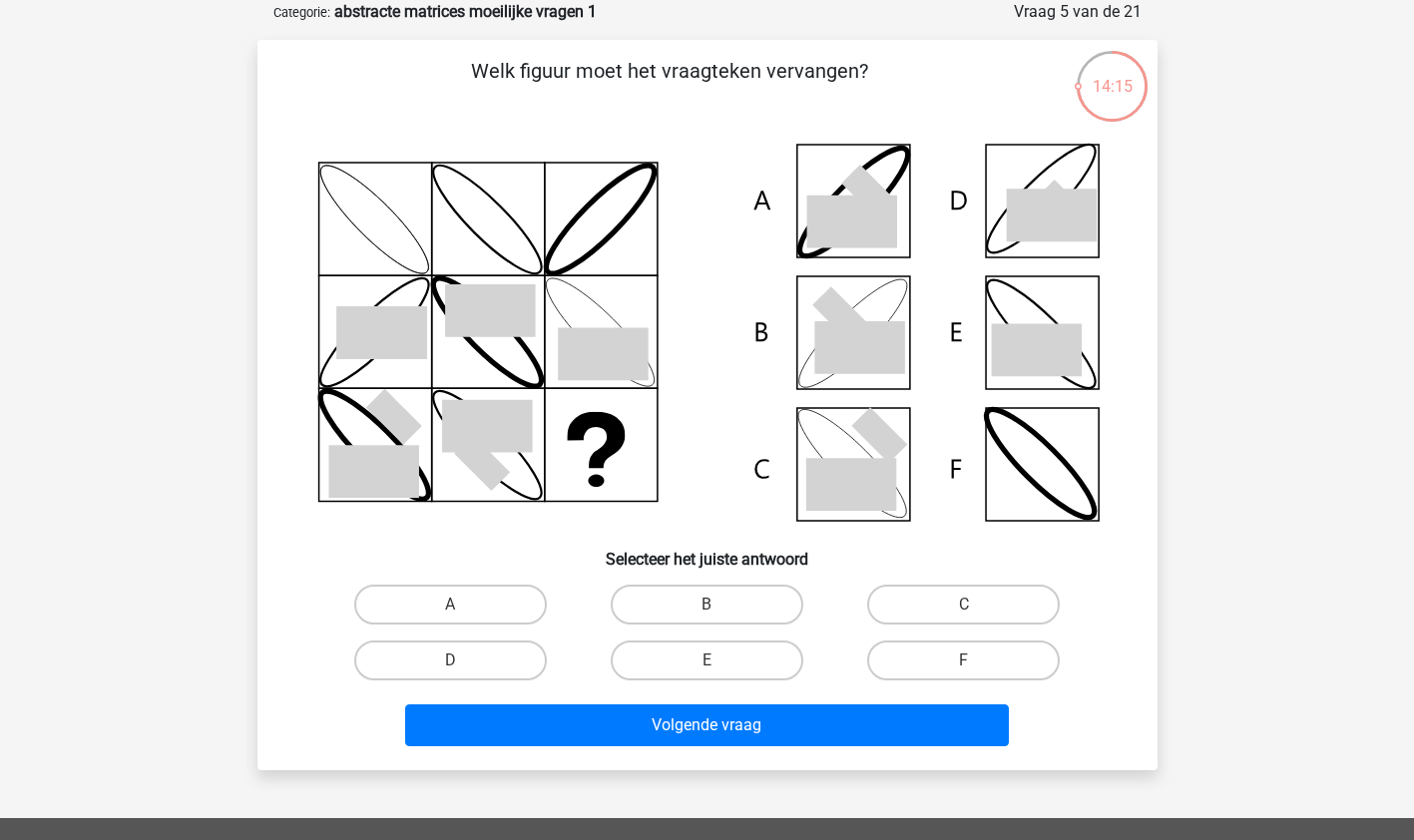 click on "B" at bounding box center (707, 605) 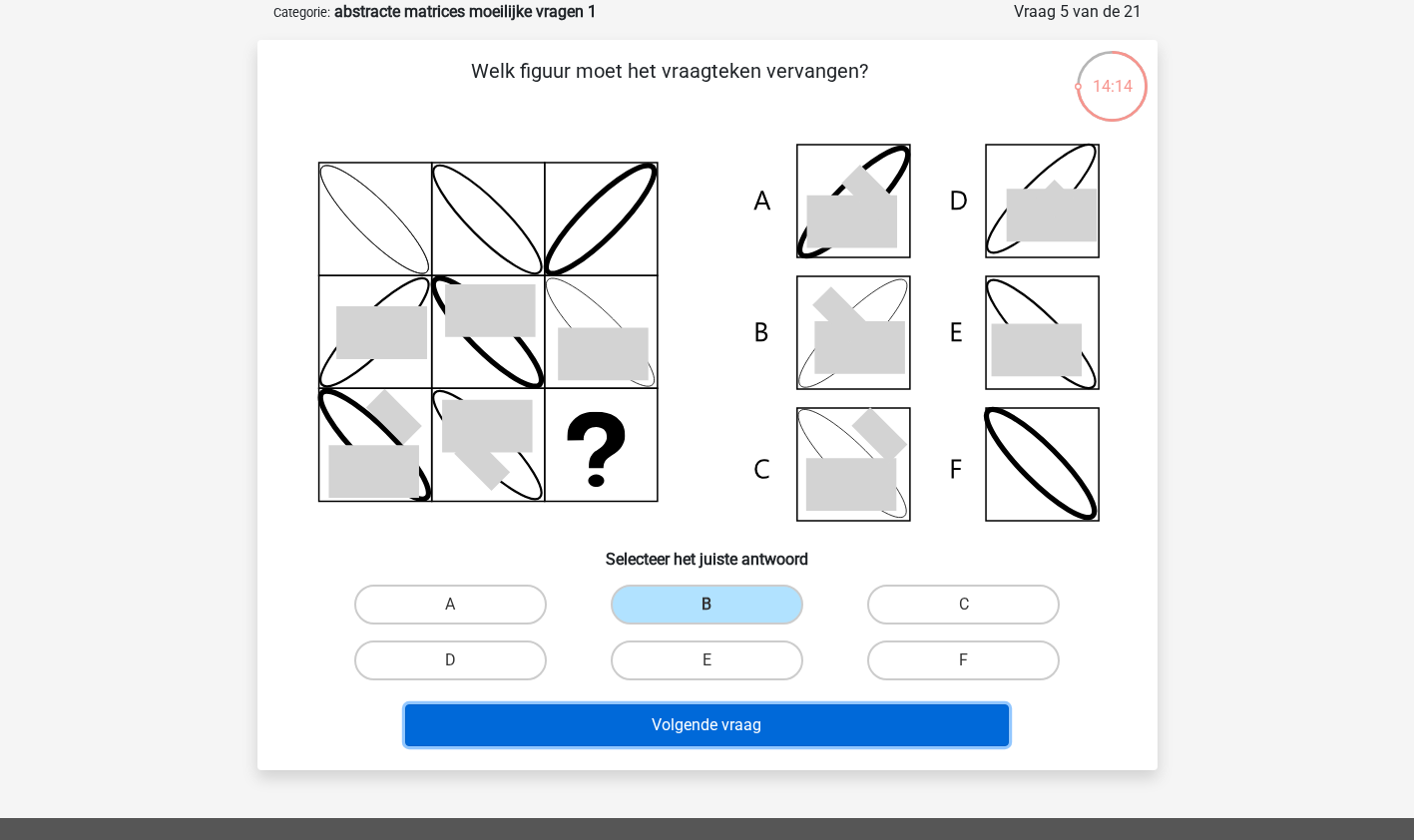 click on "Volgende vraag" at bounding box center [707, 725] 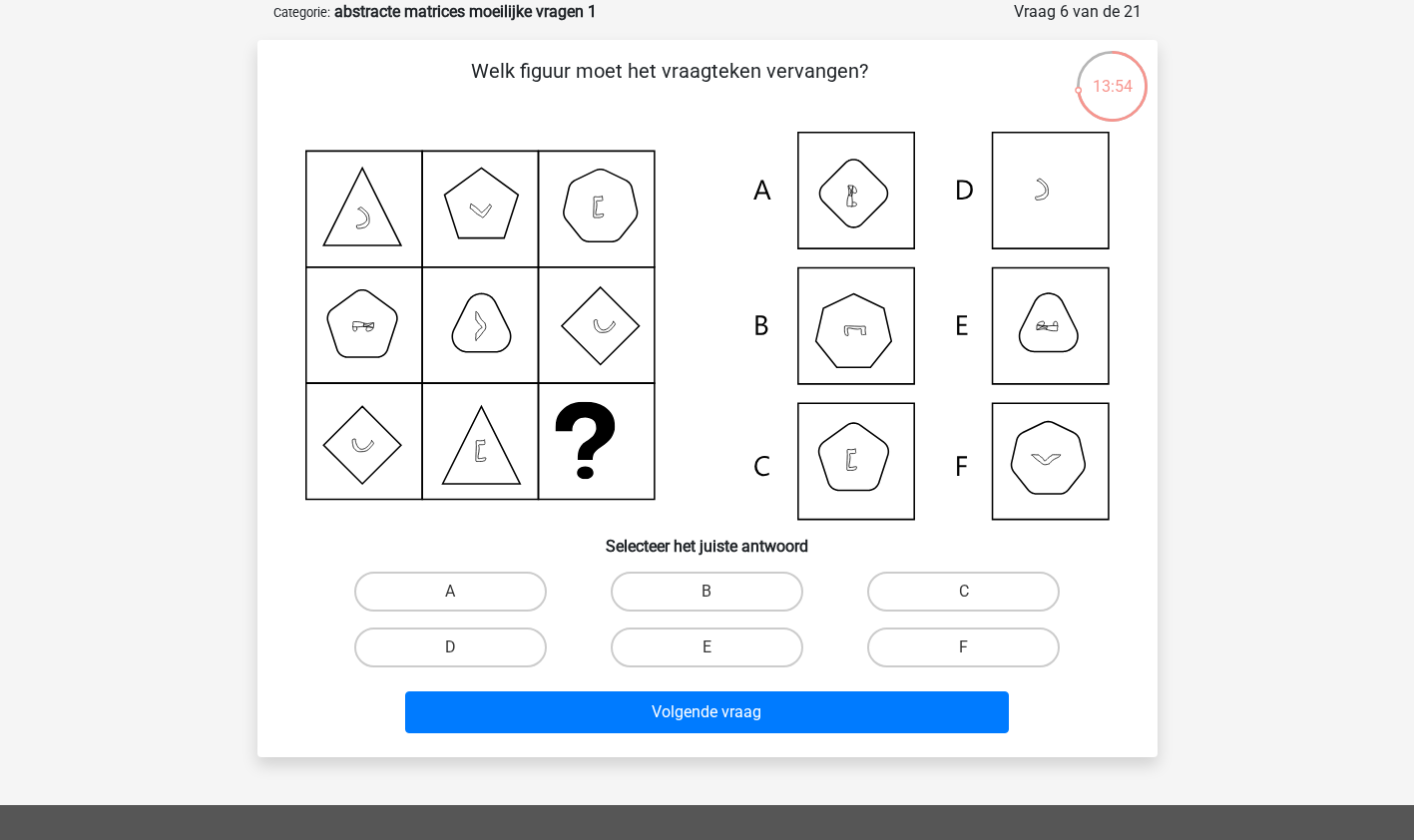 click on "B" at bounding box center [707, 592] 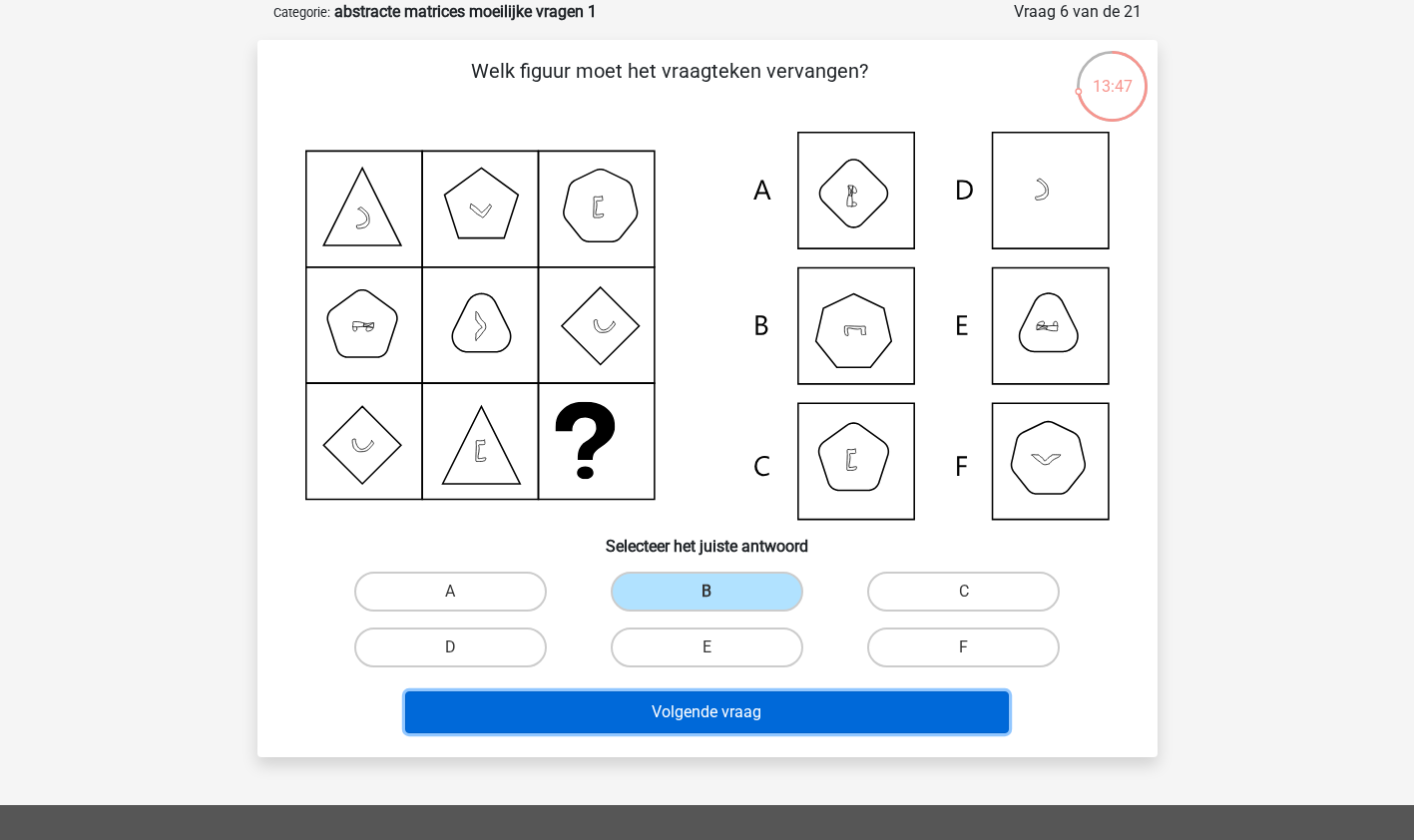 click on "Volgende vraag" at bounding box center (707, 712) 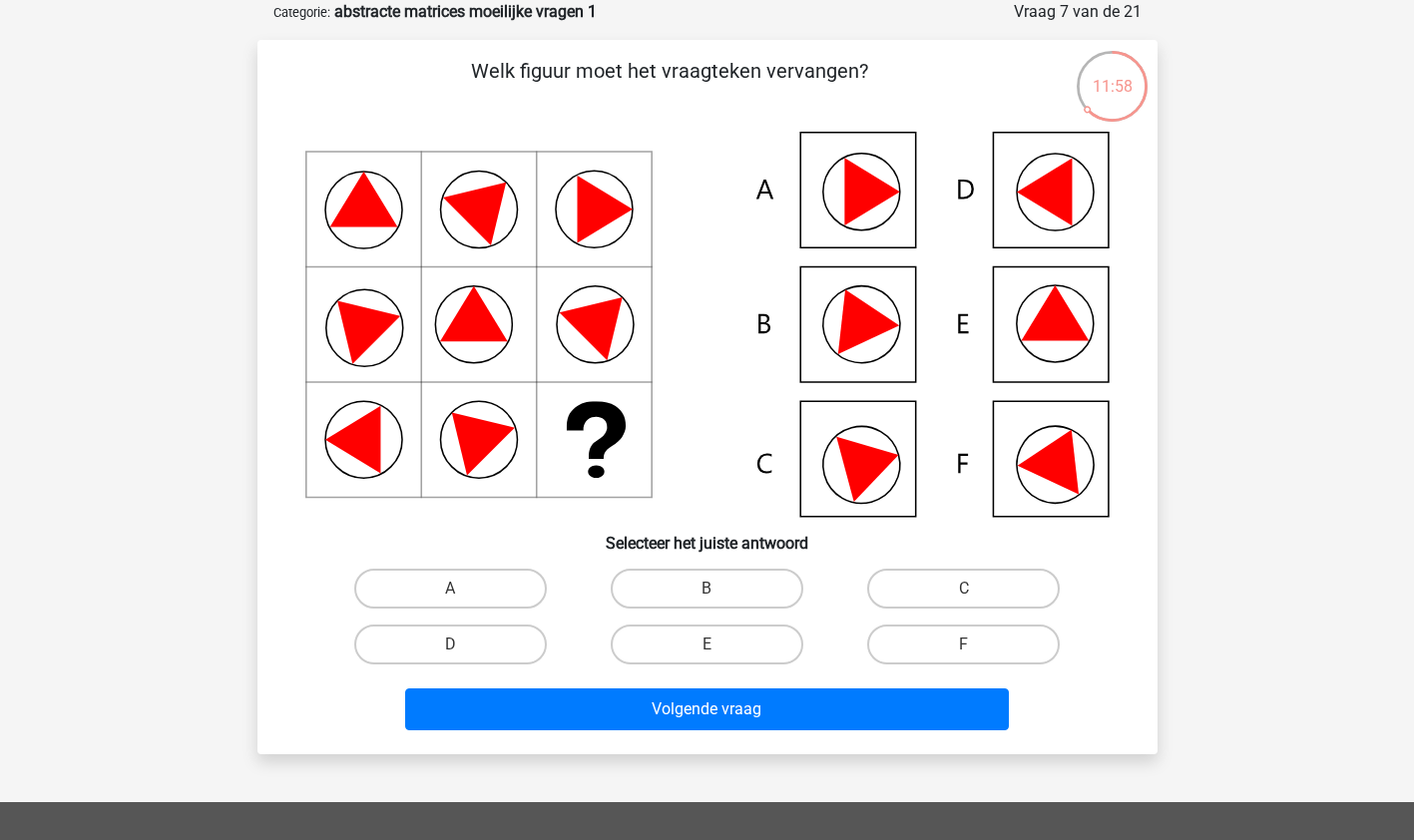 click 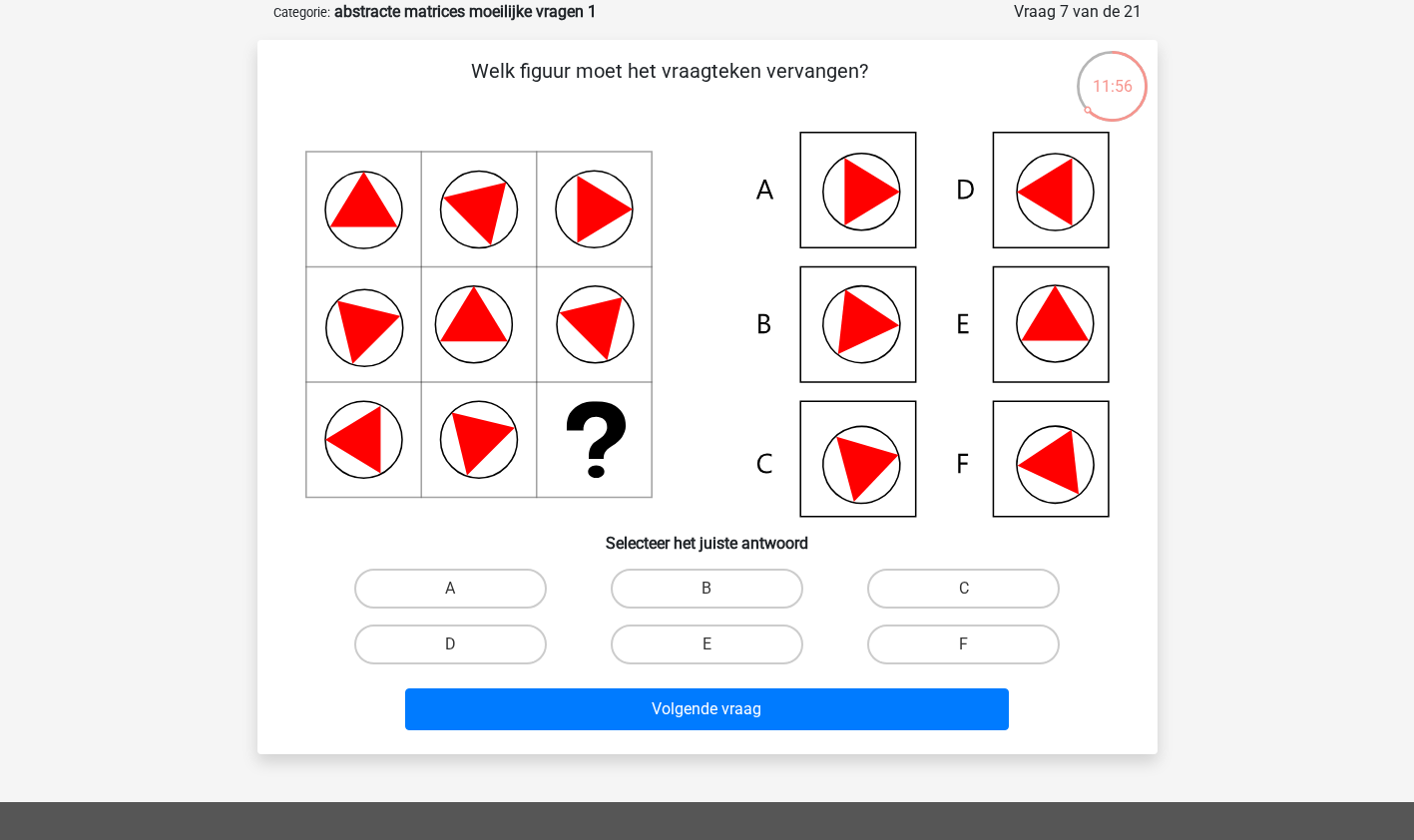 click on "E" at bounding box center [707, 644] 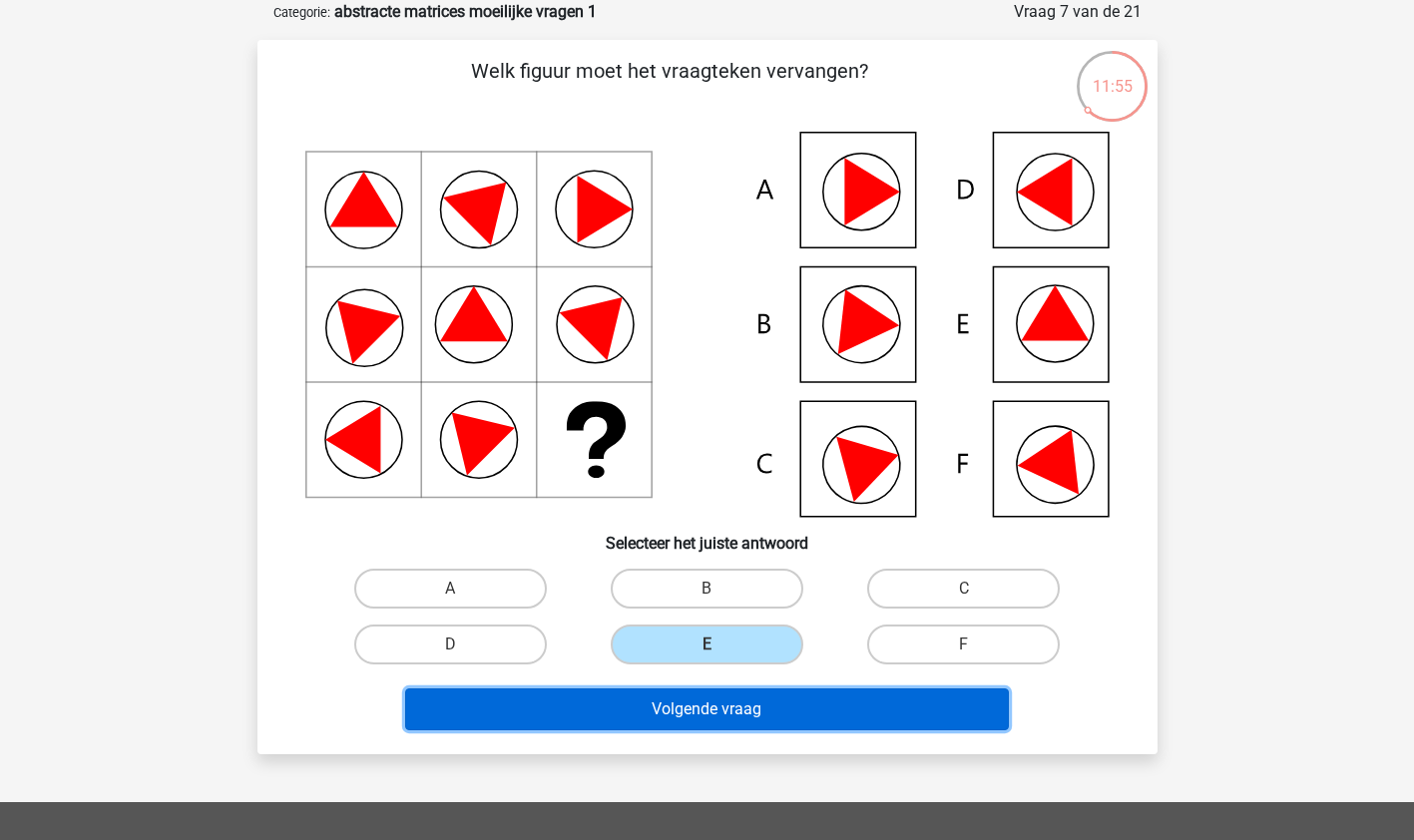 click on "Volgende vraag" at bounding box center [707, 709] 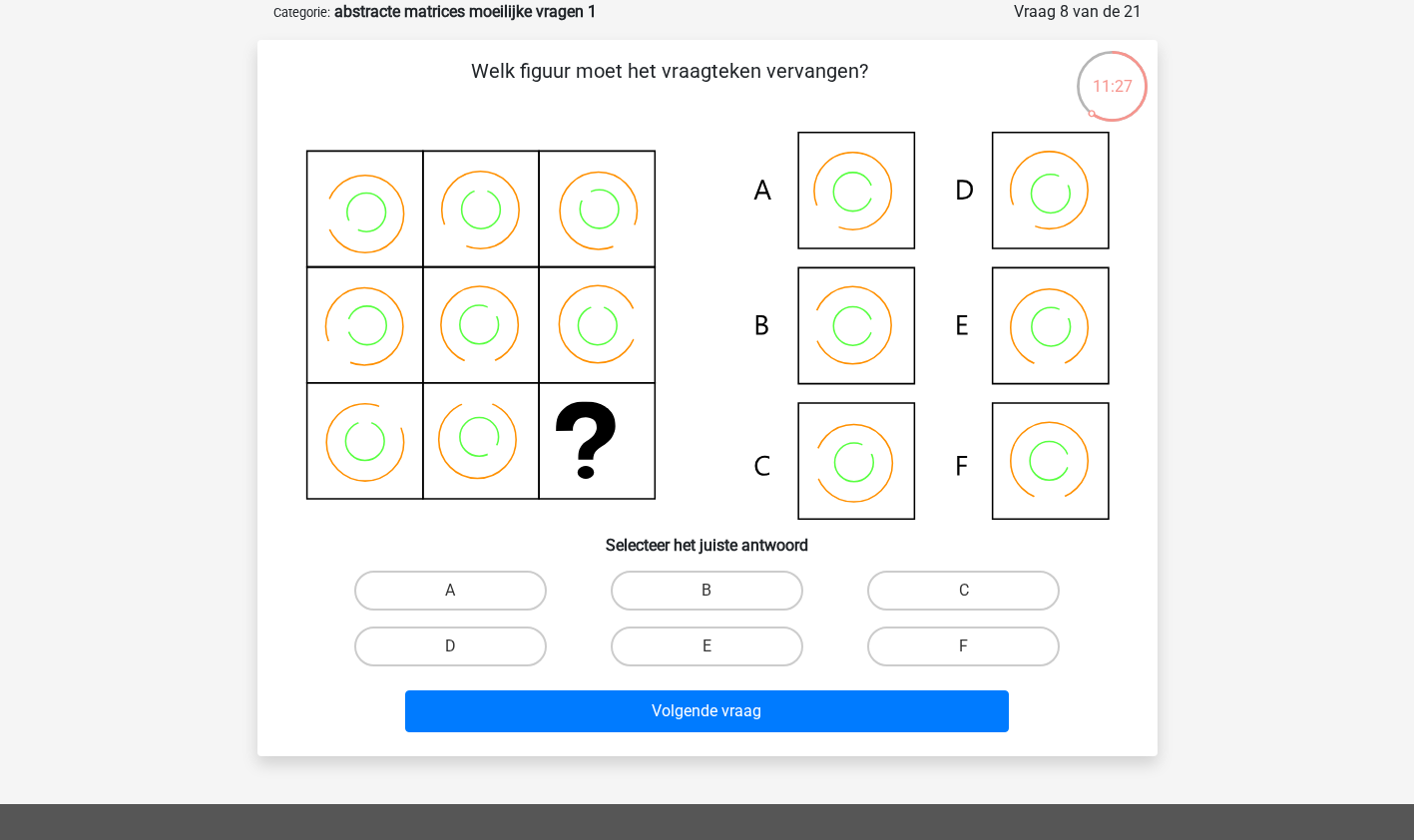 click on "B" at bounding box center (707, 591) 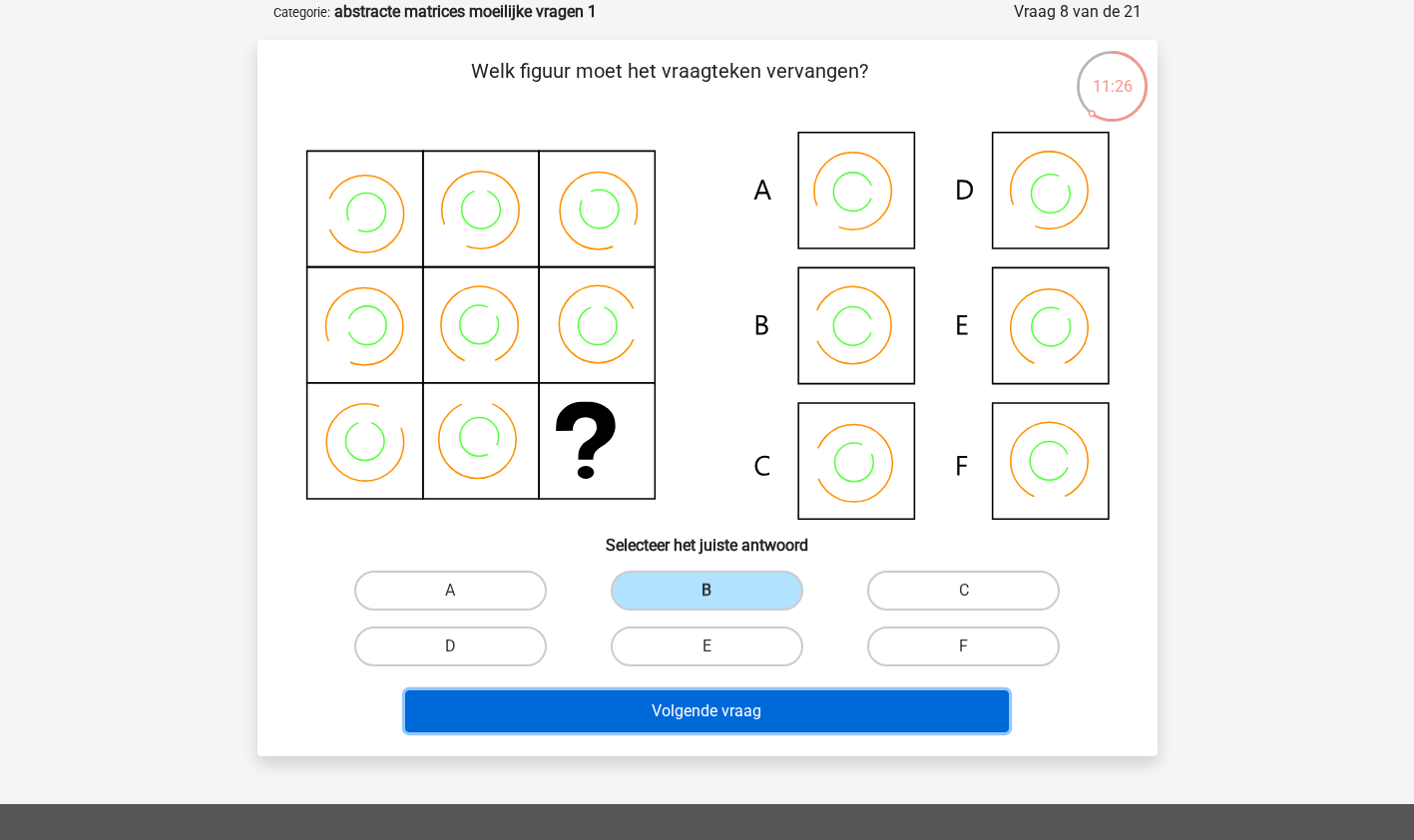 click on "Volgende vraag" at bounding box center (707, 711) 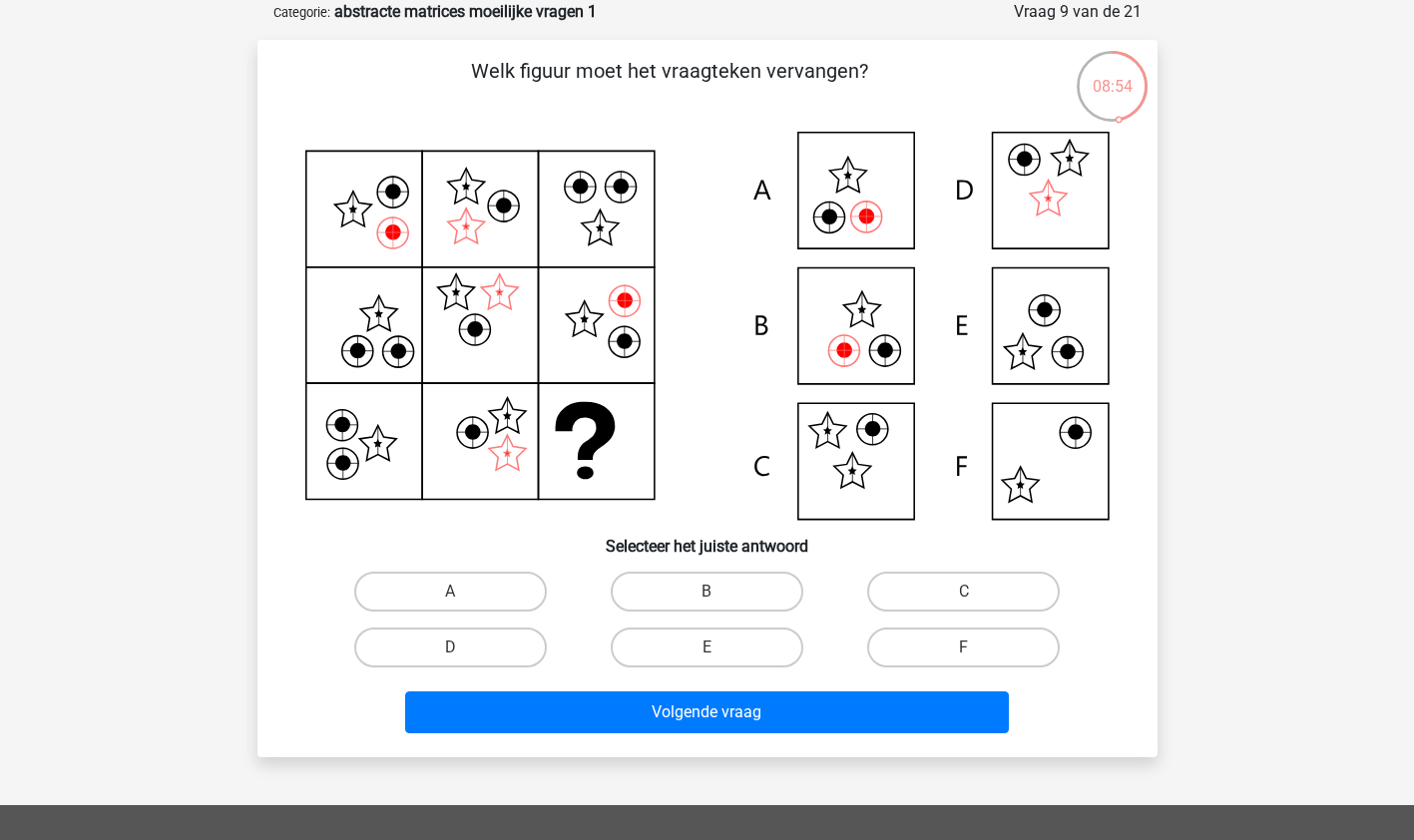 click on "B" at bounding box center (707, 592) 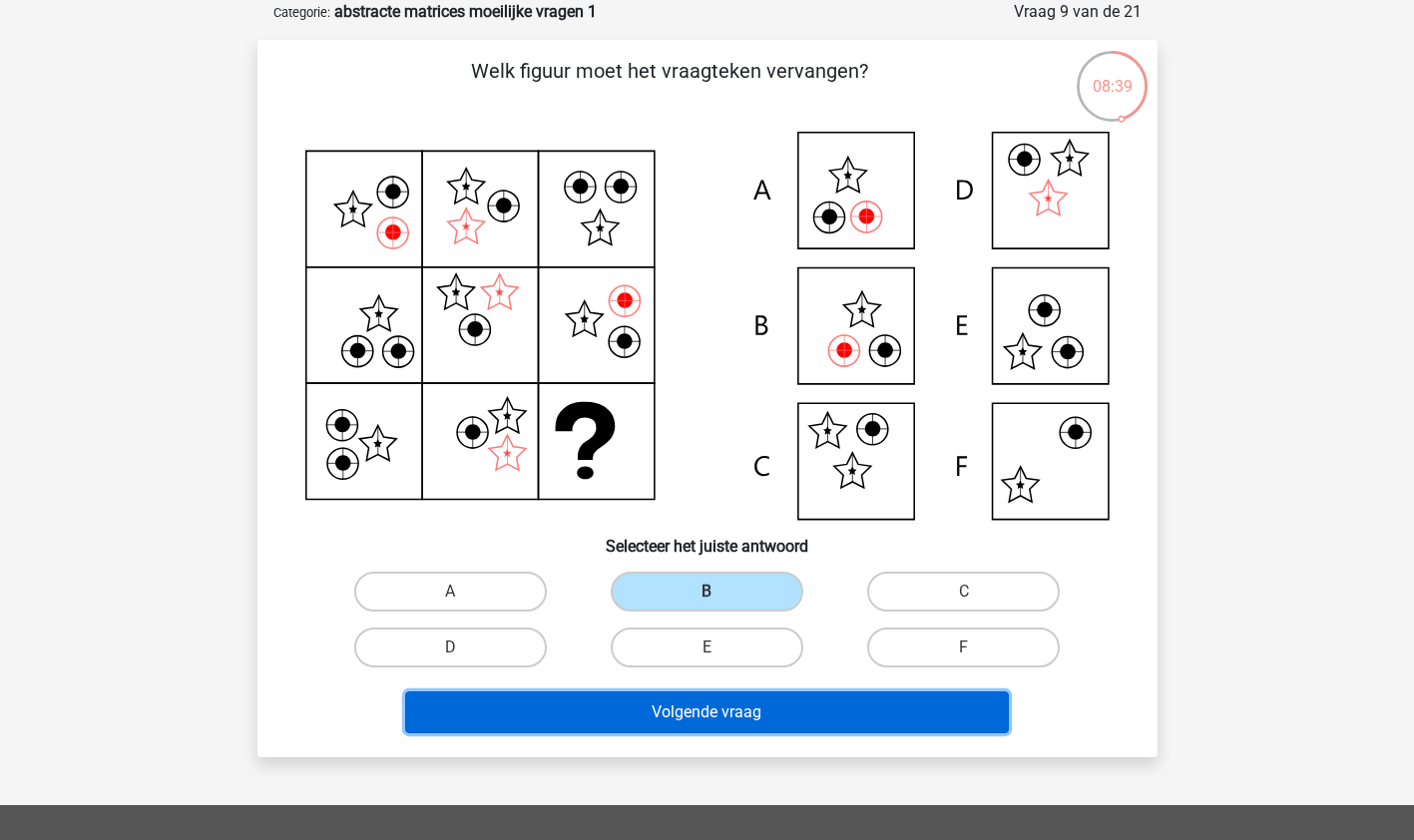 click on "Volgende vraag" at bounding box center (707, 712) 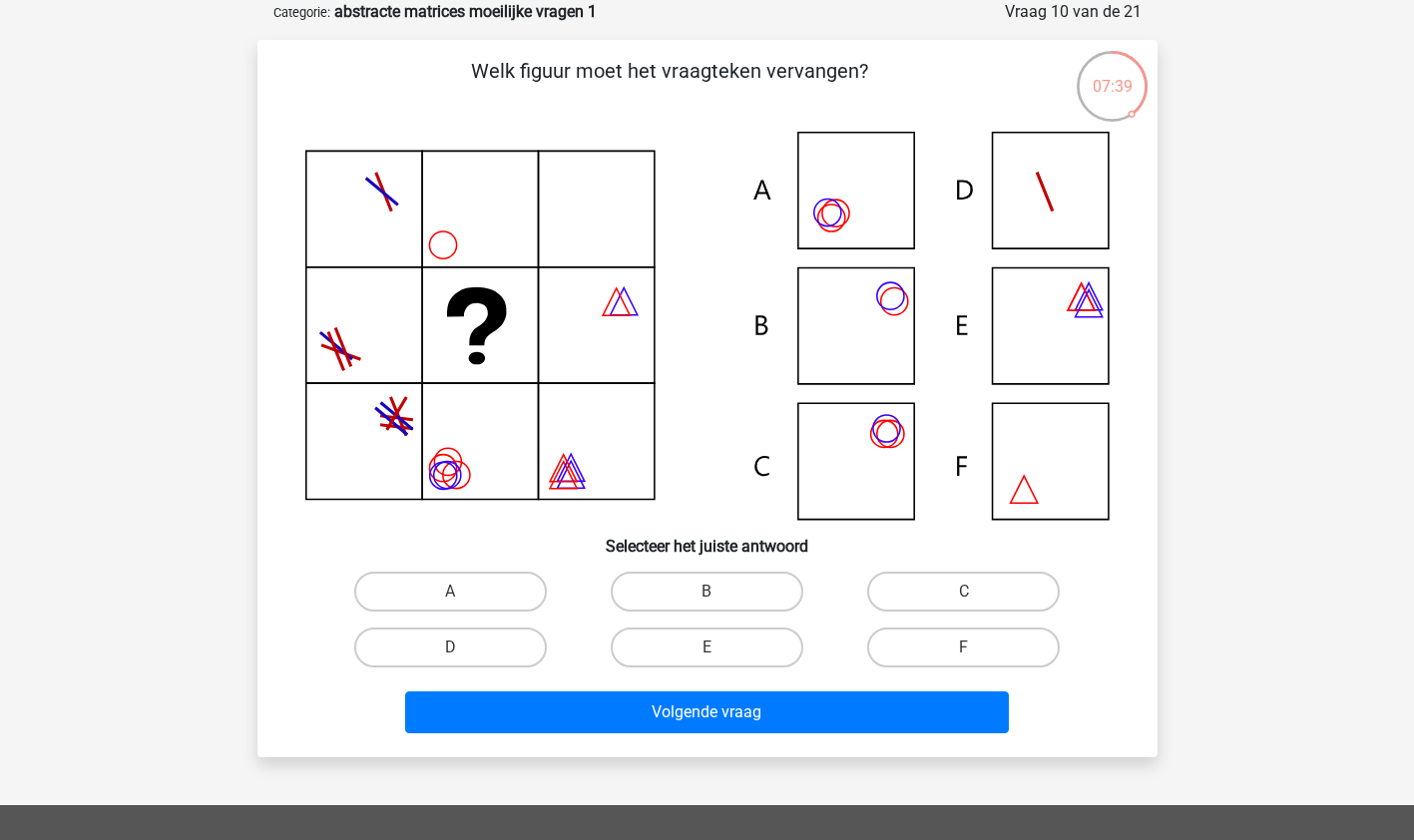 click on "C" at bounding box center [963, 592] 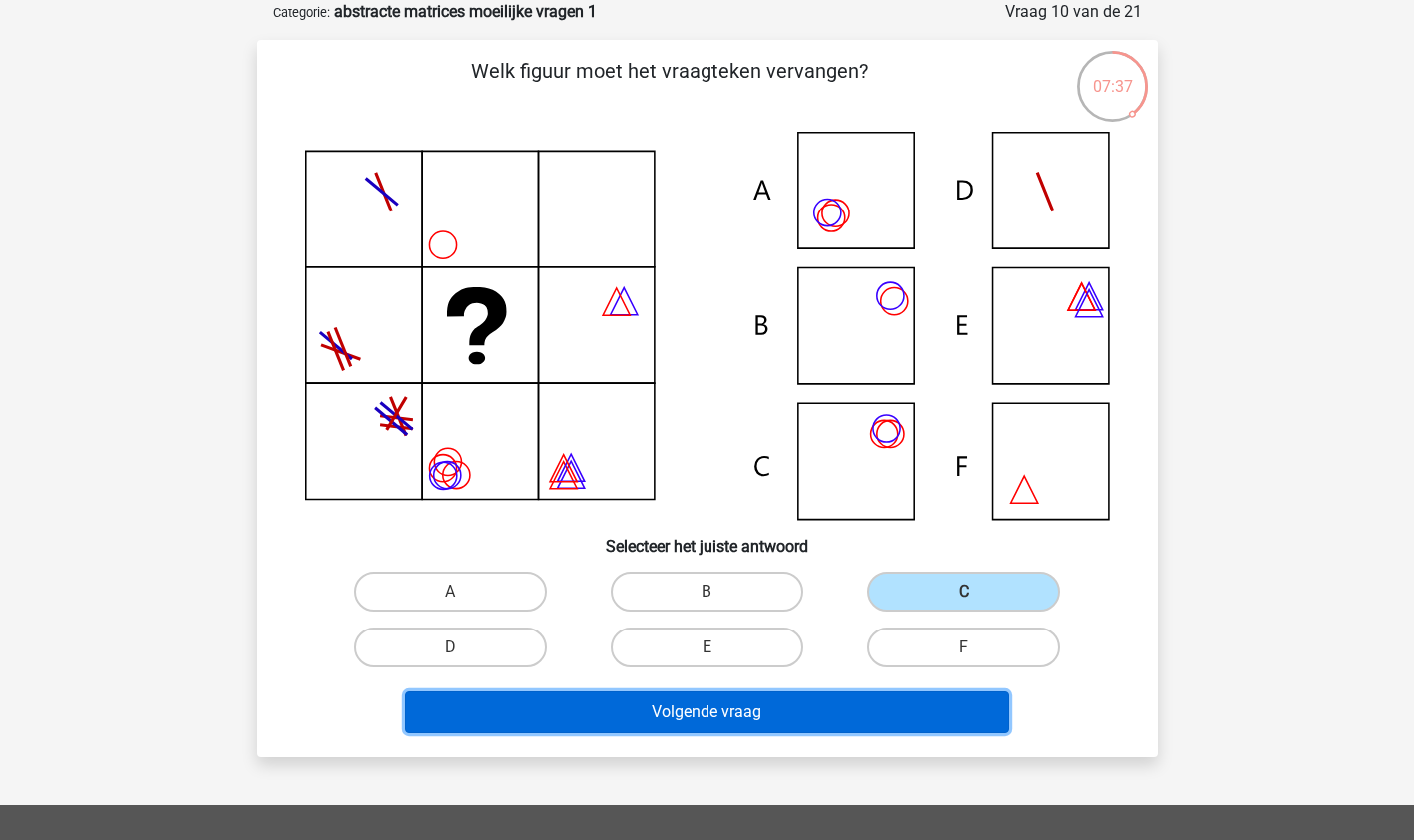 click on "Volgende vraag" at bounding box center [707, 712] 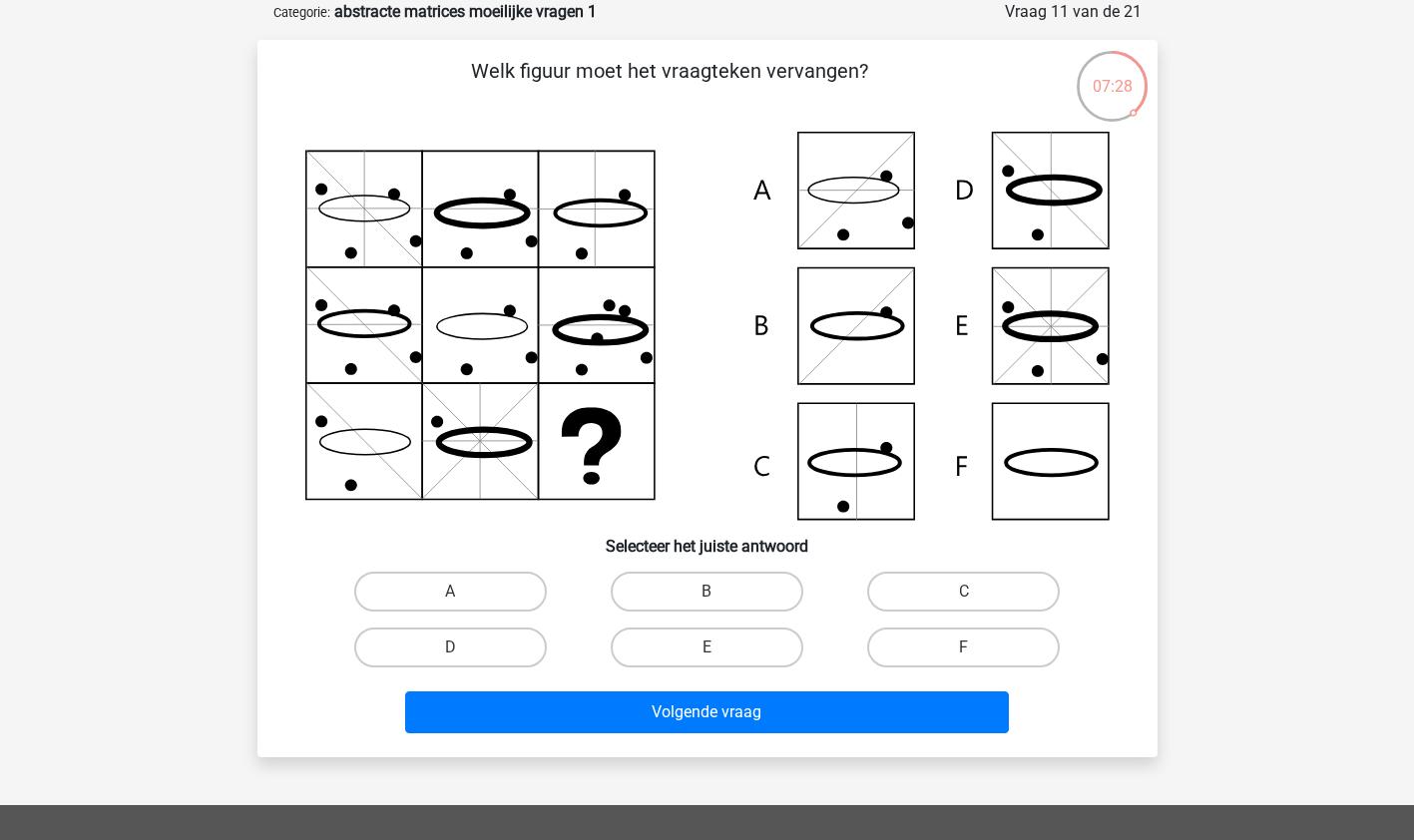 click on "F" at bounding box center [970, 653] 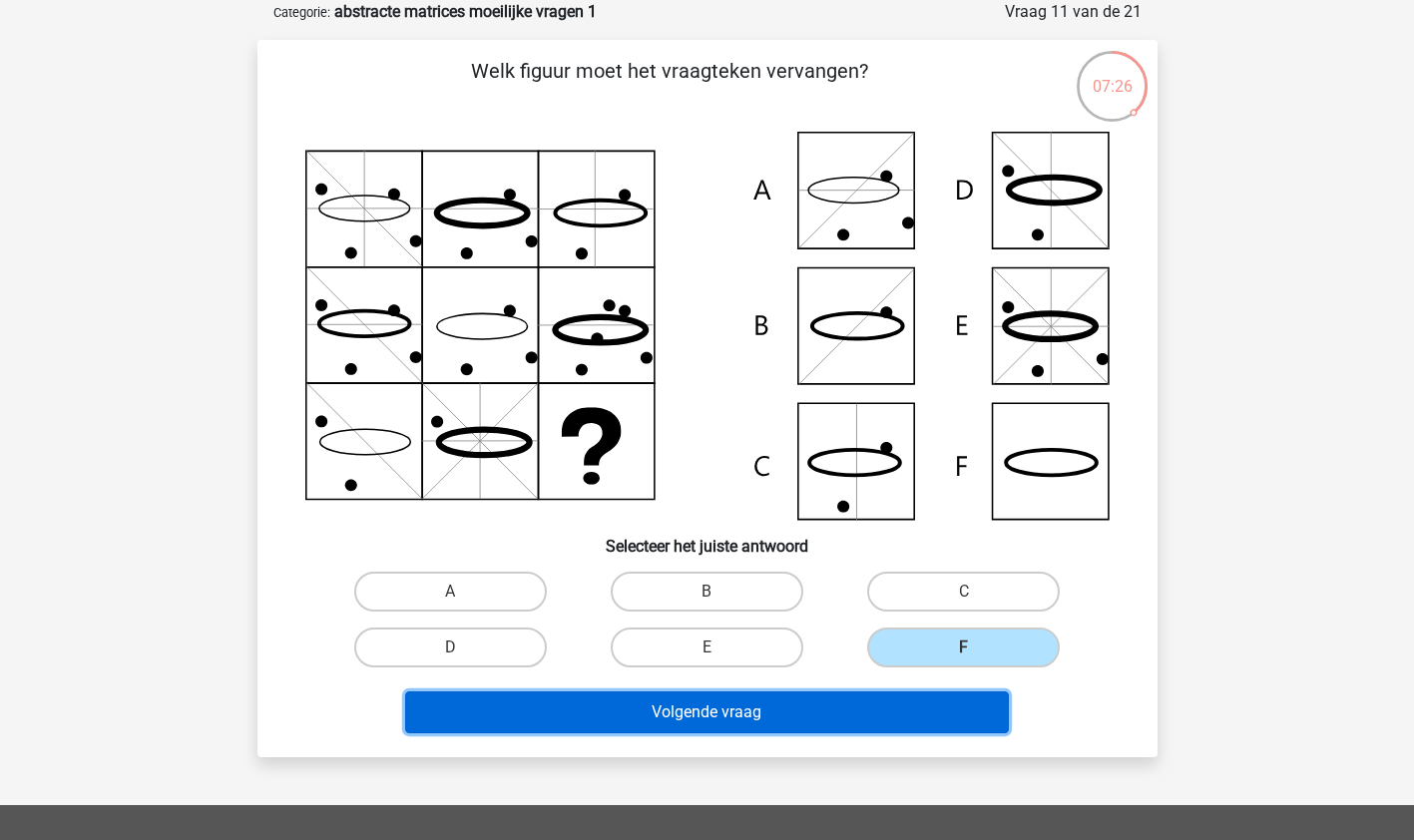 click on "Volgende vraag" at bounding box center [707, 712] 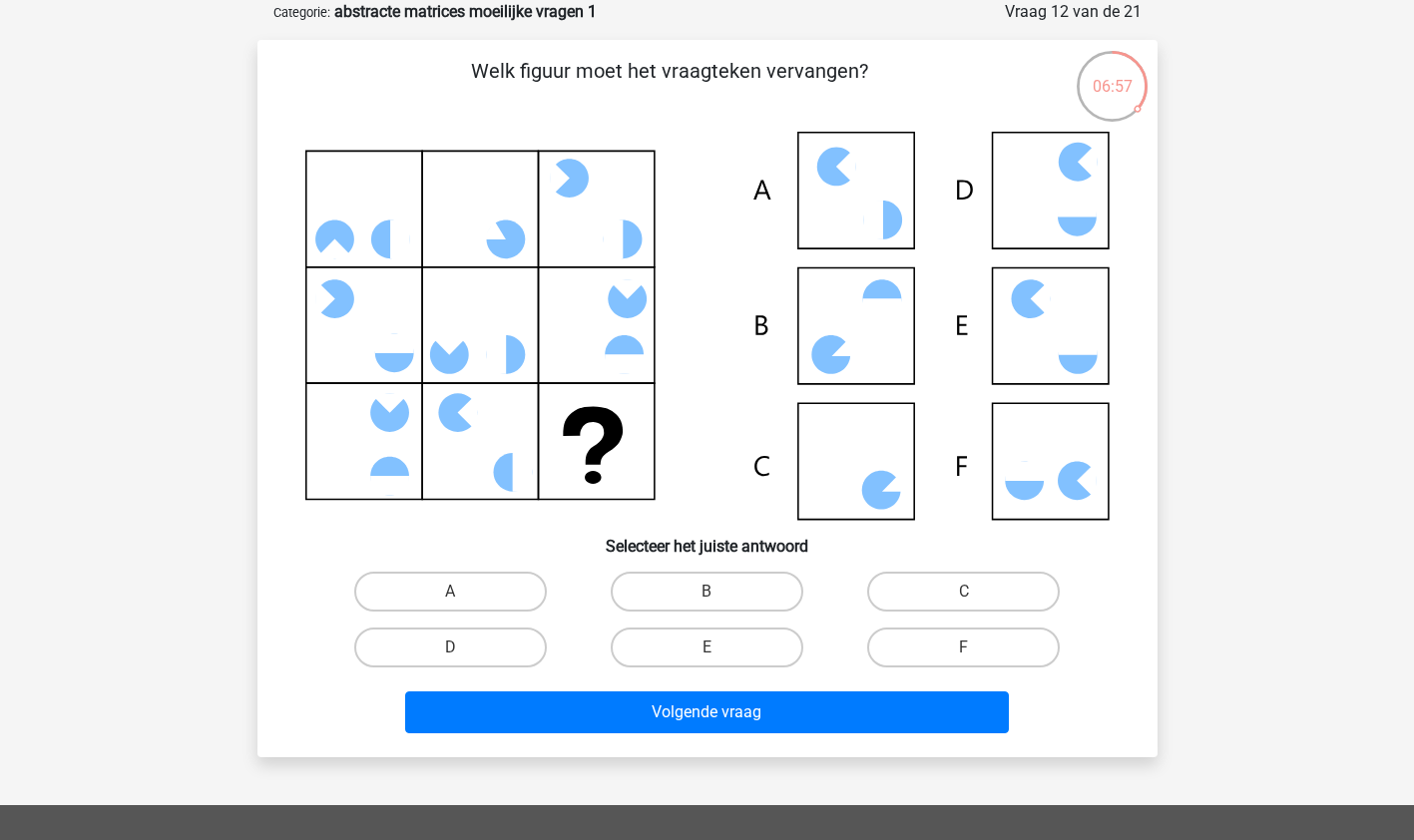 click on "C" at bounding box center [963, 592] 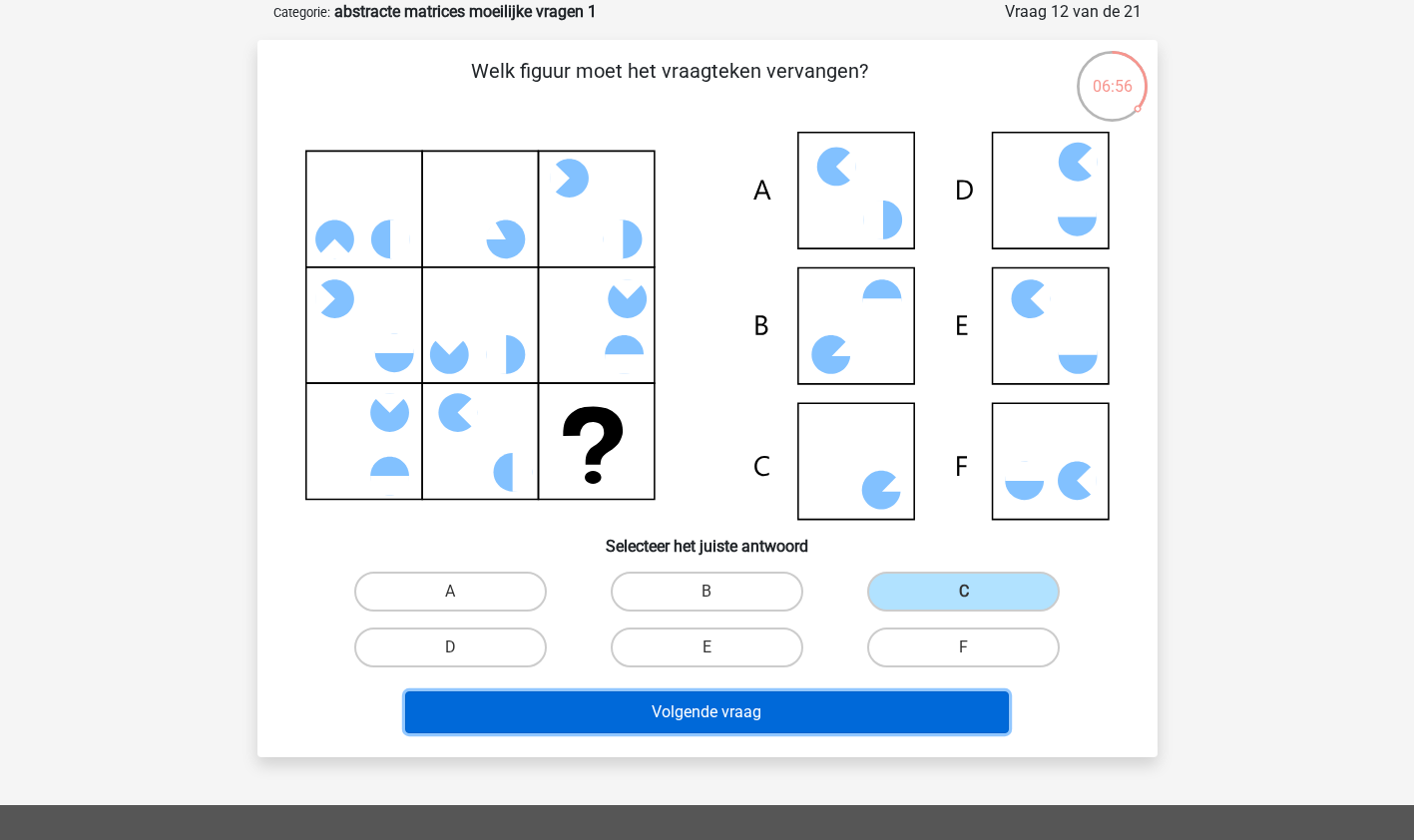 click on "Volgende vraag" at bounding box center [707, 712] 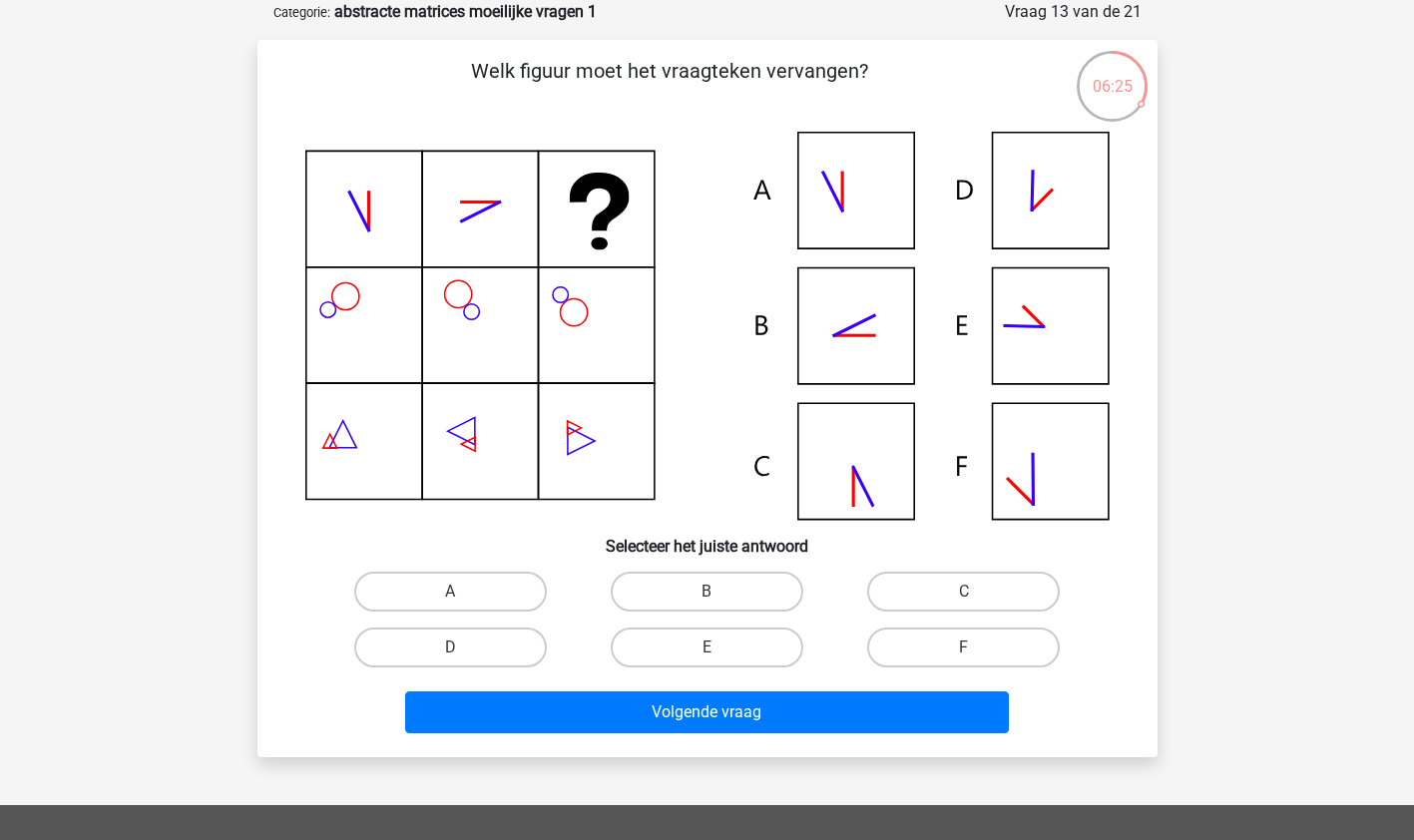 click on "C" at bounding box center (963, 592) 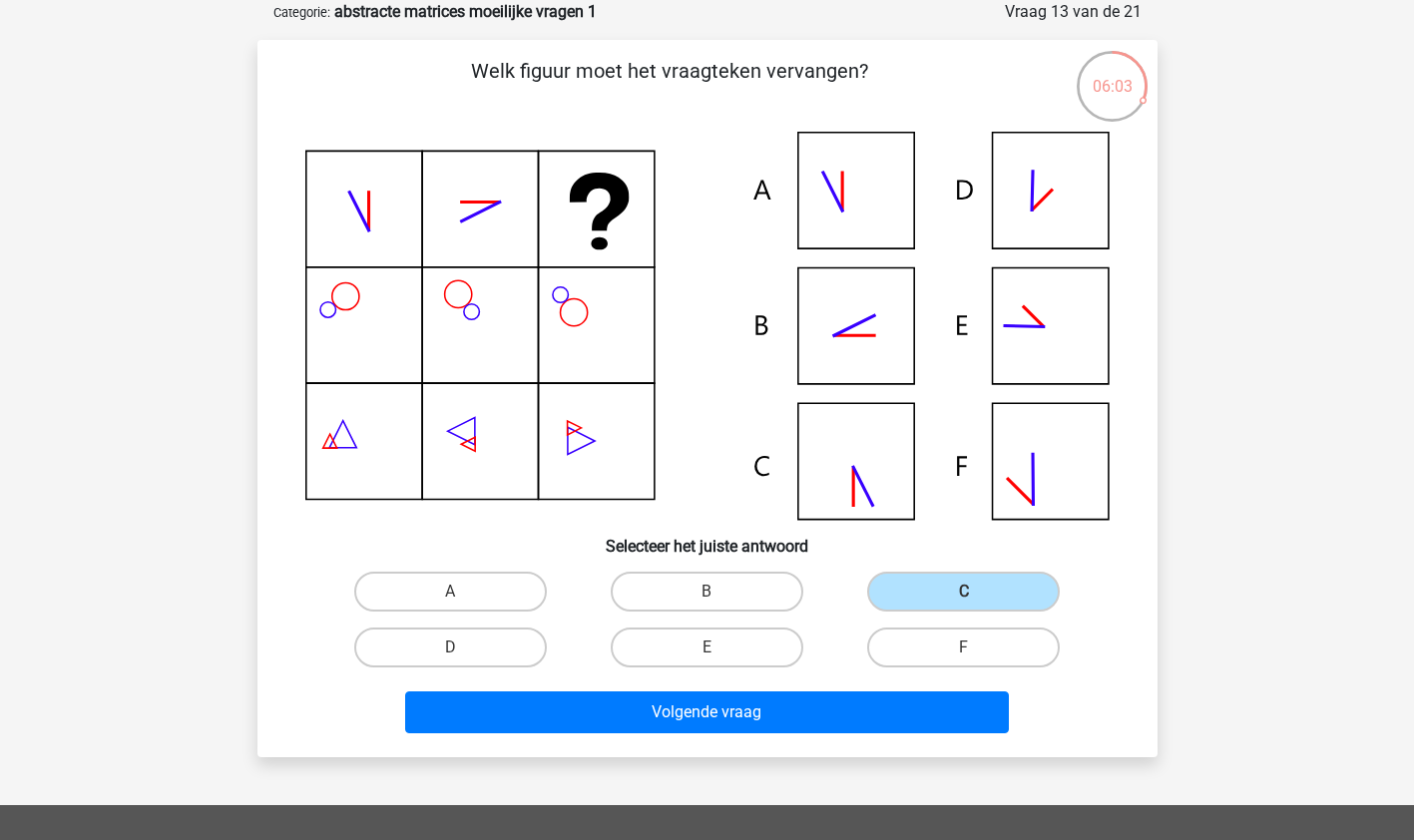 click on "B" at bounding box center [707, 592] 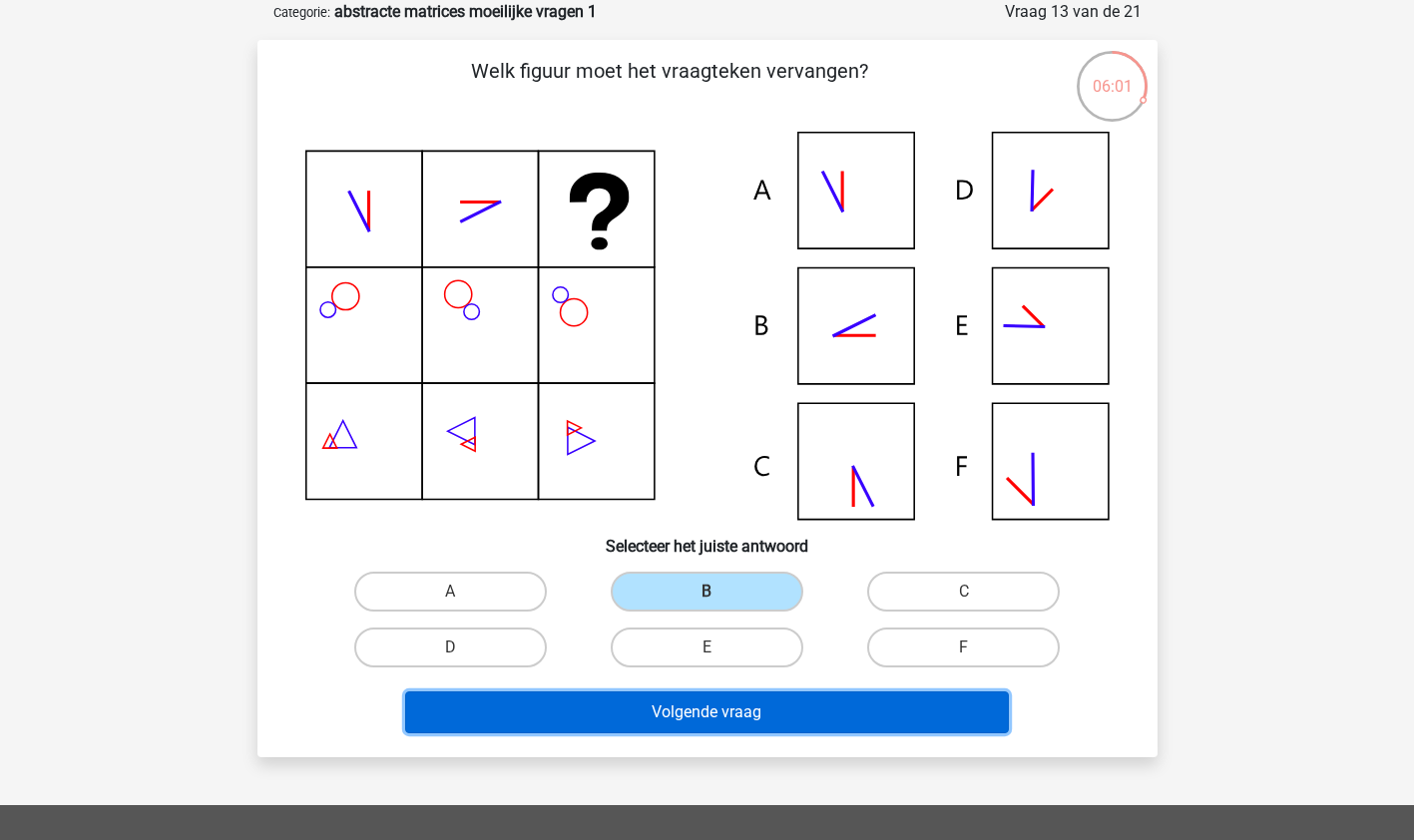 click on "Volgende vraag" at bounding box center [707, 712] 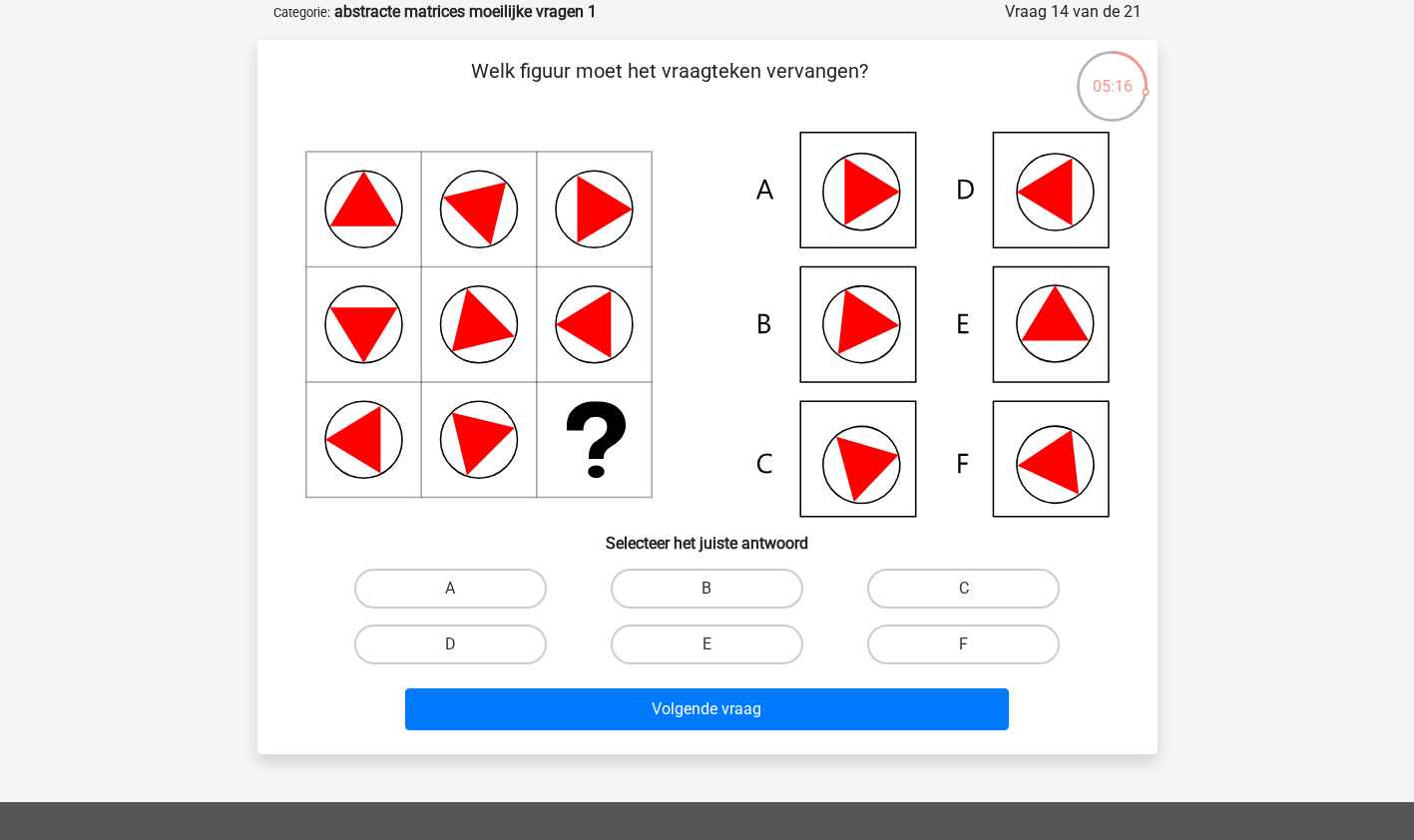 click on "E" at bounding box center (707, 644) 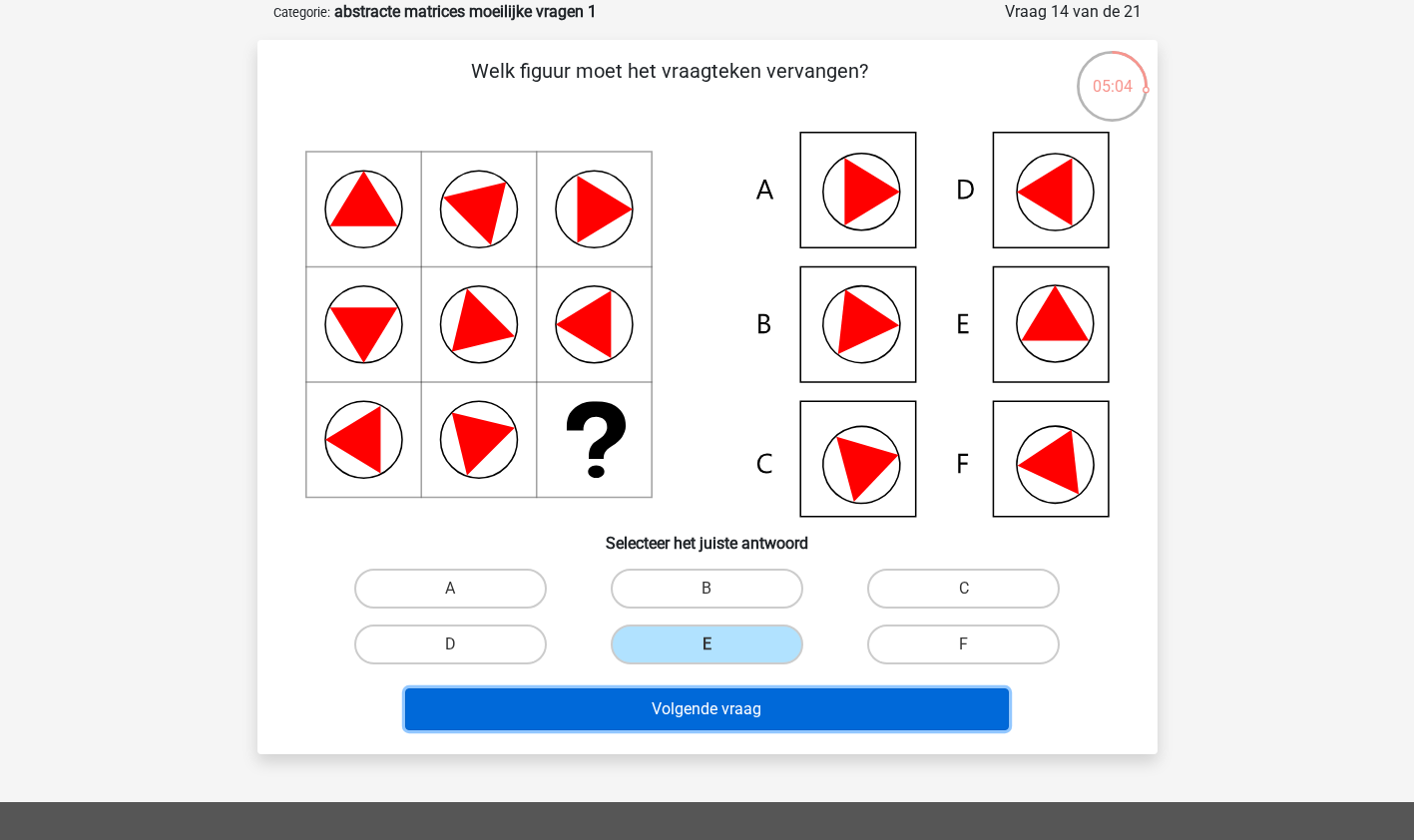 click on "Volgende vraag" at bounding box center [707, 709] 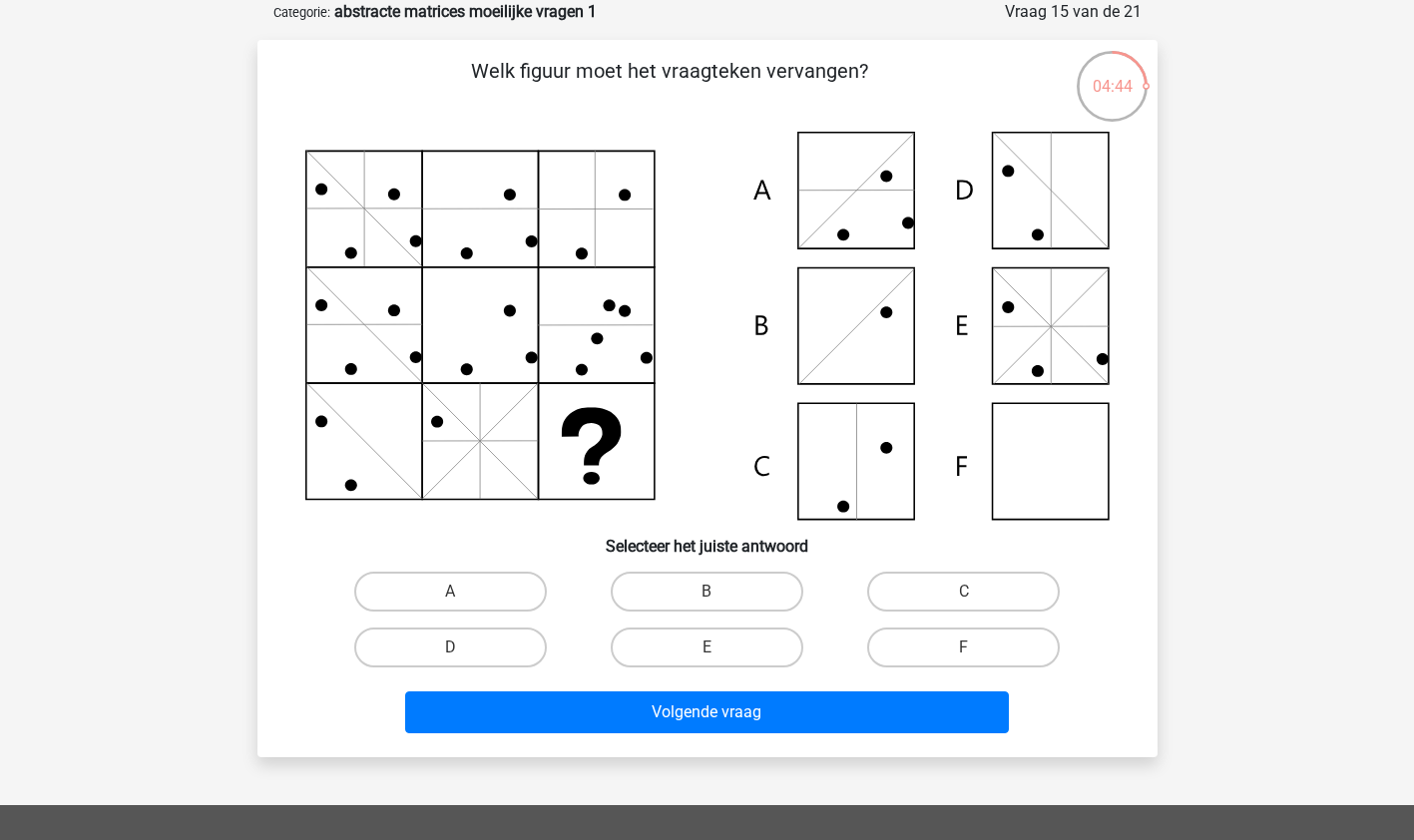 click on "F" at bounding box center (963, 647) 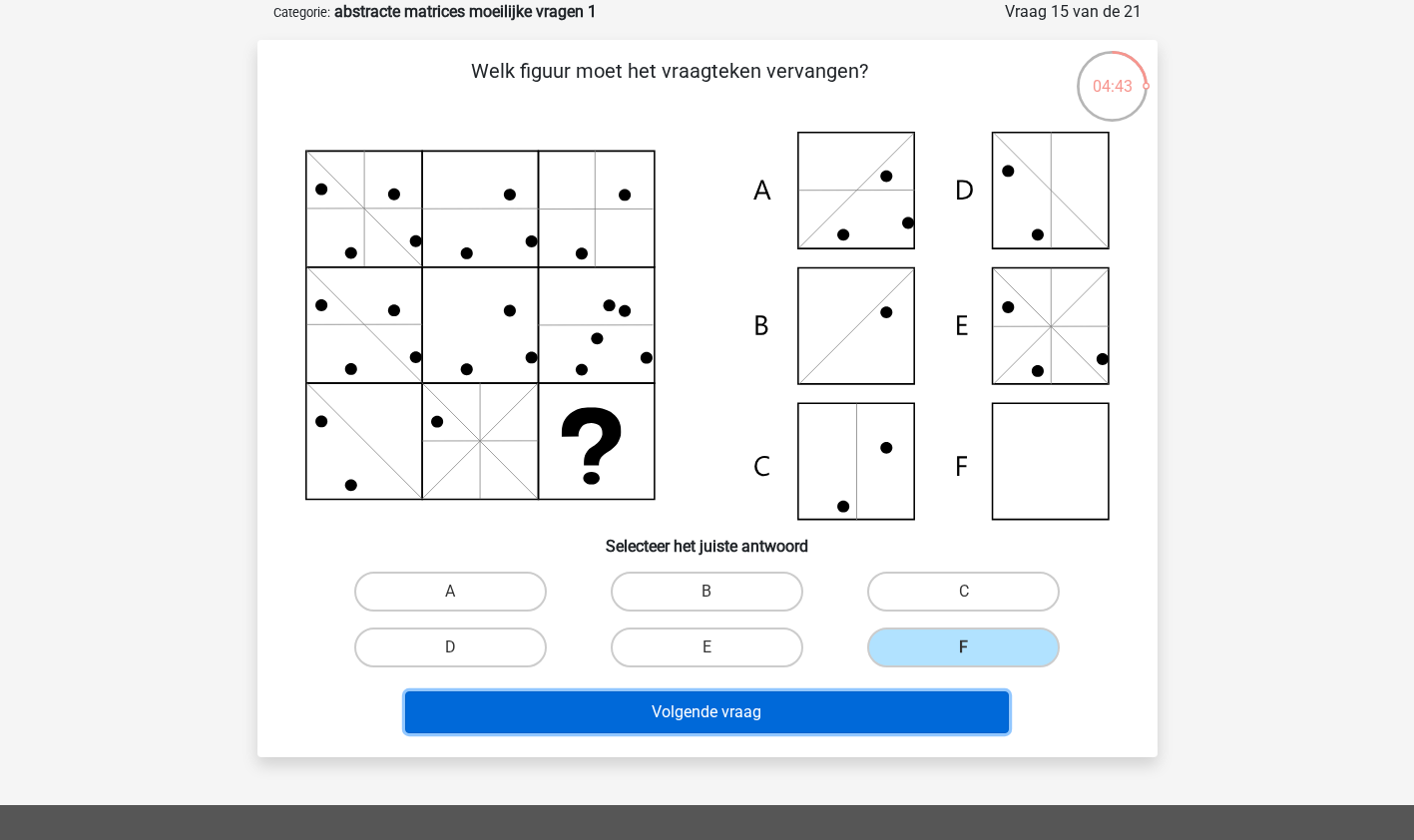 click on "Volgende vraag" at bounding box center [707, 712] 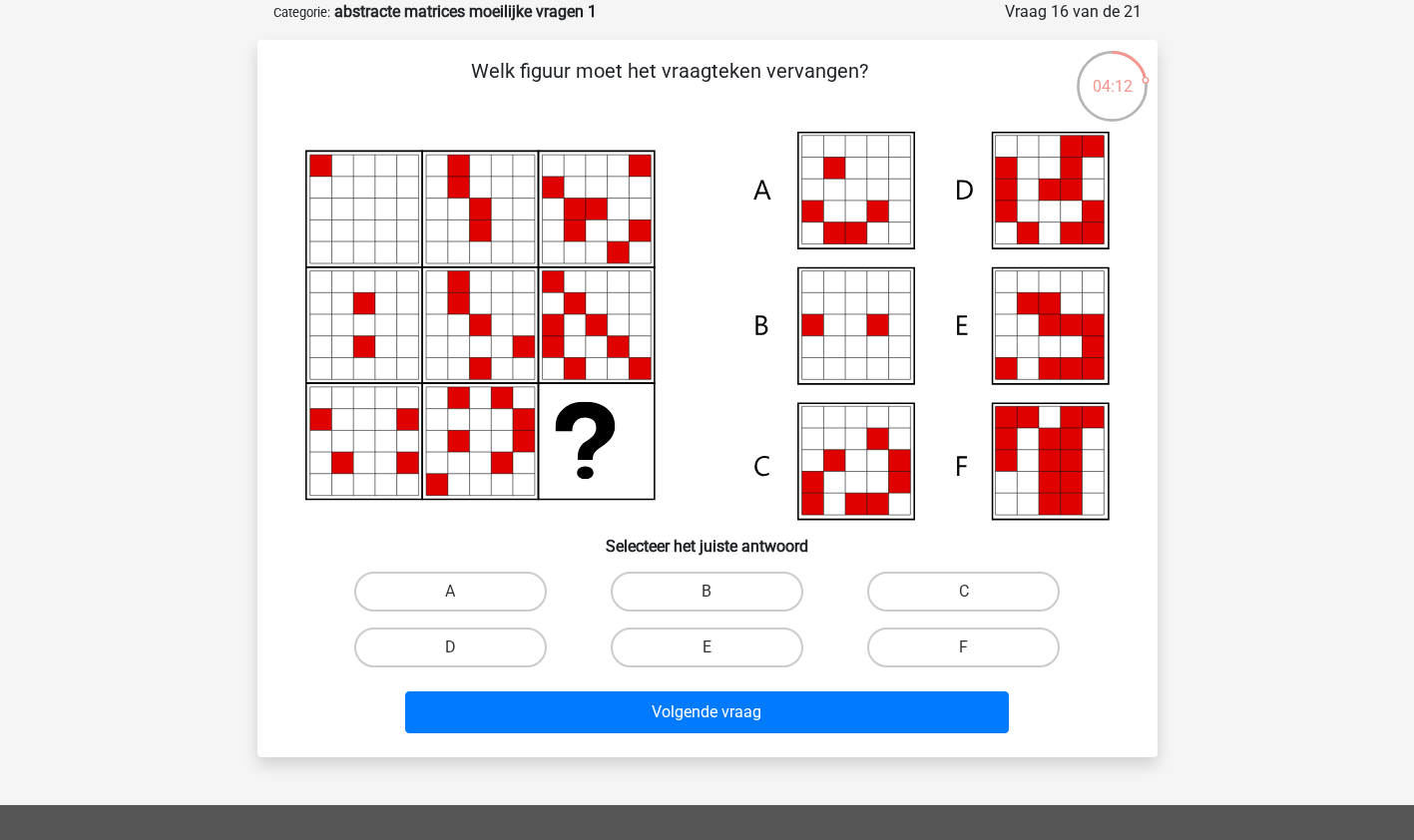 click on "E" at bounding box center (707, 647) 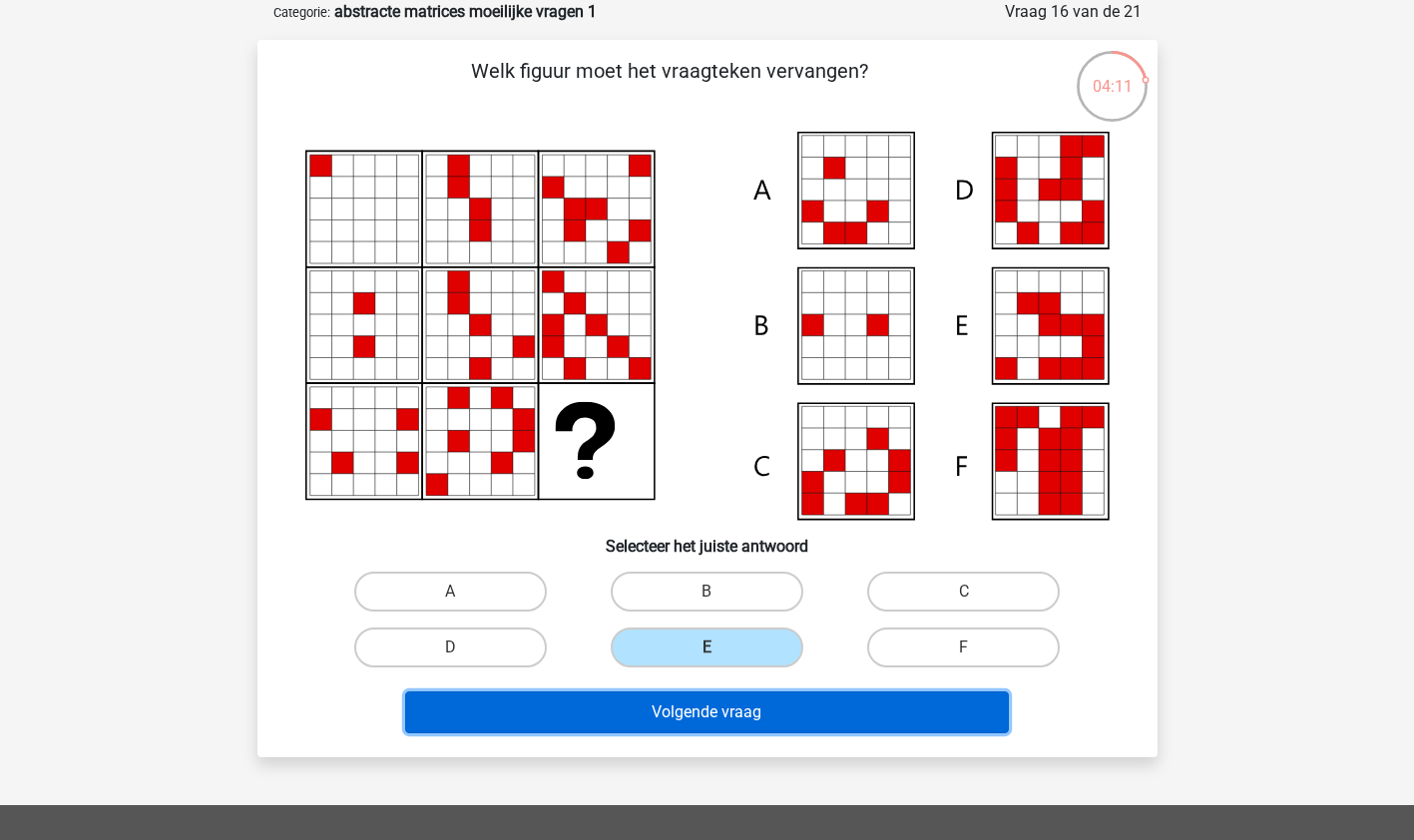 click on "Volgende vraag" at bounding box center (707, 712) 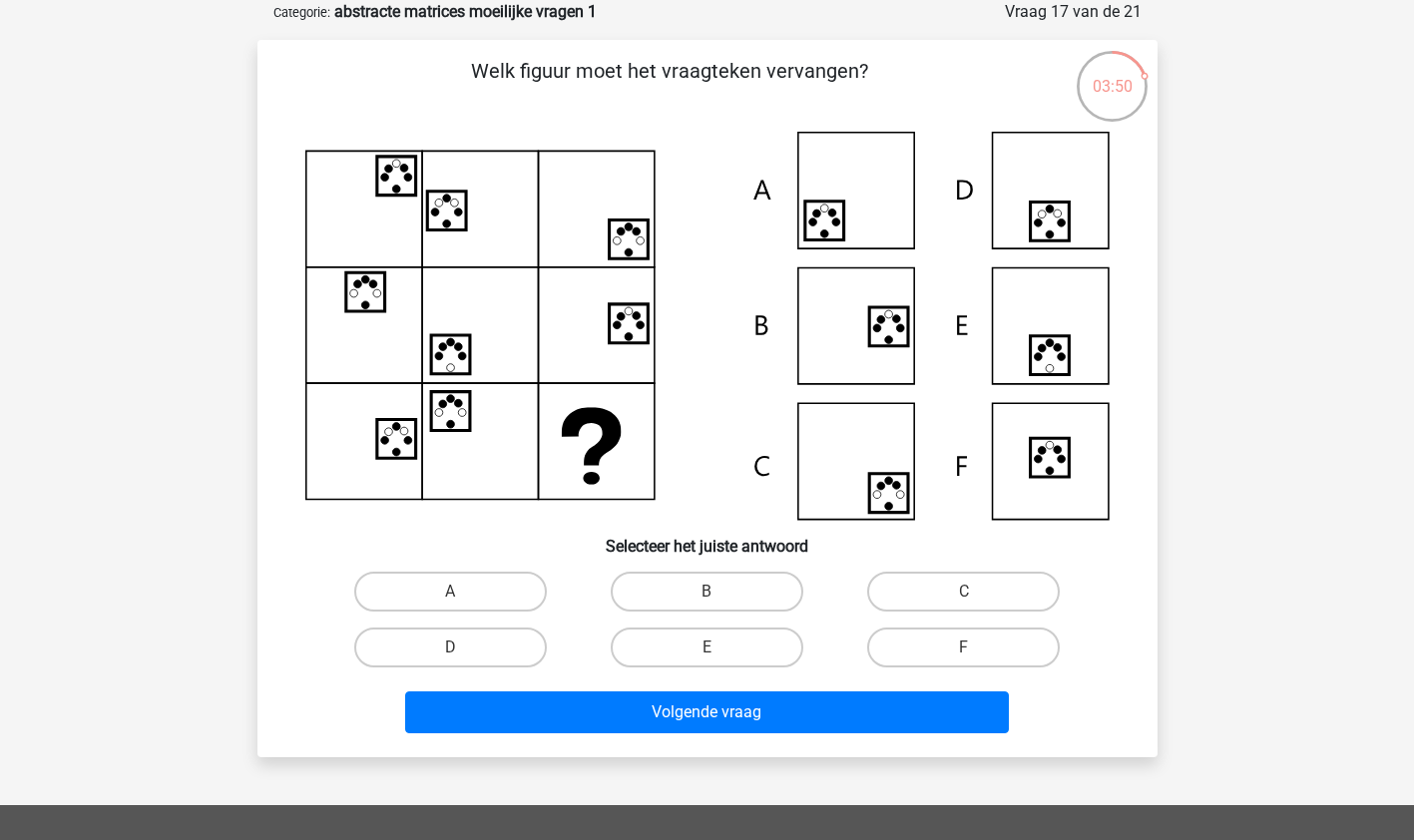 click on "E" at bounding box center [707, 647] 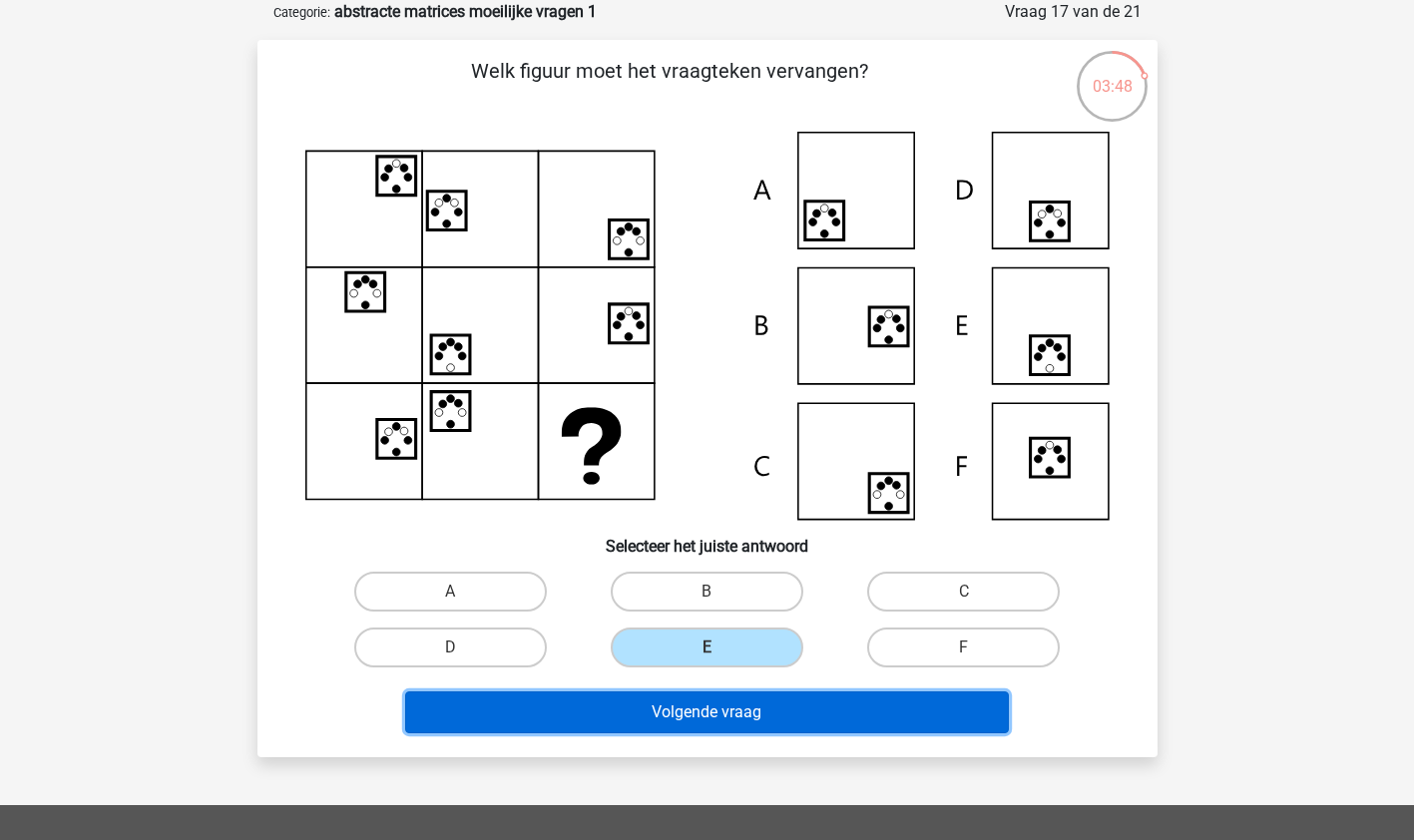 click on "Volgende vraag" at bounding box center [707, 712] 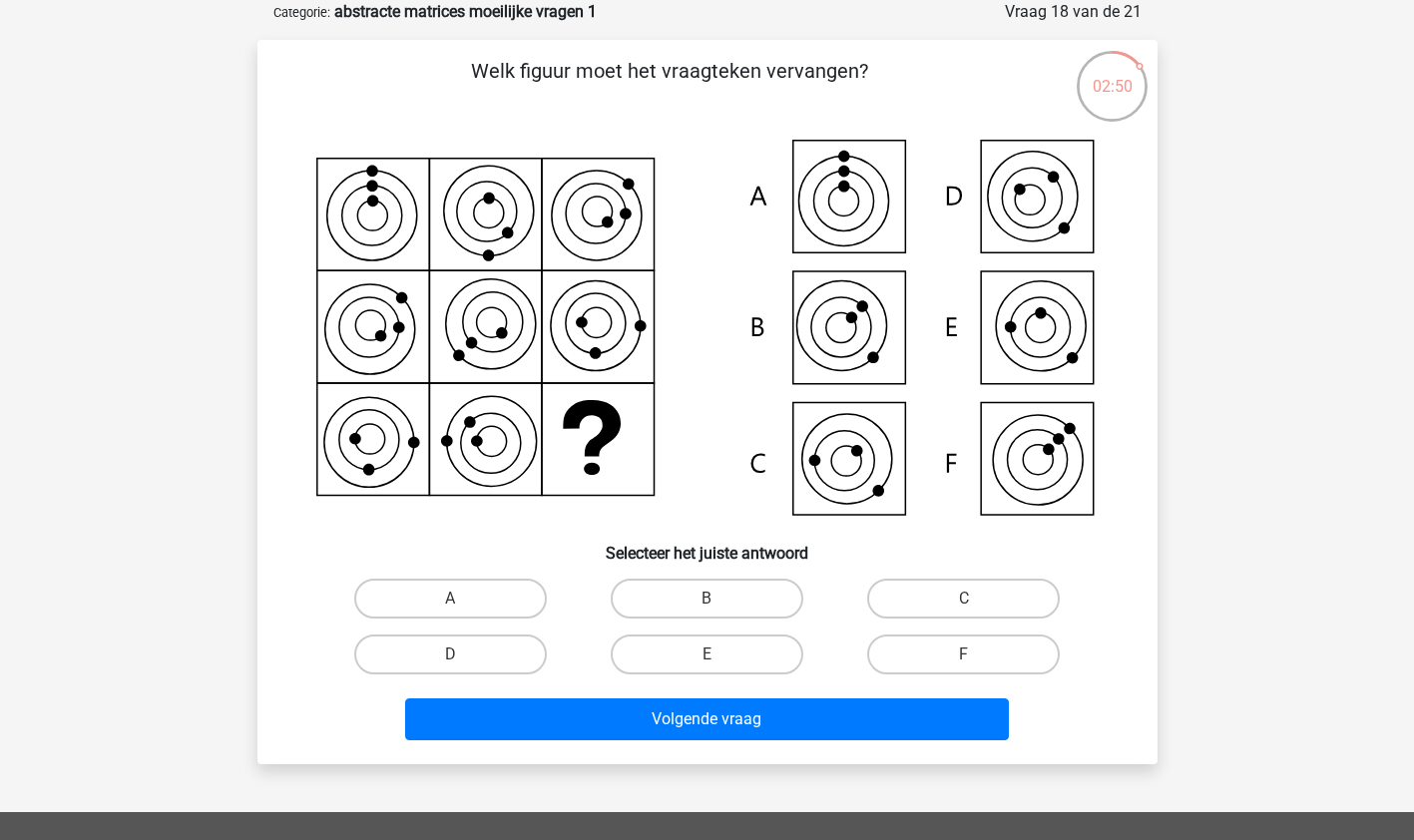 click on "C" at bounding box center (970, 605) 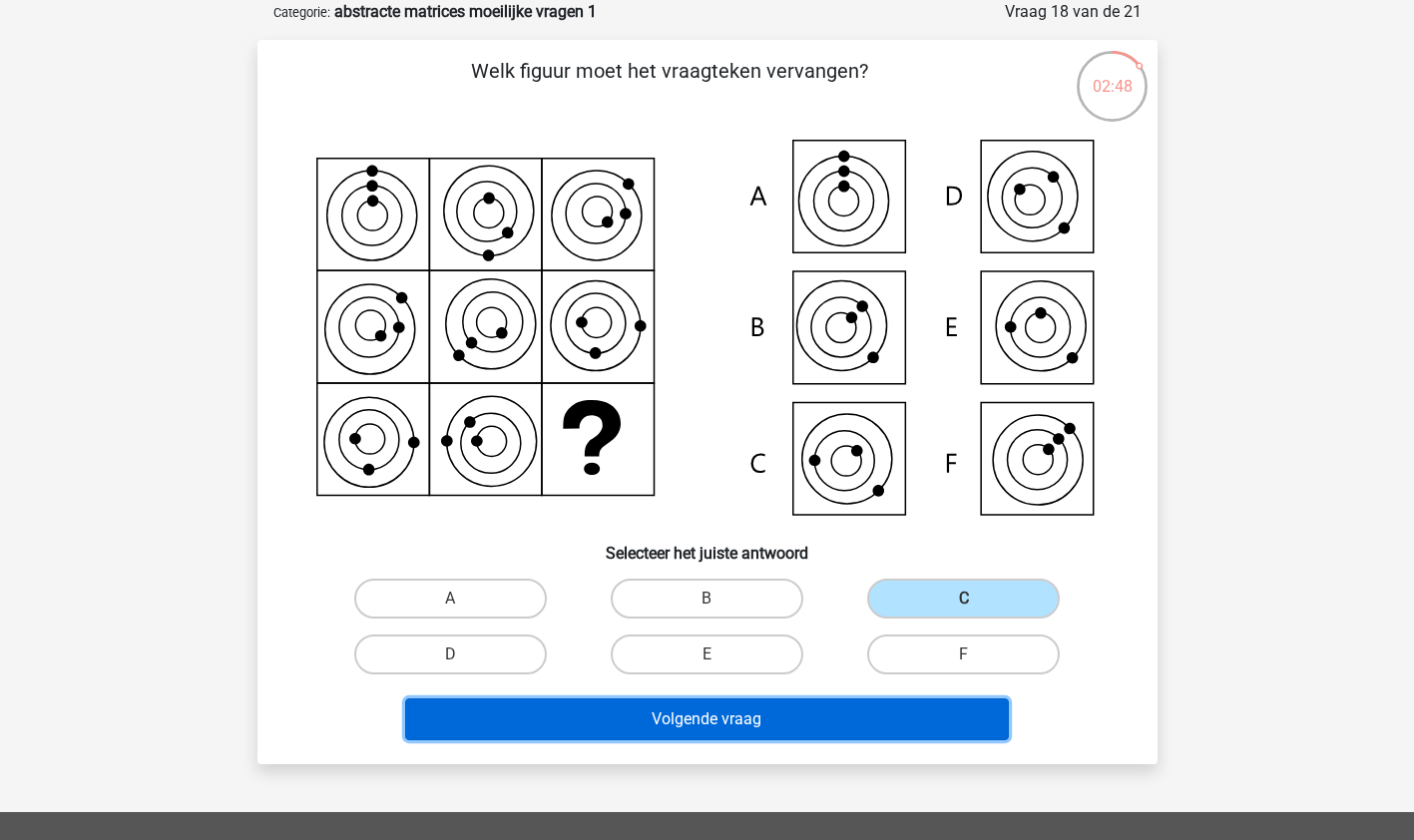 click on "Volgende vraag" at bounding box center [707, 719] 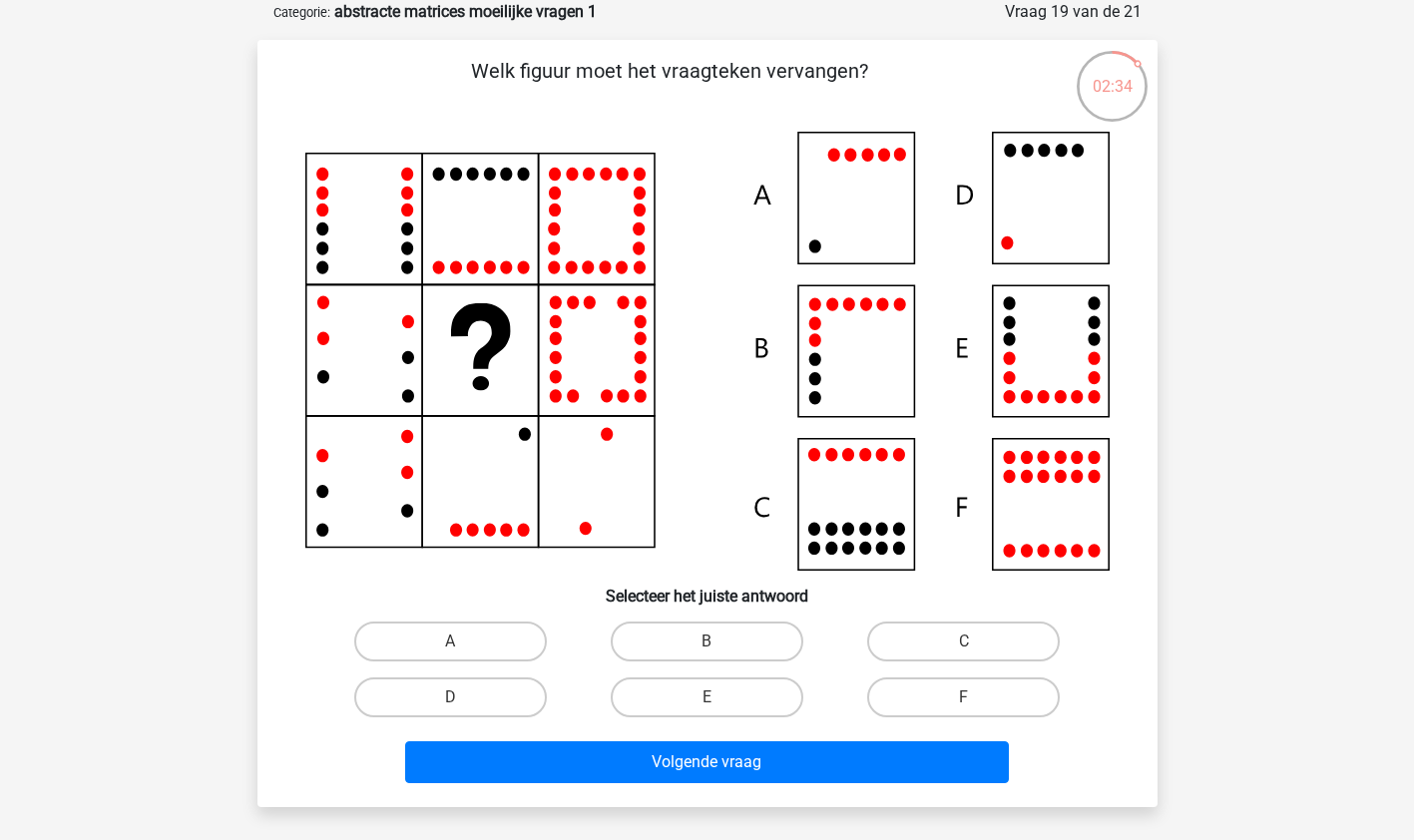 click on "A" at bounding box center [450, 641] 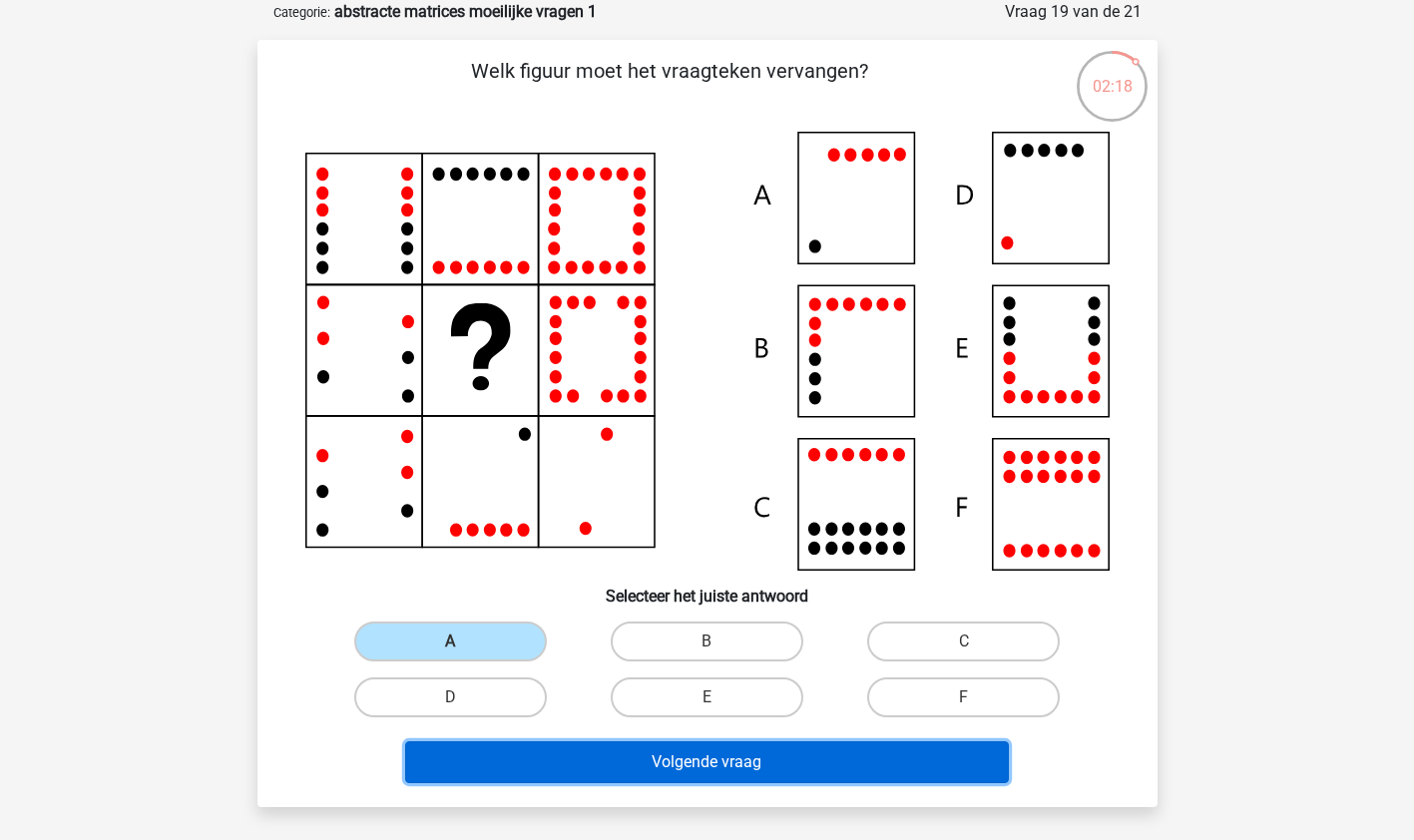 click on "Volgende vraag" at bounding box center (707, 762) 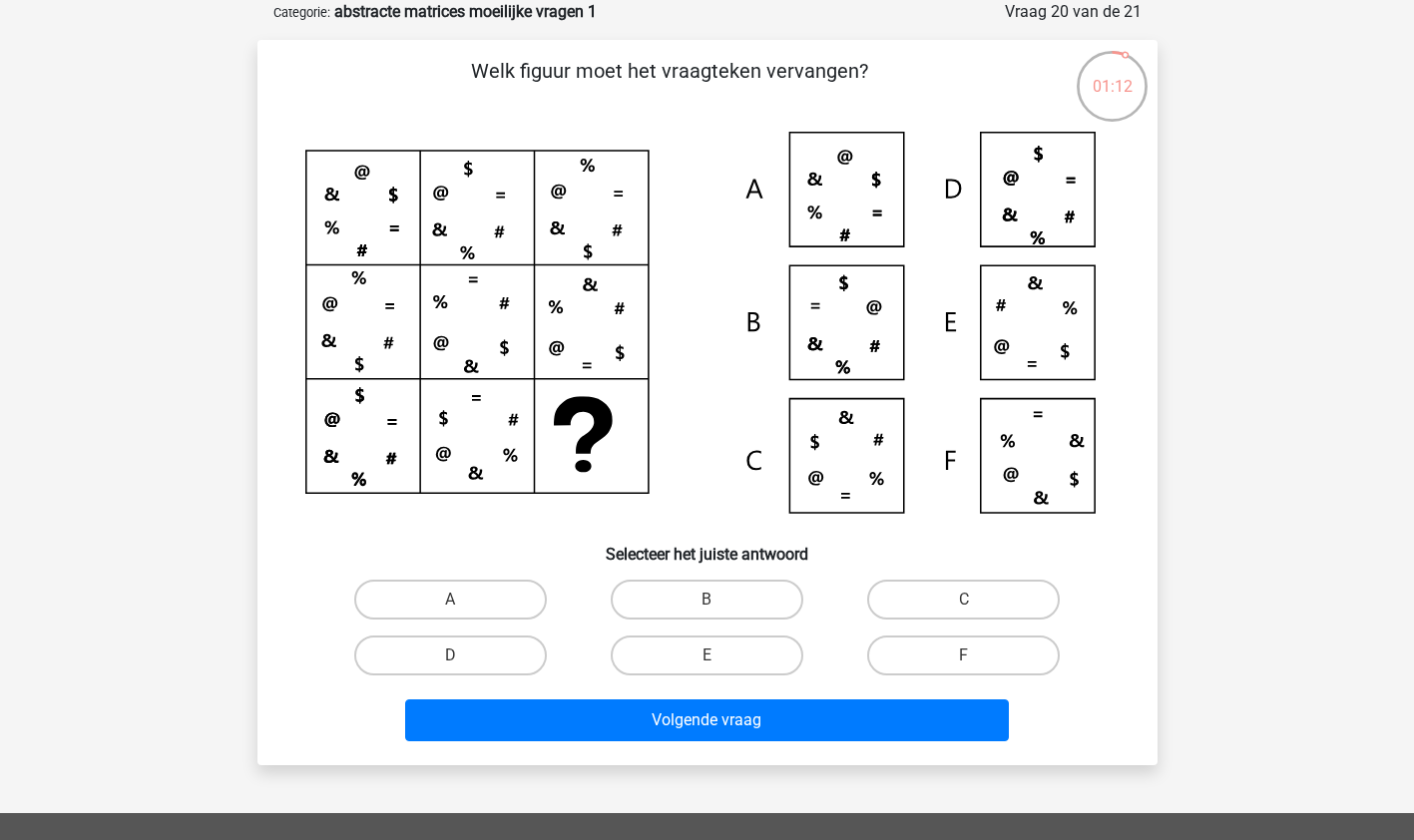 click on "F" at bounding box center (963, 655) 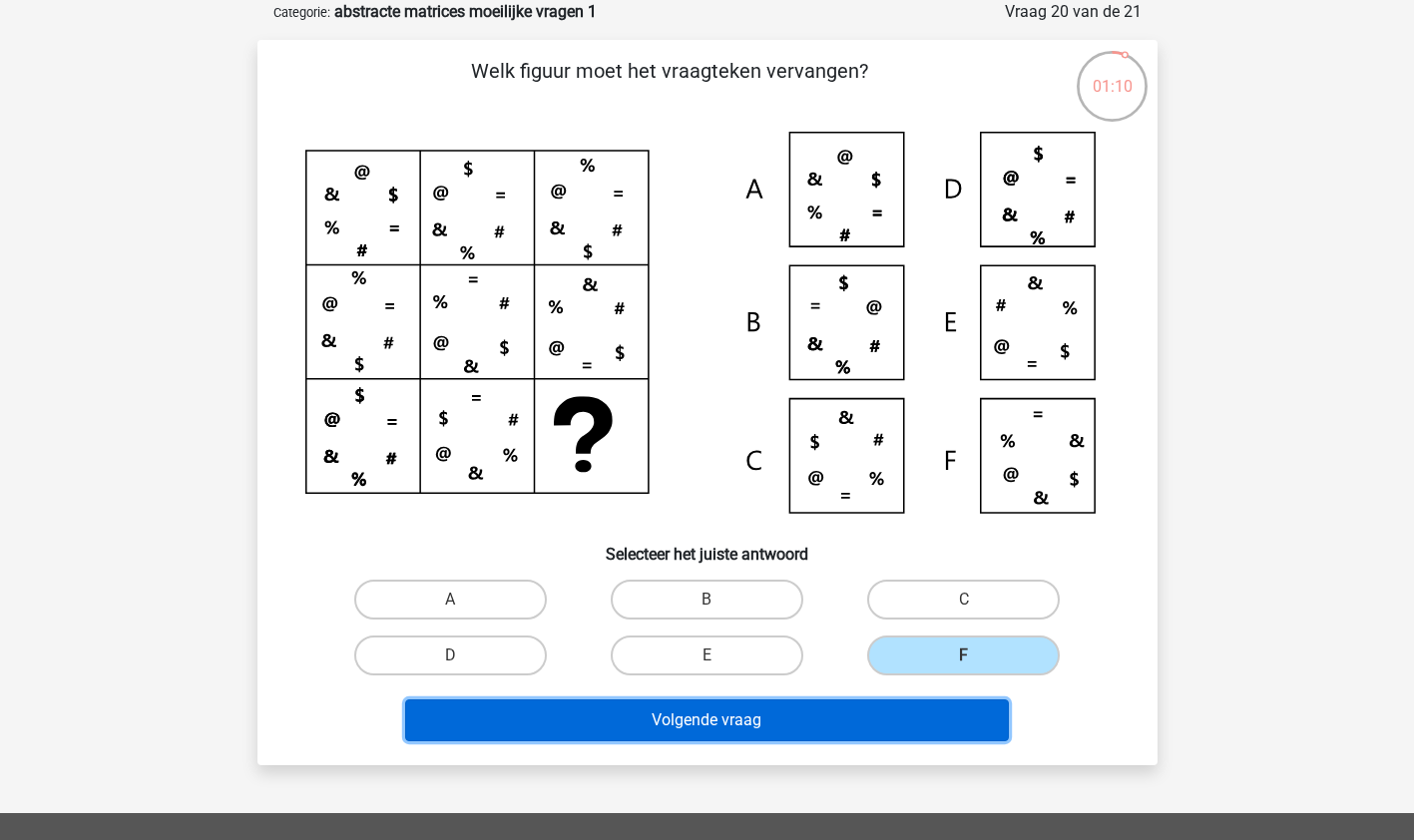 click on "Volgende vraag" at bounding box center (707, 720) 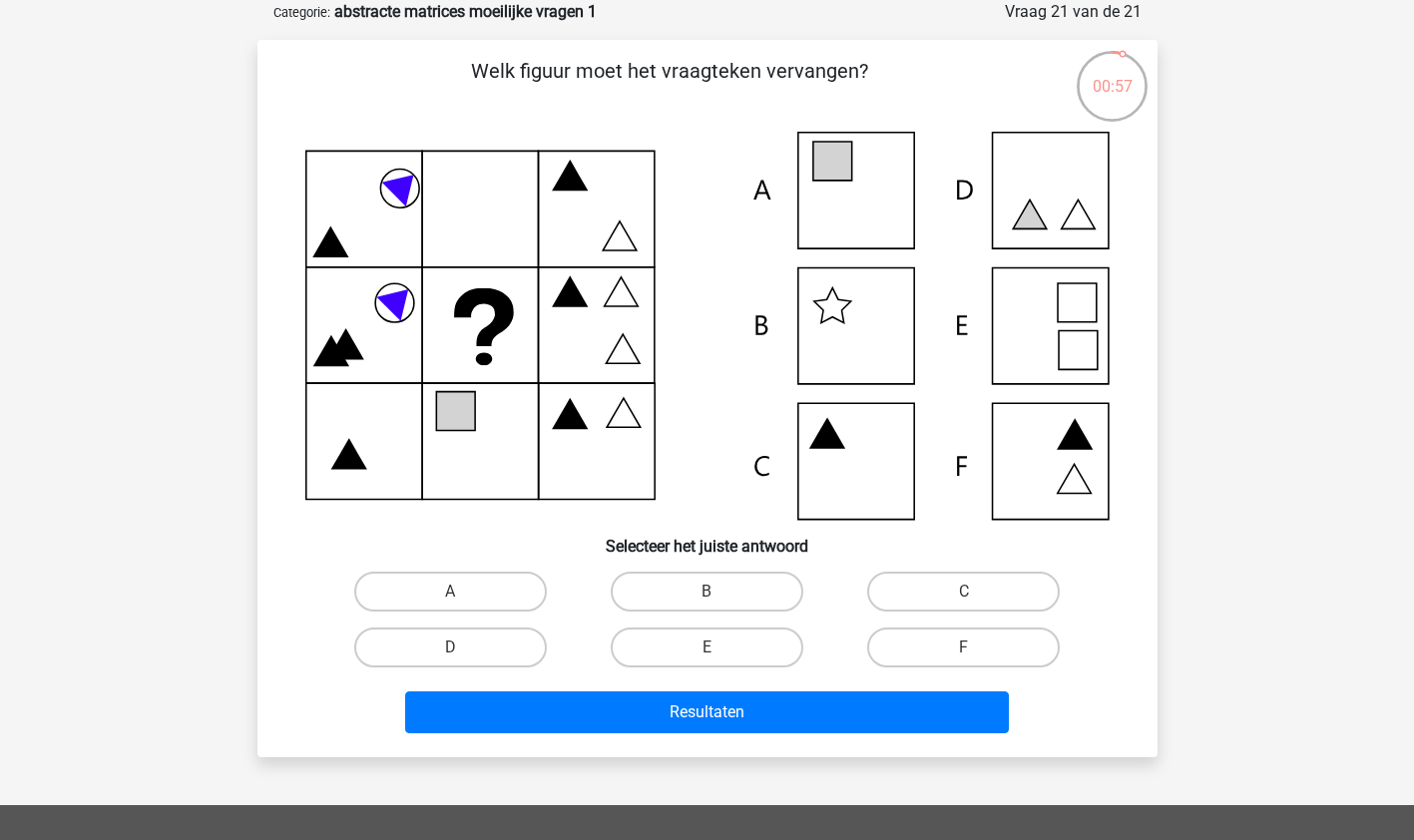 click on "A" at bounding box center [450, 592] 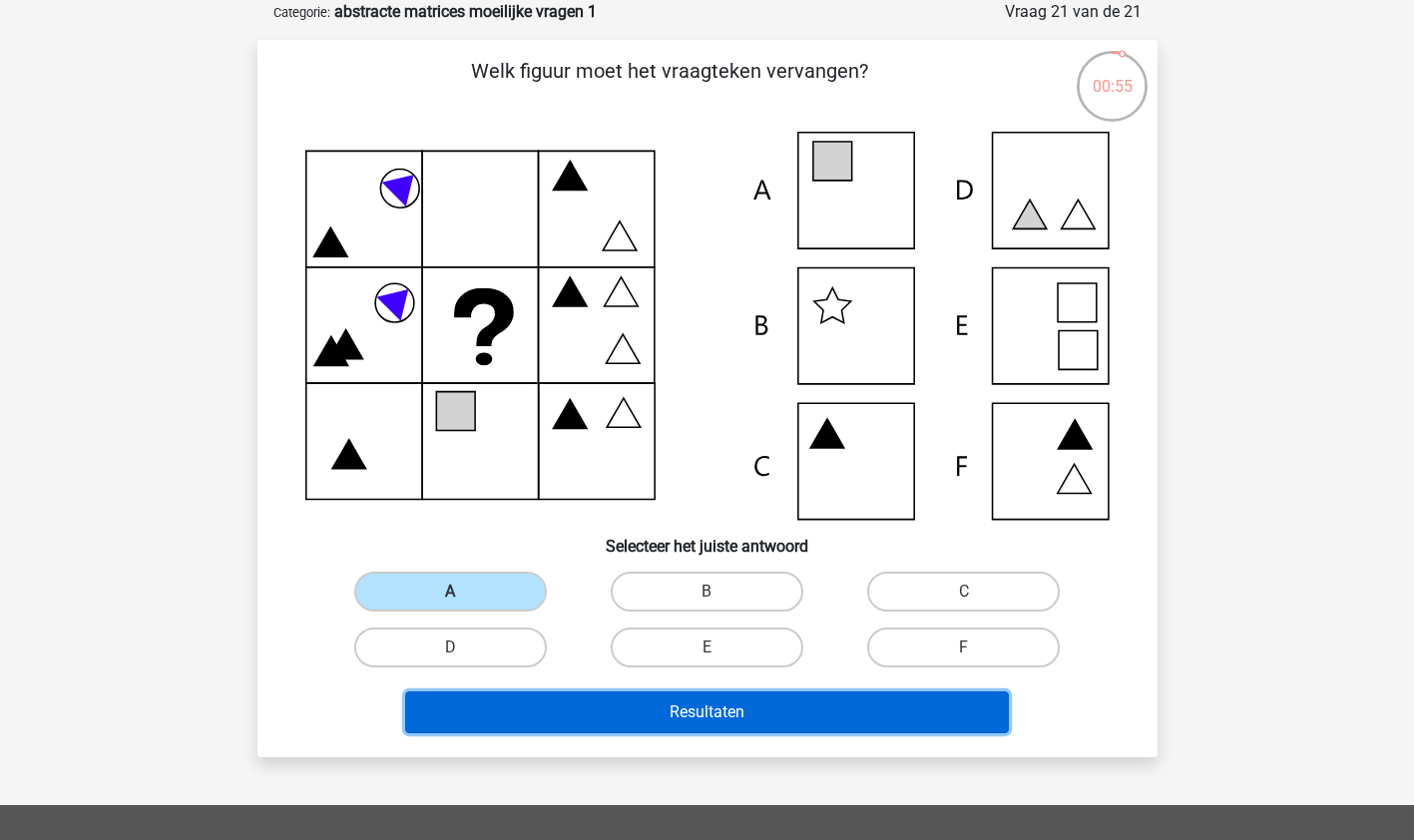 click on "Resultaten" at bounding box center [707, 712] 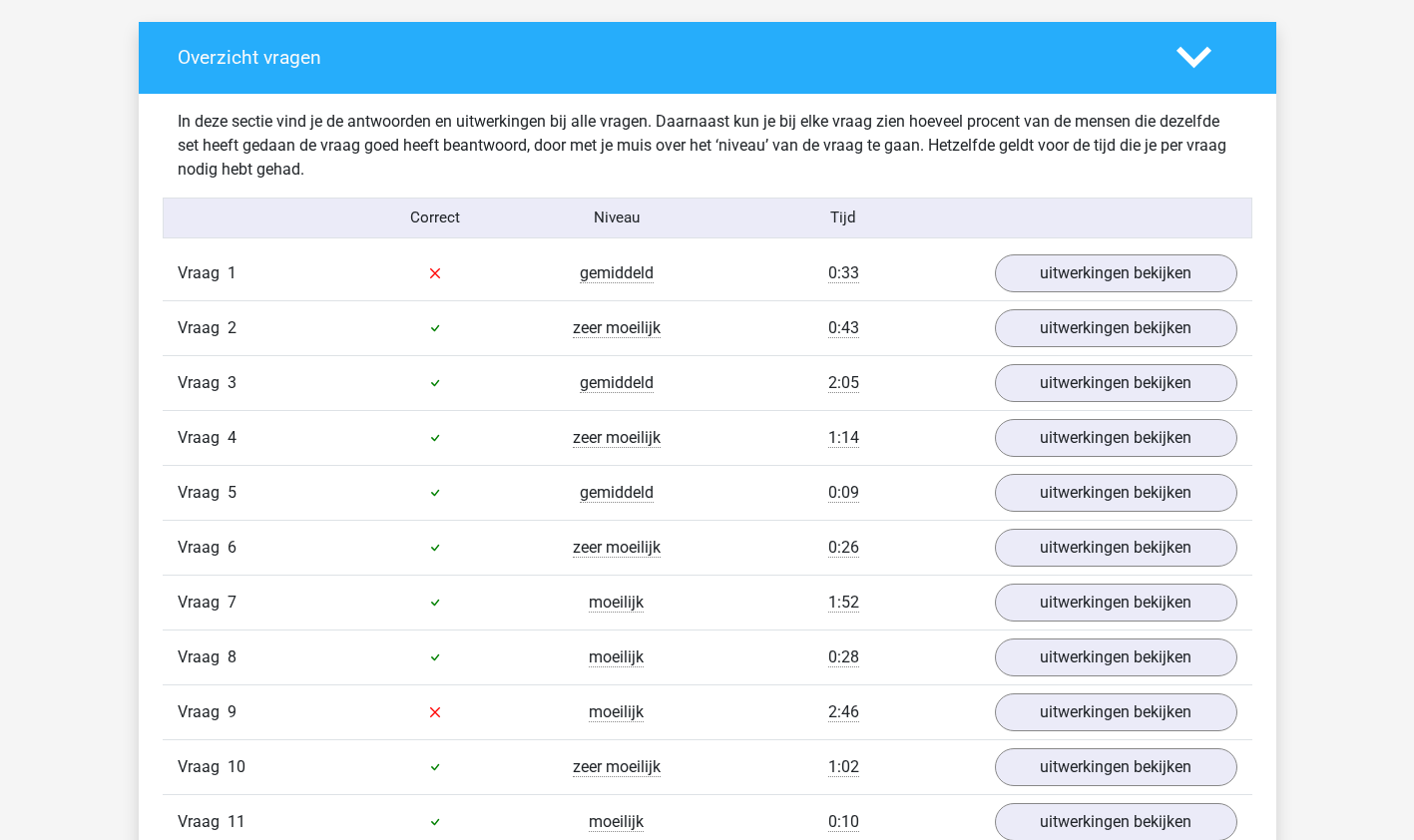 scroll, scrollTop: 1130, scrollLeft: 0, axis: vertical 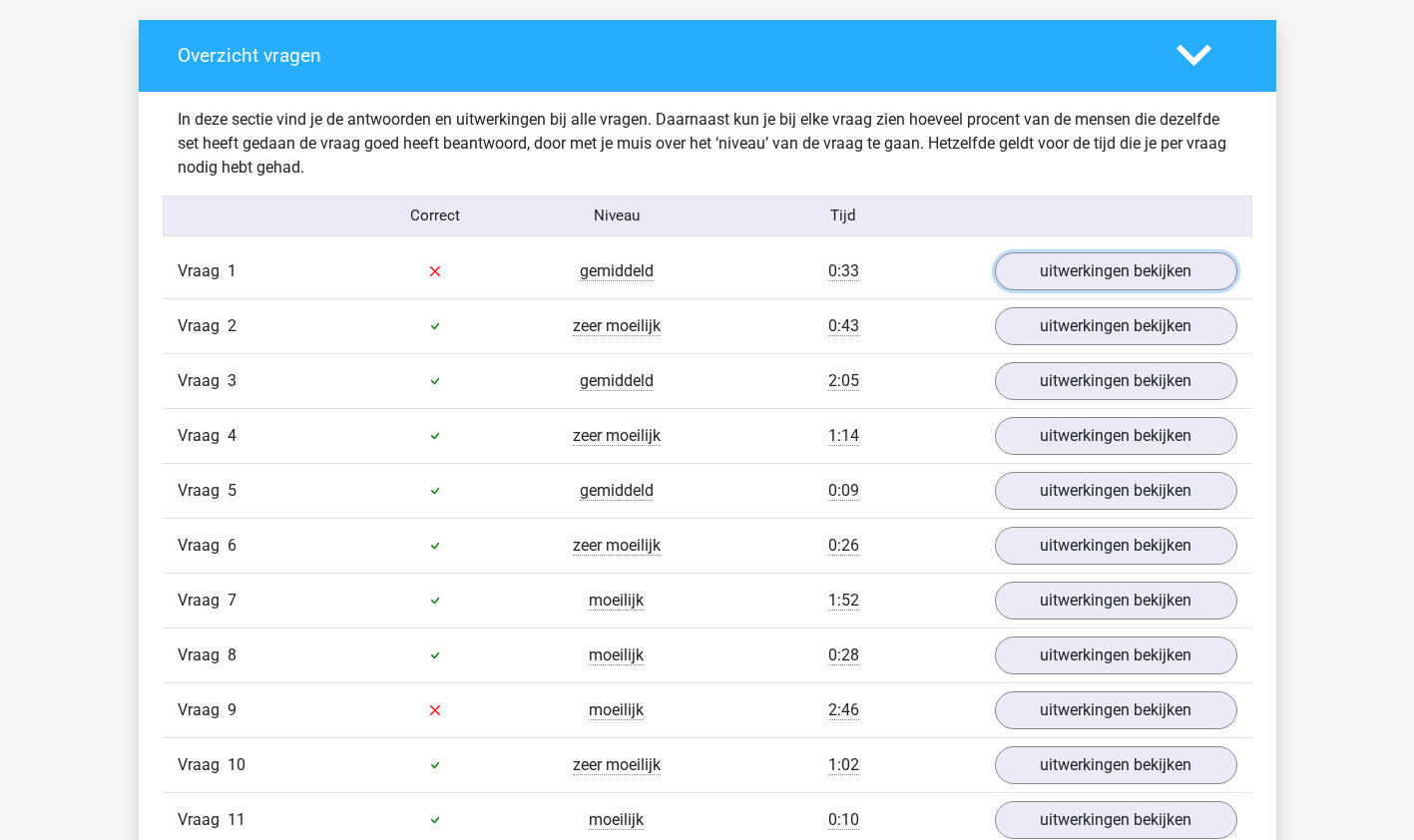 click on "uitwerkingen bekijken" at bounding box center [1116, 271] 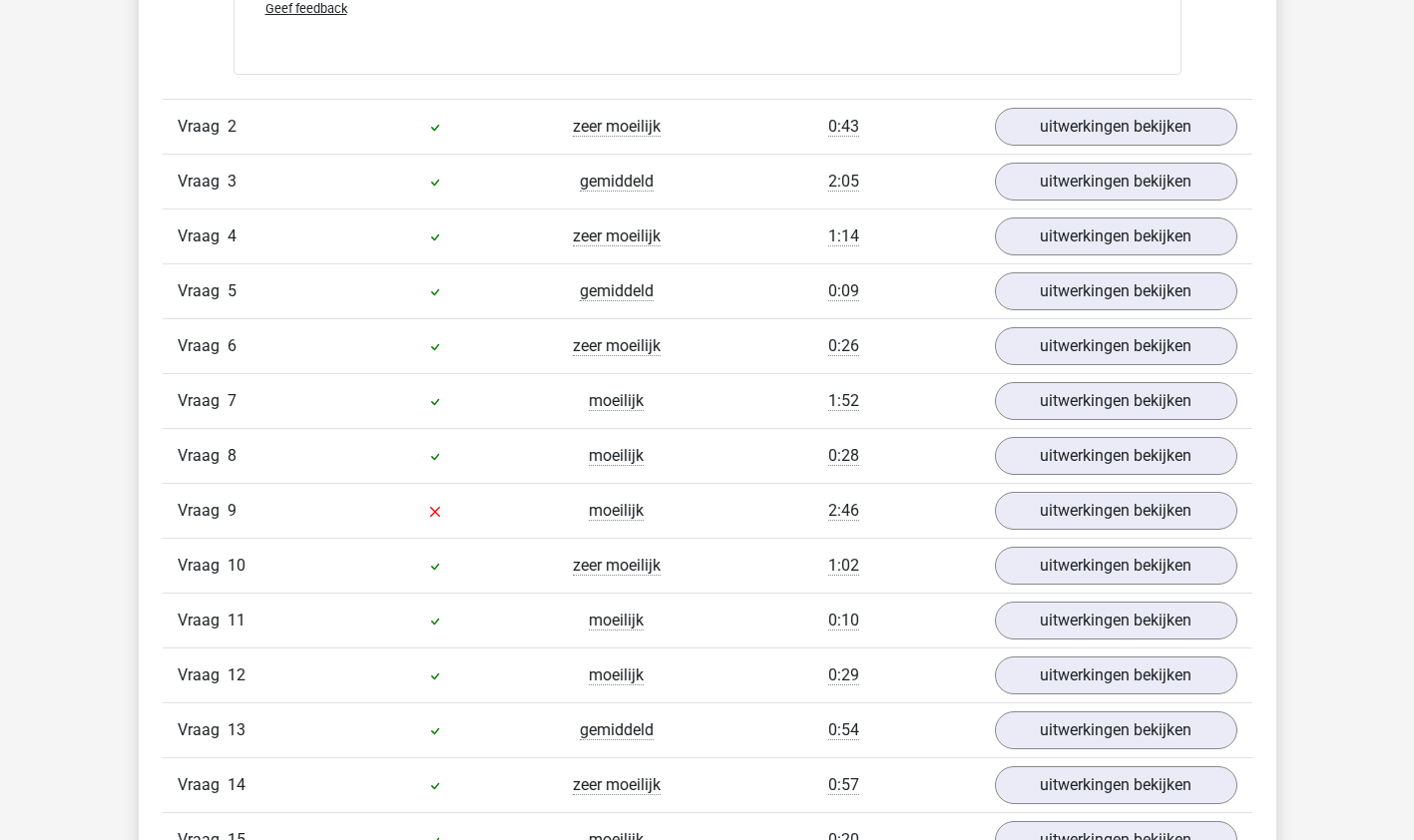 scroll, scrollTop: 2315, scrollLeft: 0, axis: vertical 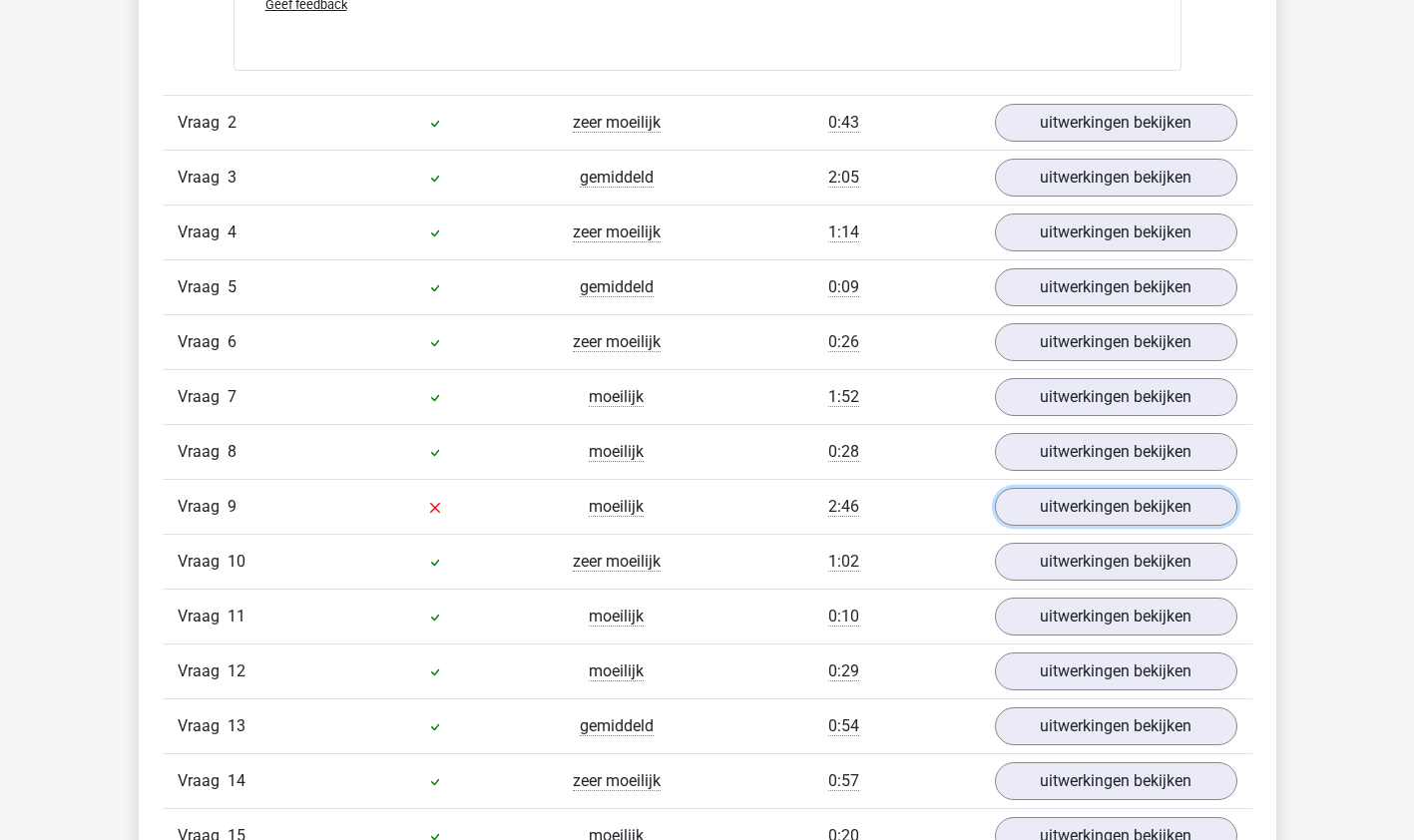 click on "uitwerkingen bekijken" at bounding box center [1116, 507] 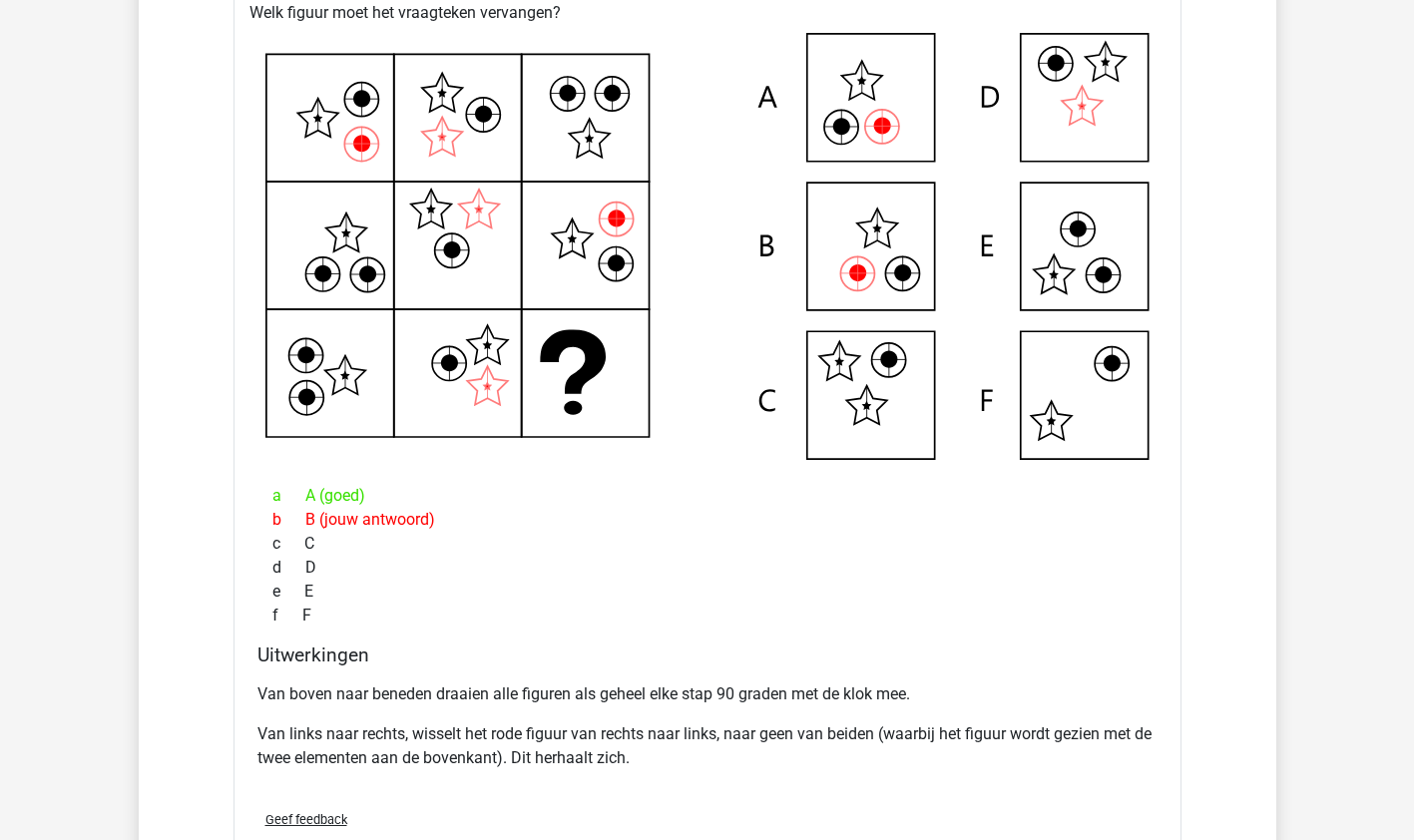 scroll, scrollTop: 2866, scrollLeft: 0, axis: vertical 